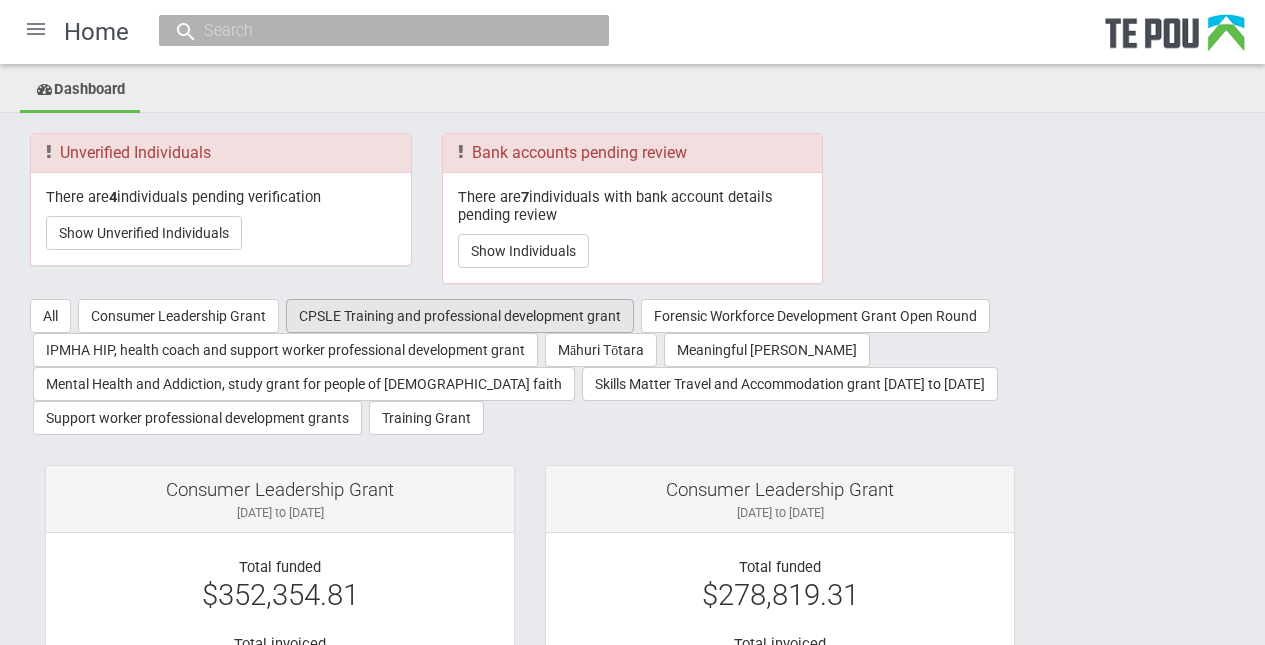 scroll, scrollTop: 0, scrollLeft: 0, axis: both 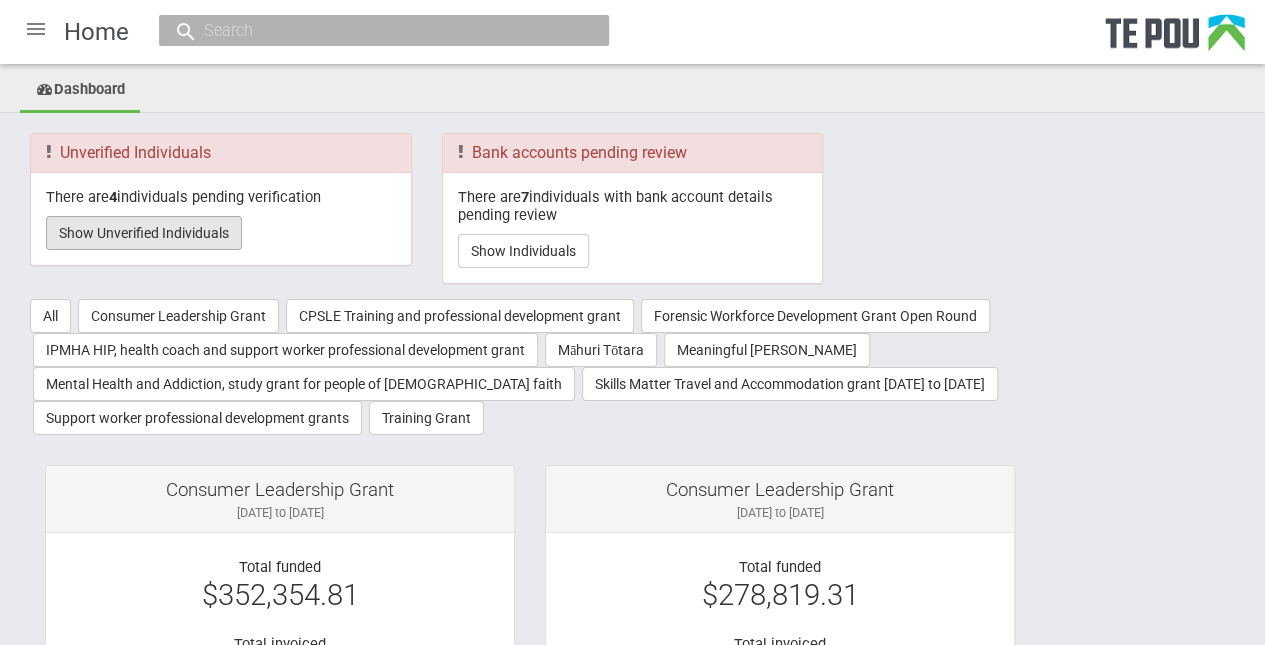 click on "Show Unverified Individuals" at bounding box center (144, 233) 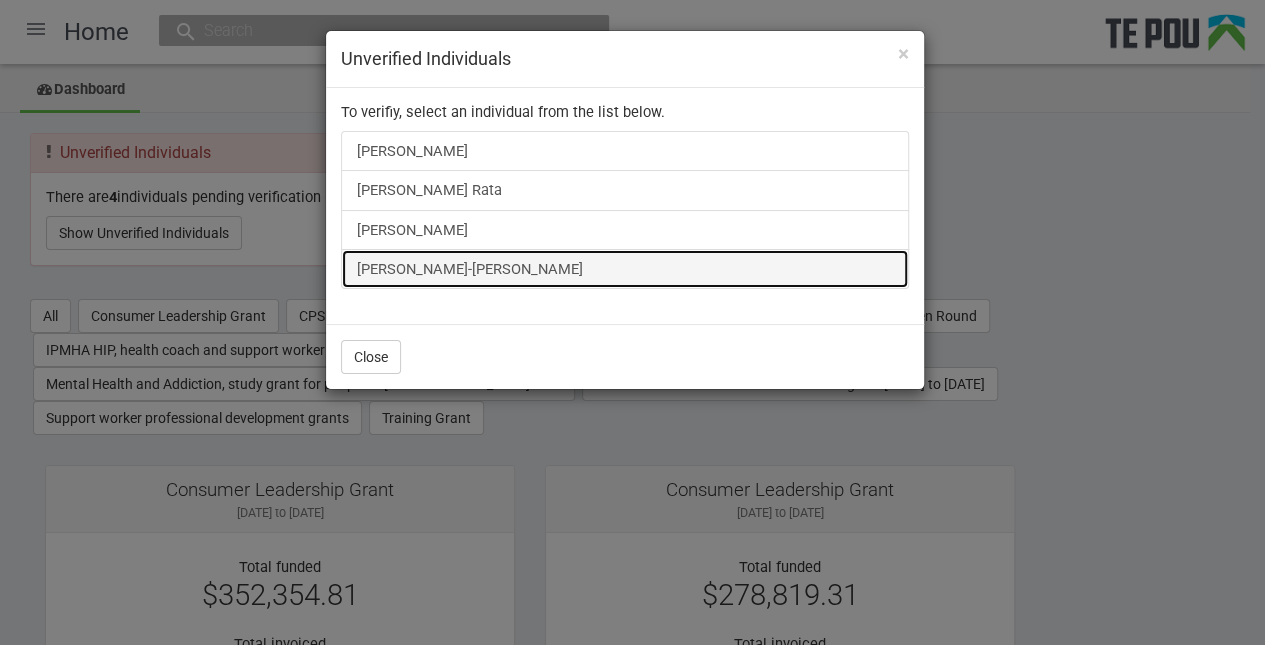 click on "[PERSON_NAME]-[PERSON_NAME]" at bounding box center [625, 269] 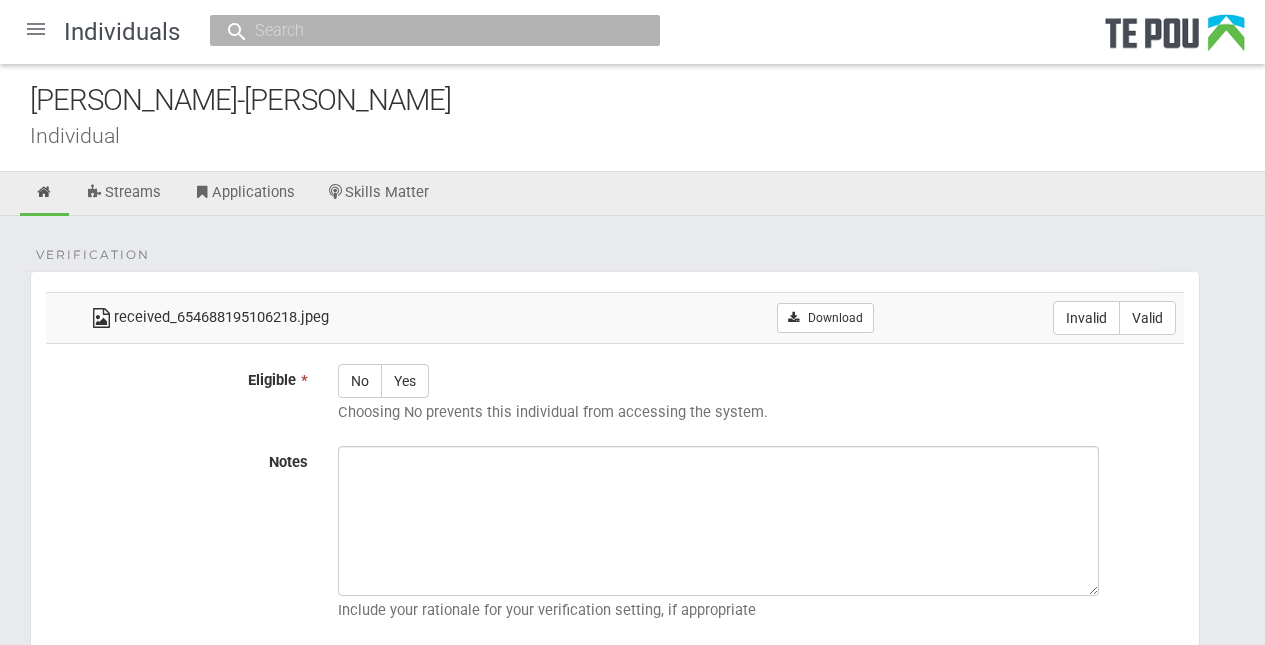 scroll, scrollTop: 0, scrollLeft: 0, axis: both 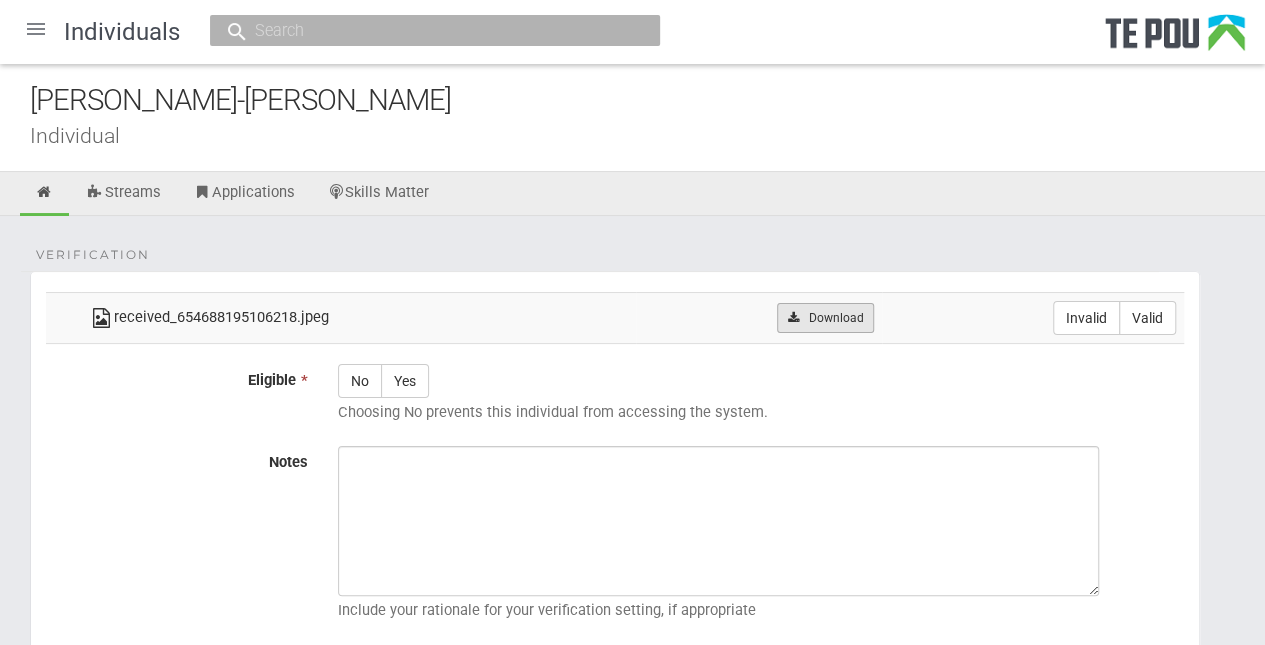 click on "Download" at bounding box center [825, 318] 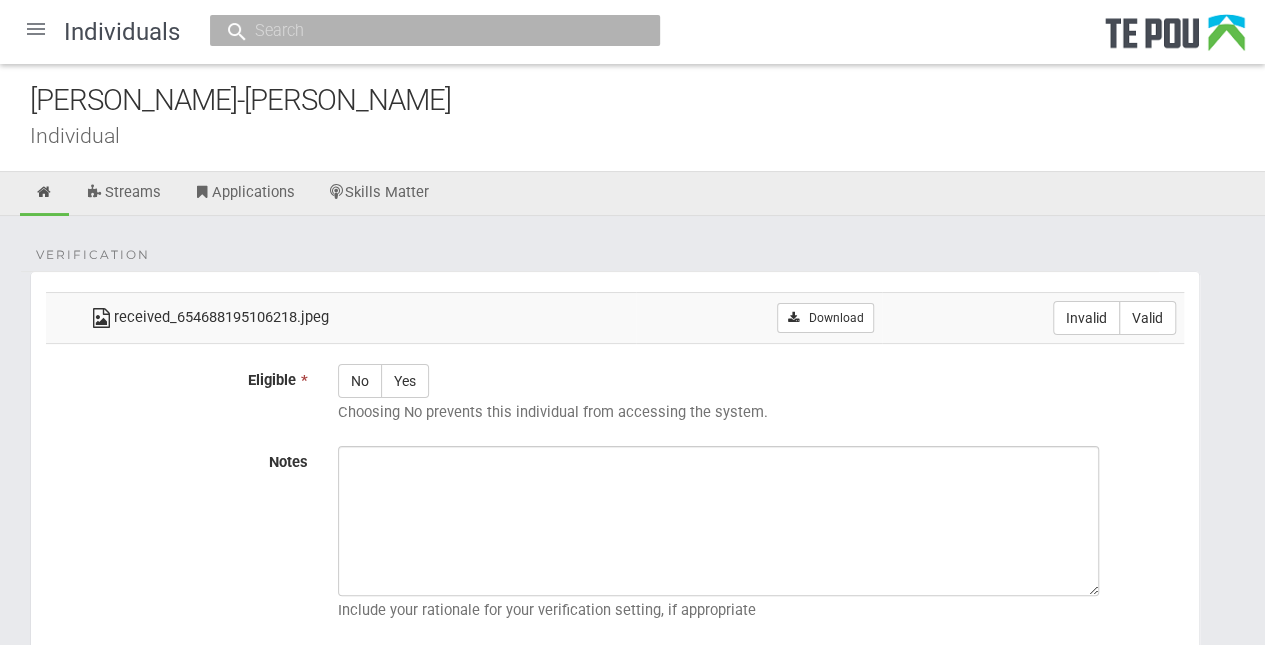 click on "Verification
received_654688195106218.jpeg
Download
Invalid
Valid
Eligible *
No
Yes
Choosing No prevents this individual from accessing the system.
Notes
Cancel Save" at bounding box center [632, 495] 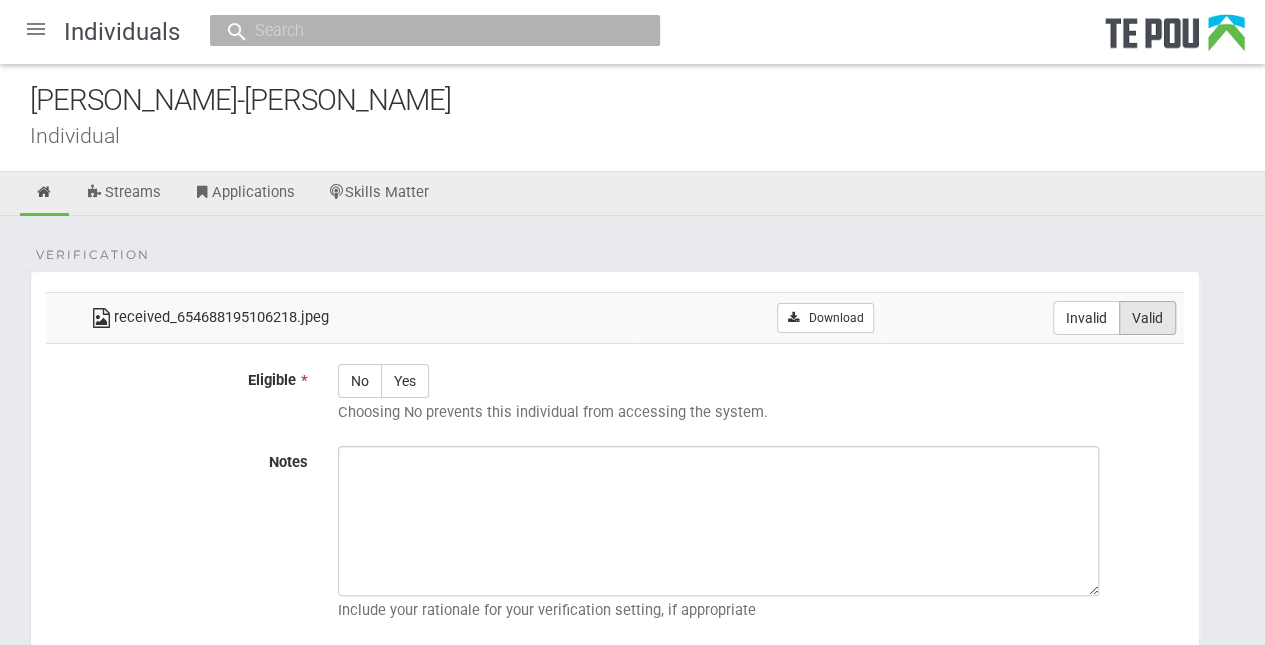 click on "Valid" at bounding box center [1147, 318] 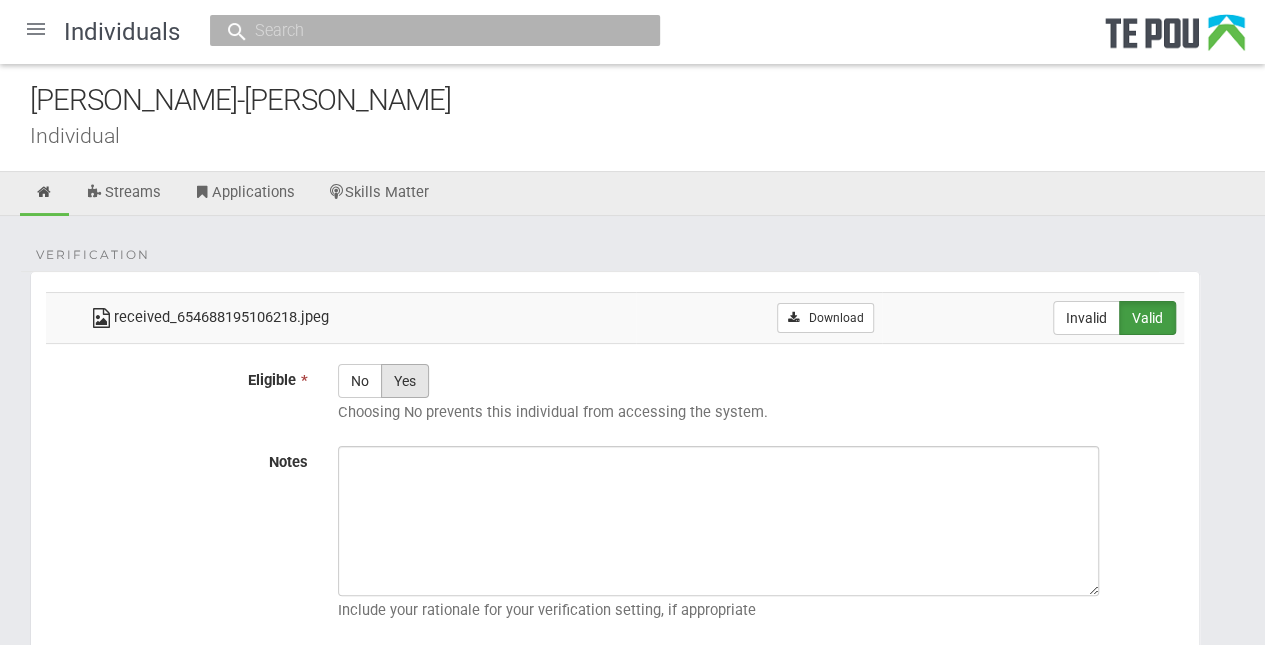click on "Yes" at bounding box center [405, 381] 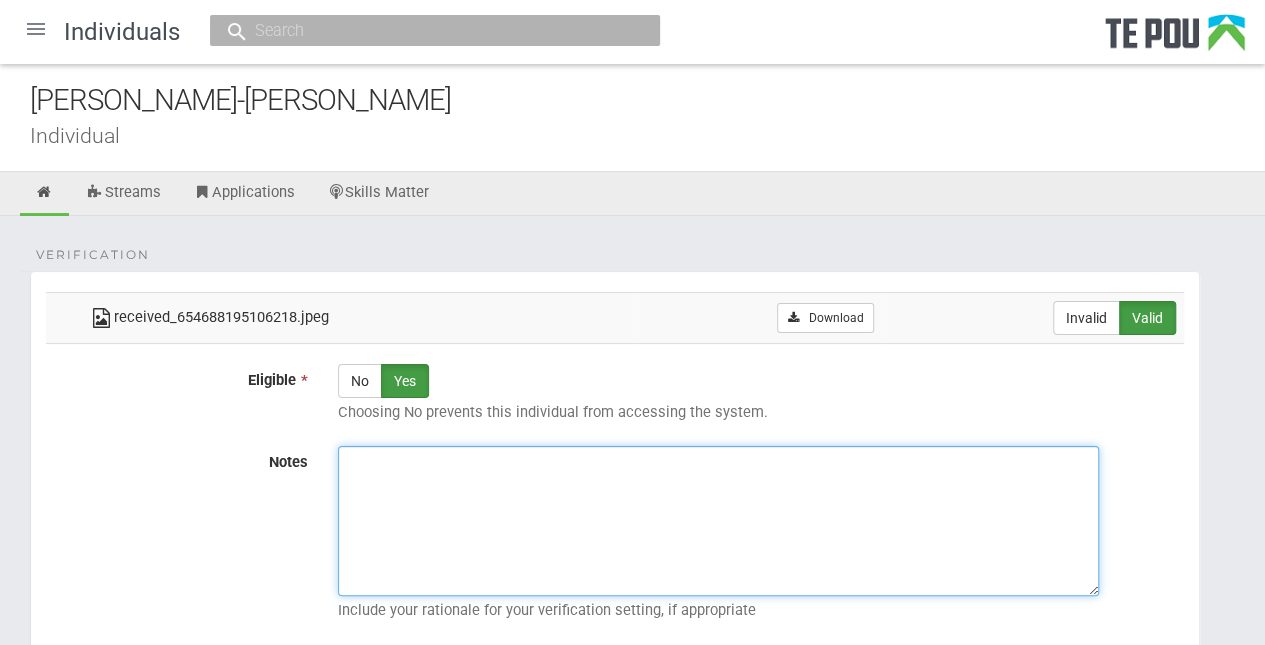 click on "Notes" at bounding box center [718, 521] 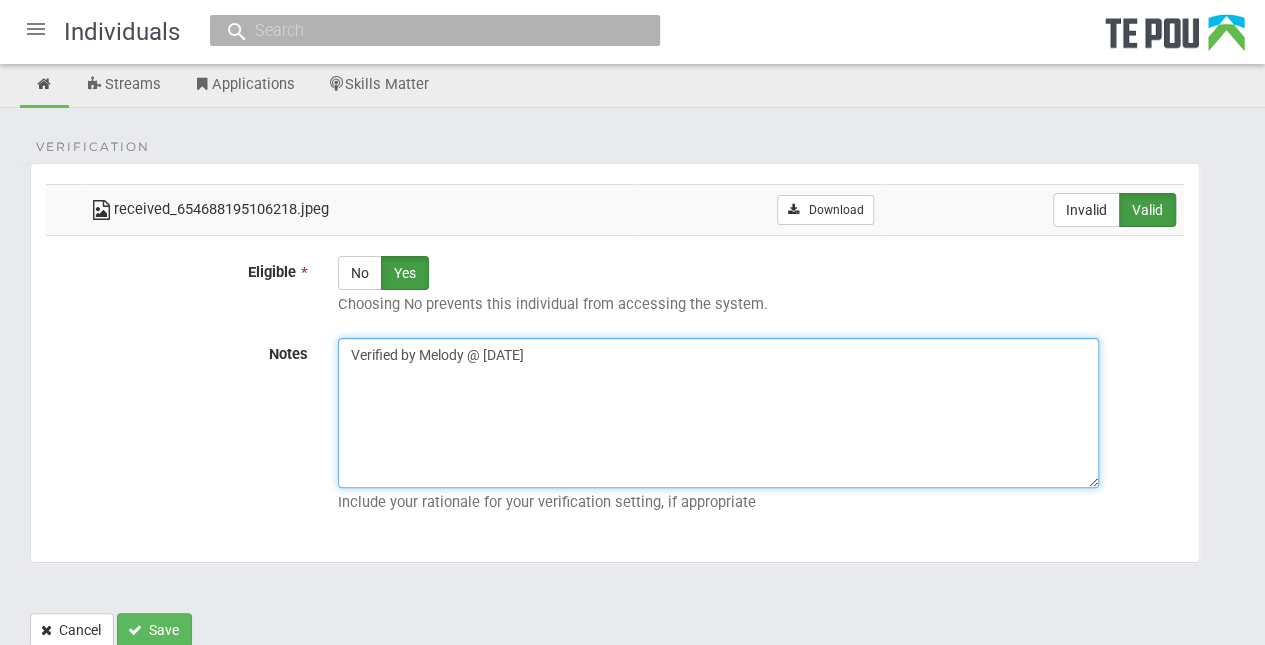 scroll, scrollTop: 174, scrollLeft: 0, axis: vertical 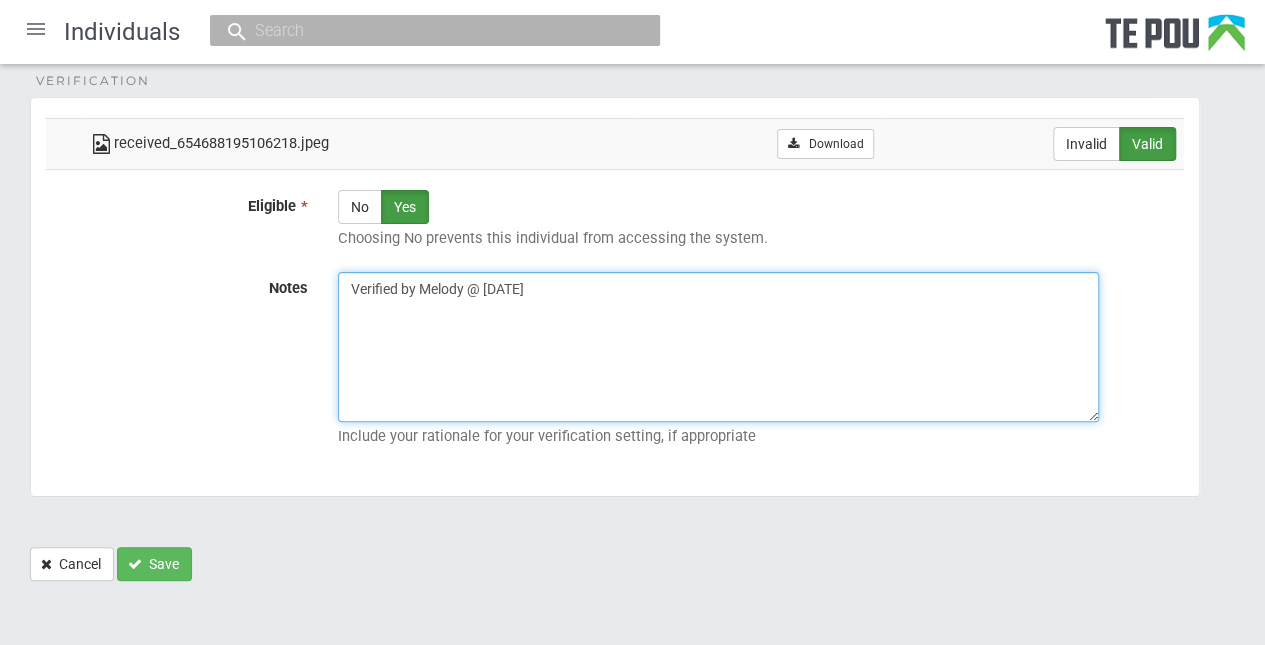 type on "Verified by Melody @ 22/07/2025" 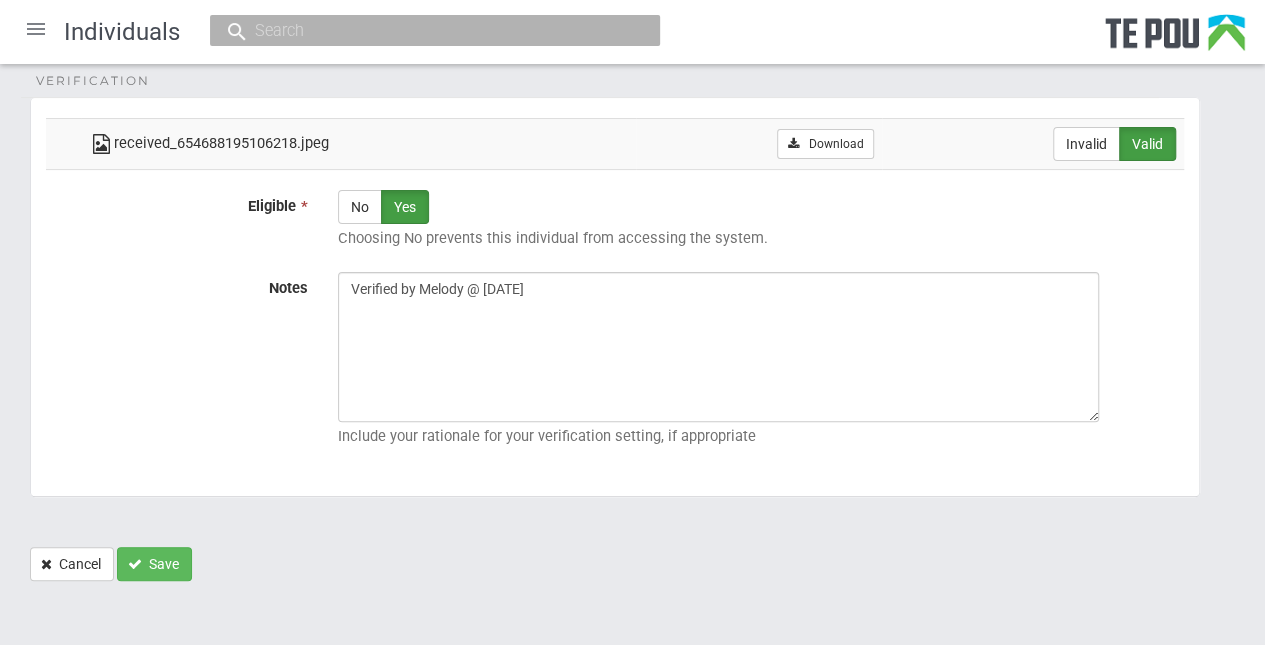 click on "Verification
received_654688195106218.jpeg
Download
Invalid
Valid
Eligible *
No
Yes
Choosing No prevents this individual from accessing the system.
Notes
Verified by Melody @ 22/07/2025" at bounding box center (632, 321) 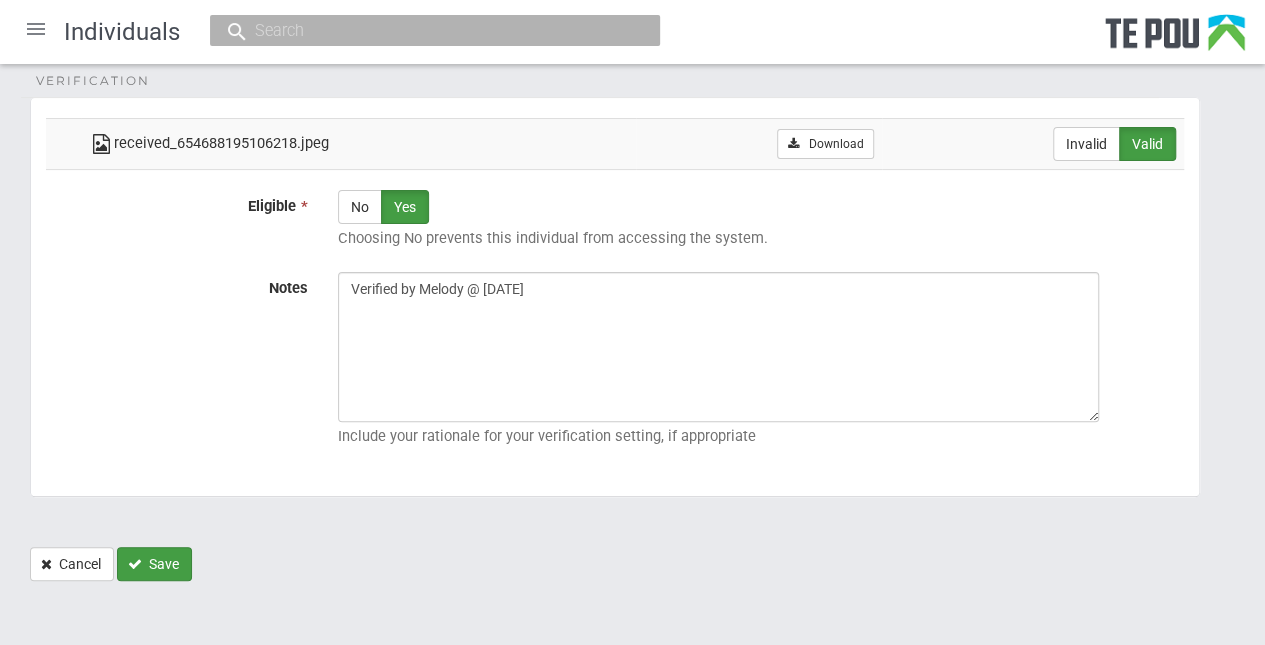 click on "Save" at bounding box center [154, 564] 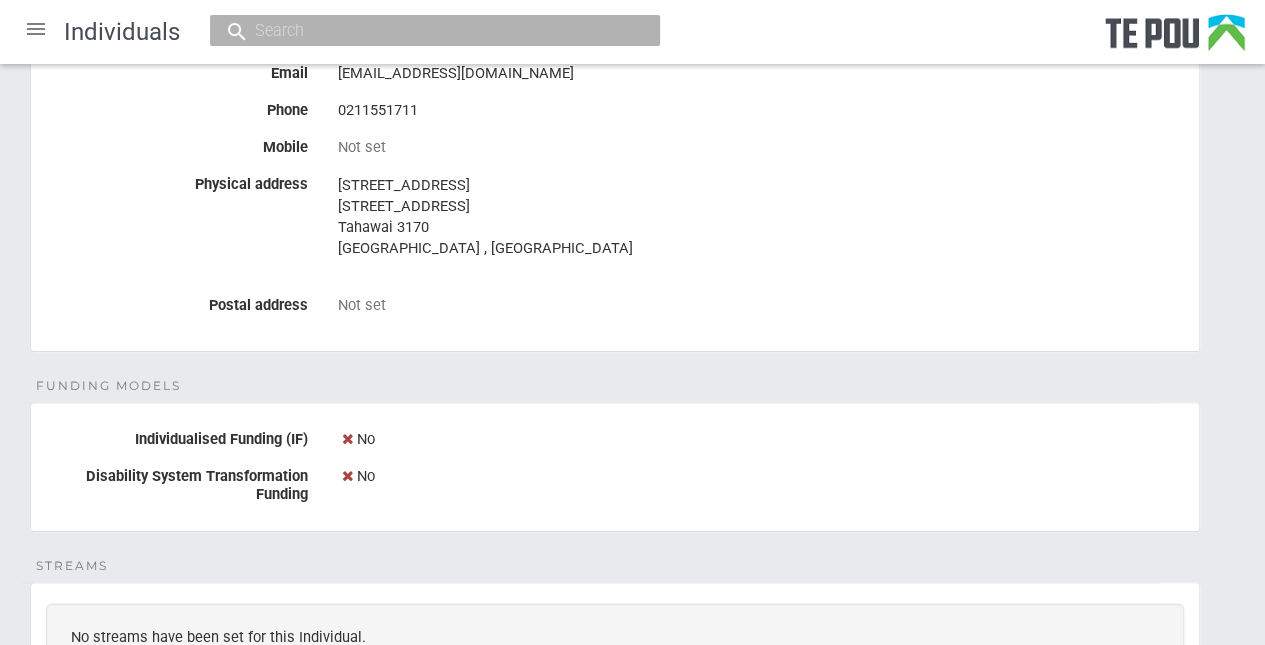 scroll, scrollTop: 334, scrollLeft: 0, axis: vertical 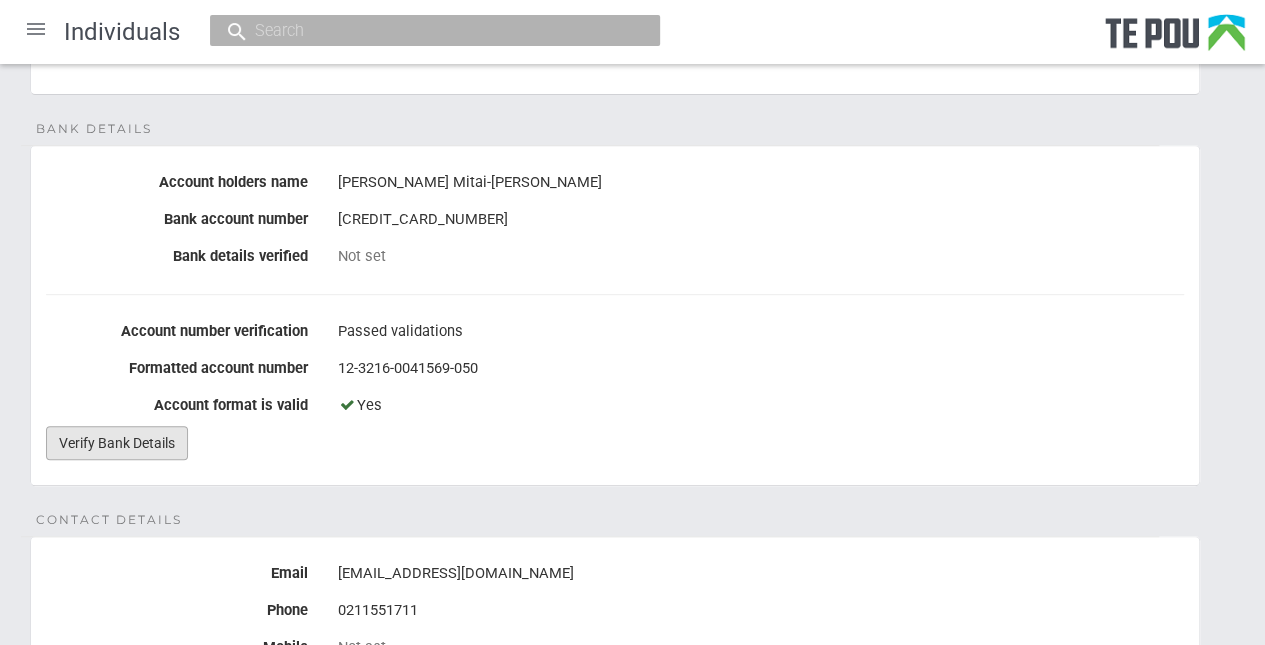 click on "Verify Bank Details" at bounding box center (117, 443) 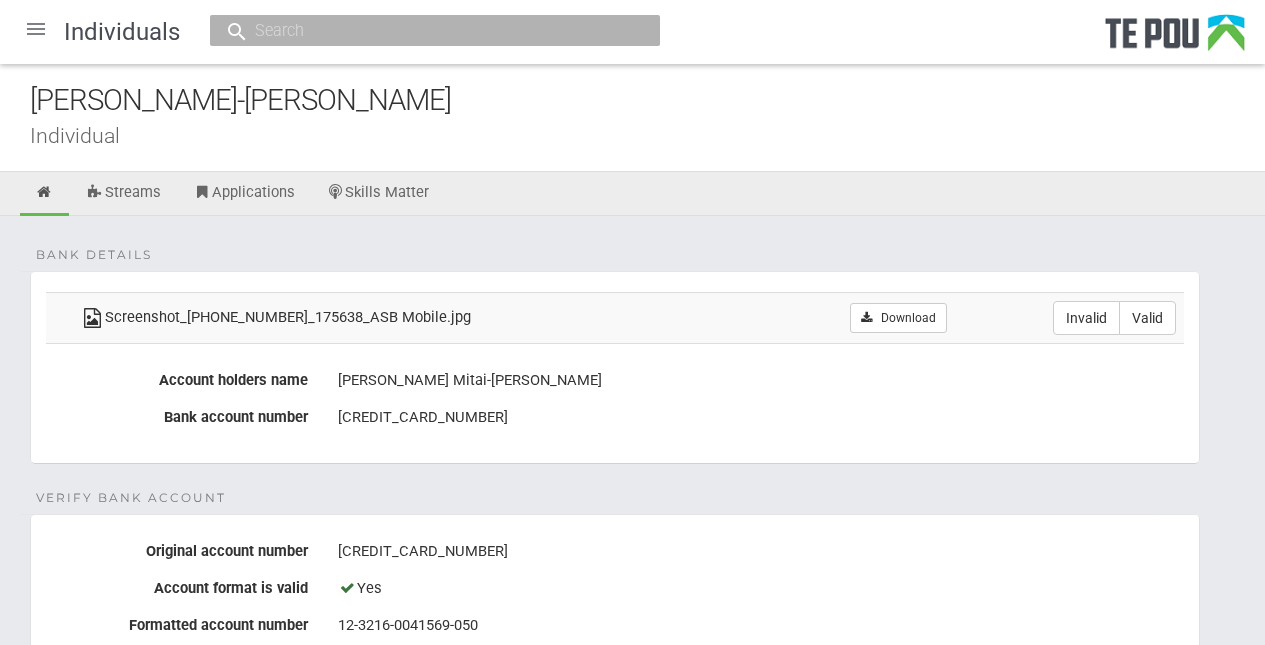 scroll, scrollTop: 0, scrollLeft: 0, axis: both 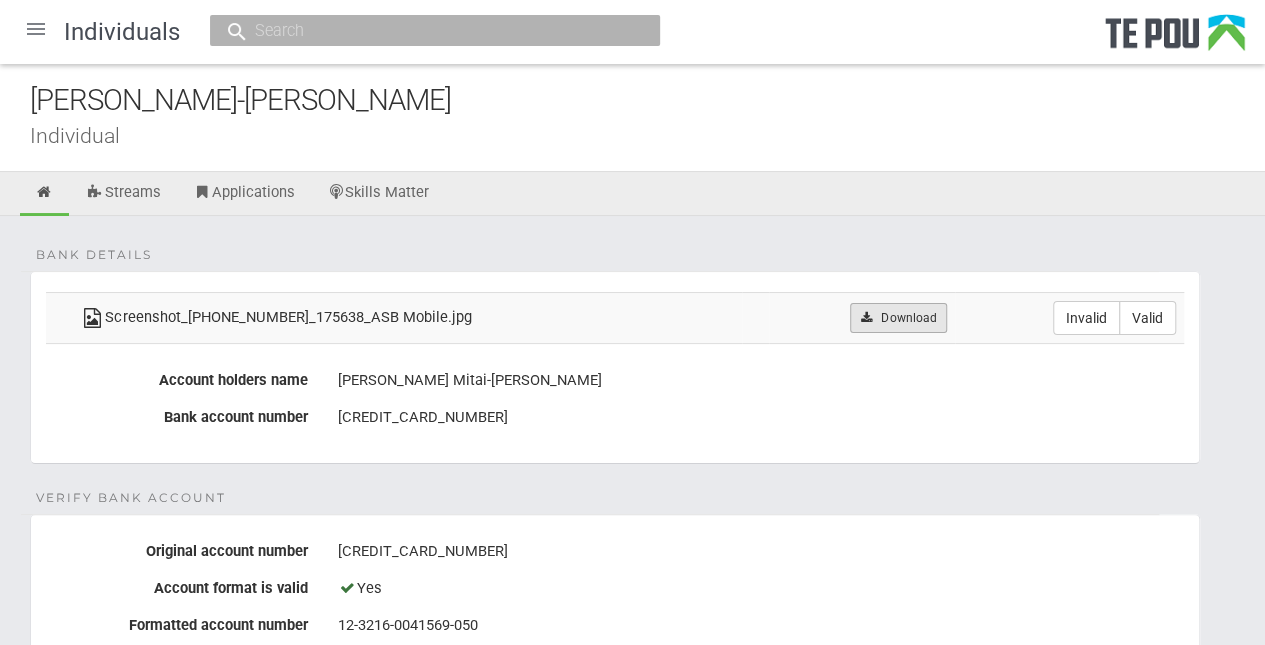 click on "Download" at bounding box center [898, 318] 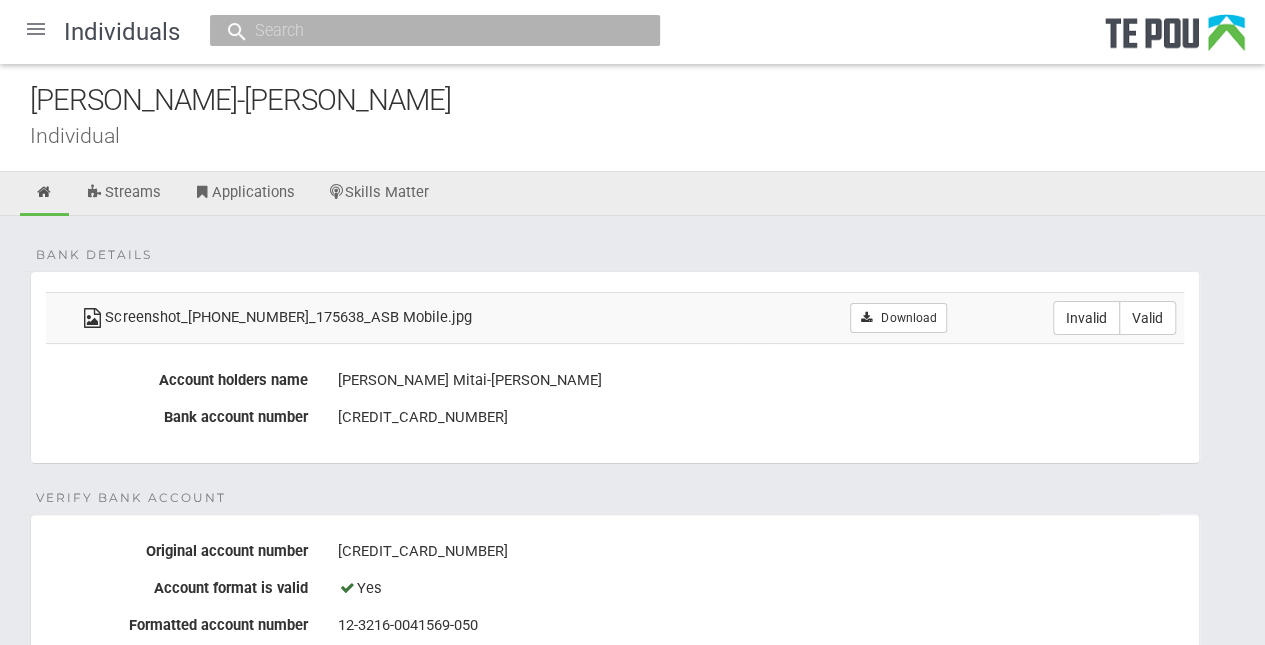 click on "Bank details
Screenshot_20250722_175638_ASB Mobile.jpg
Download
Invalid
Valid
Account holders name Tyler Mitai-sykes
Bank account number 12-3216-0041569-50
Verify Bank Account
Yes" at bounding box center (632, 766) 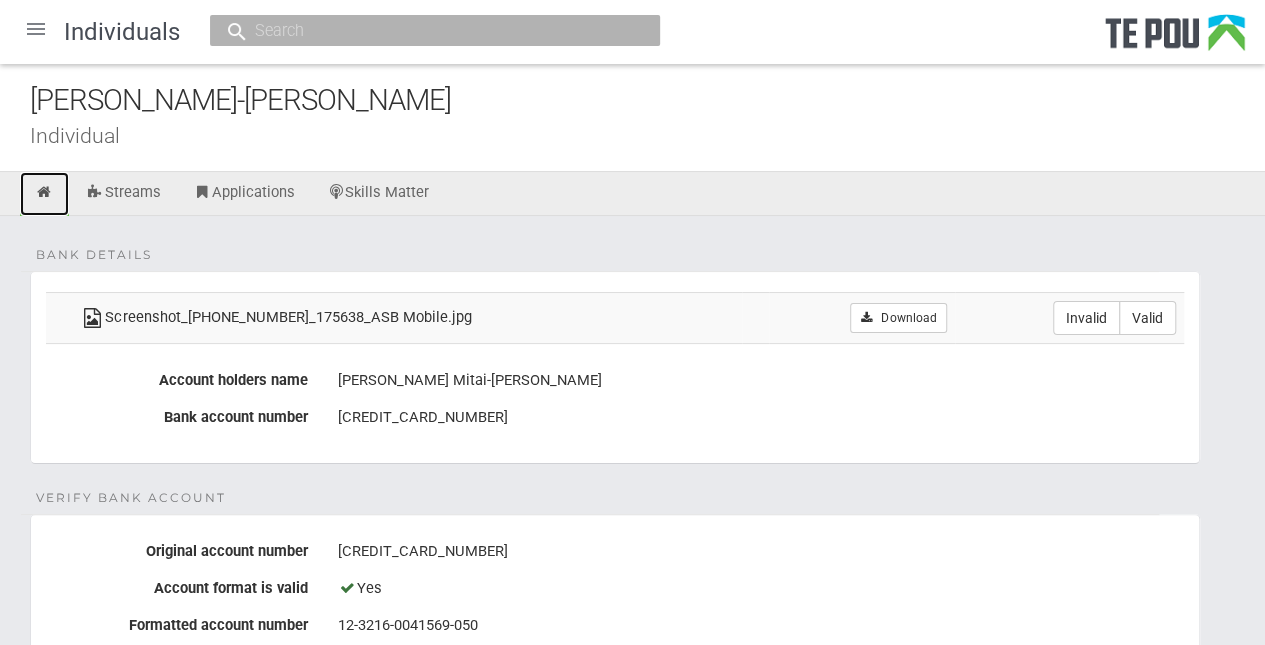 click at bounding box center (44, 194) 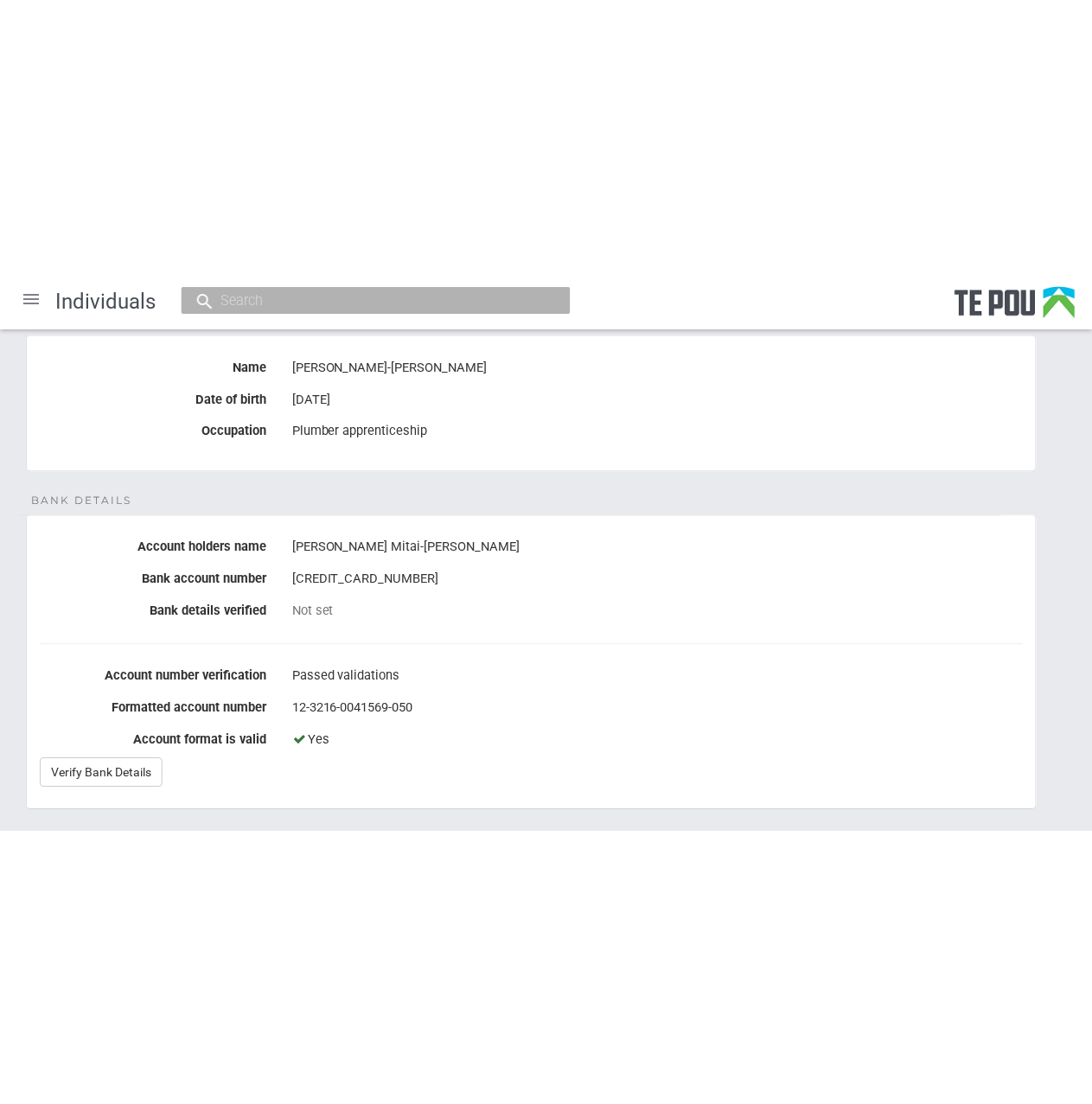 scroll, scrollTop: 346, scrollLeft: 0, axis: vertical 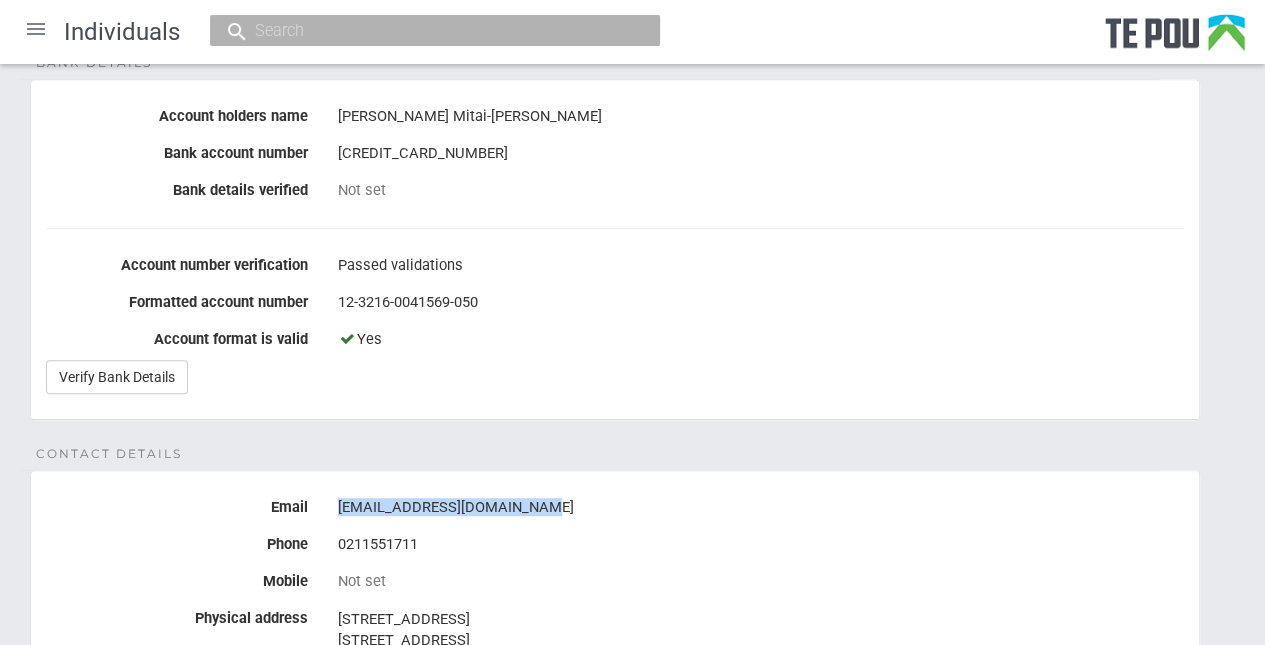 drag, startPoint x: 544, startPoint y: 503, endPoint x: 338, endPoint y: 504, distance: 206.00243 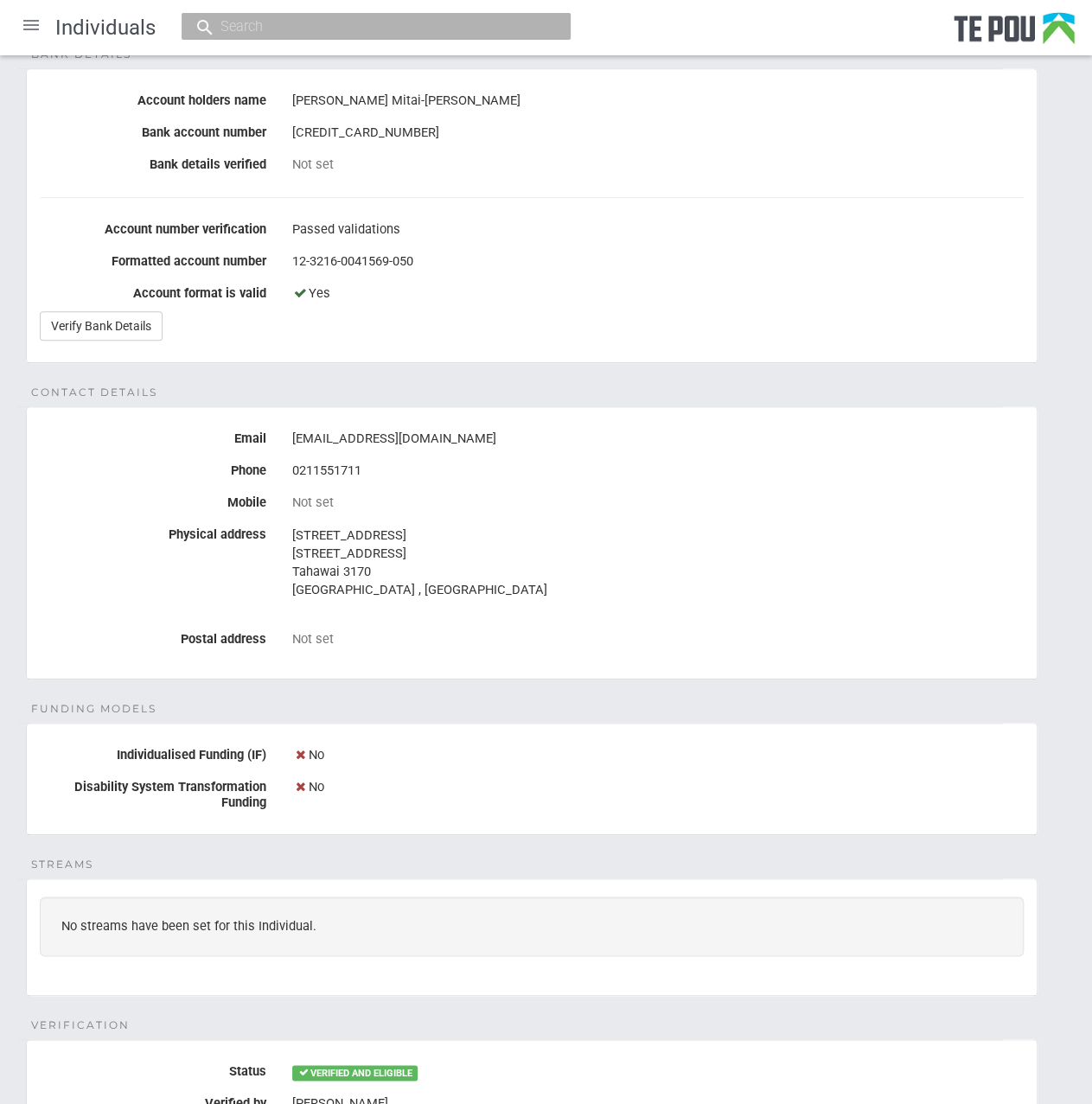 click on "[PERSON_NAME] Mitai-[PERSON_NAME]" at bounding box center (658, 101) 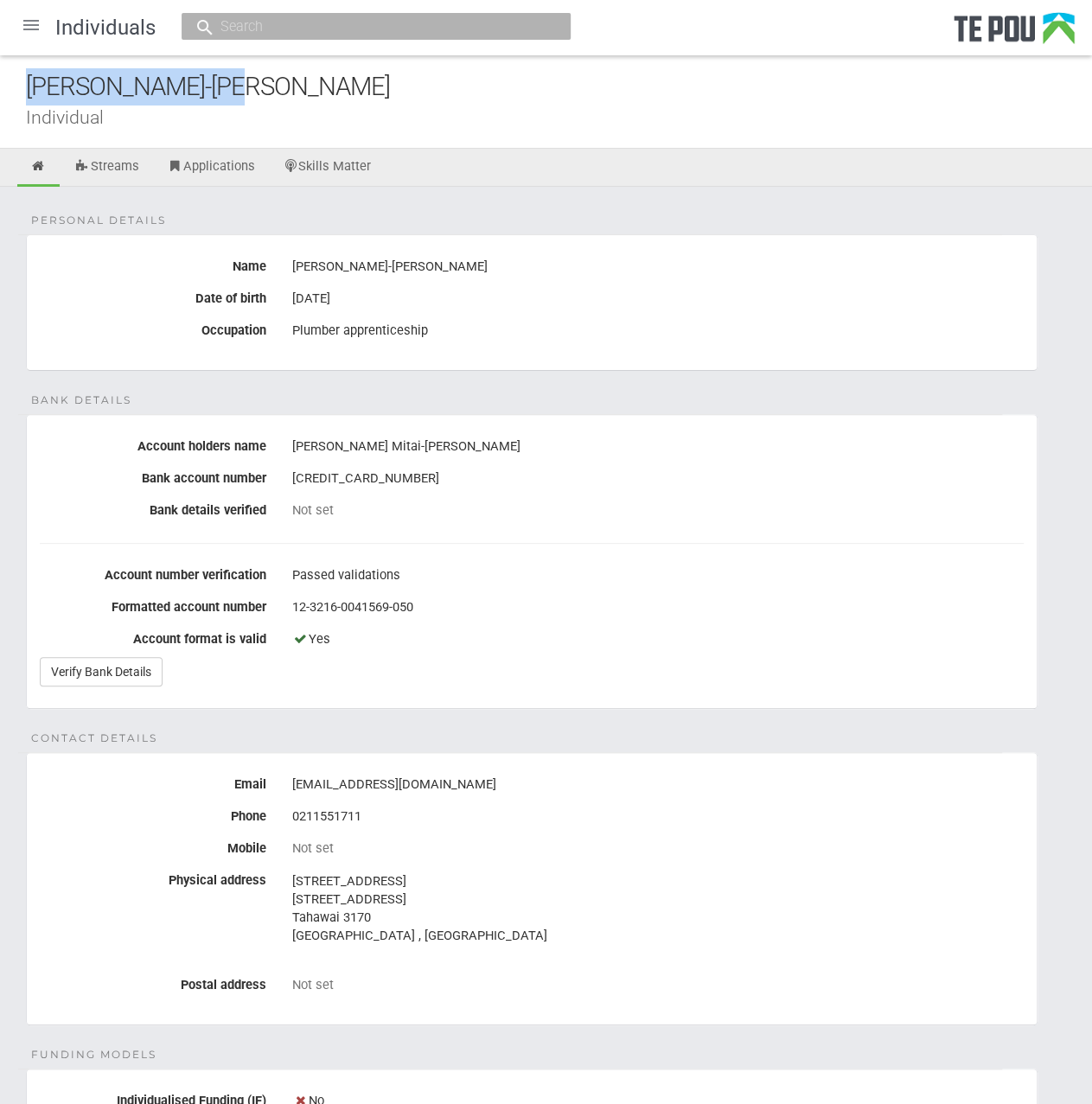 drag, startPoint x: 228, startPoint y: 83, endPoint x: -38, endPoint y: 85, distance: 266.0075 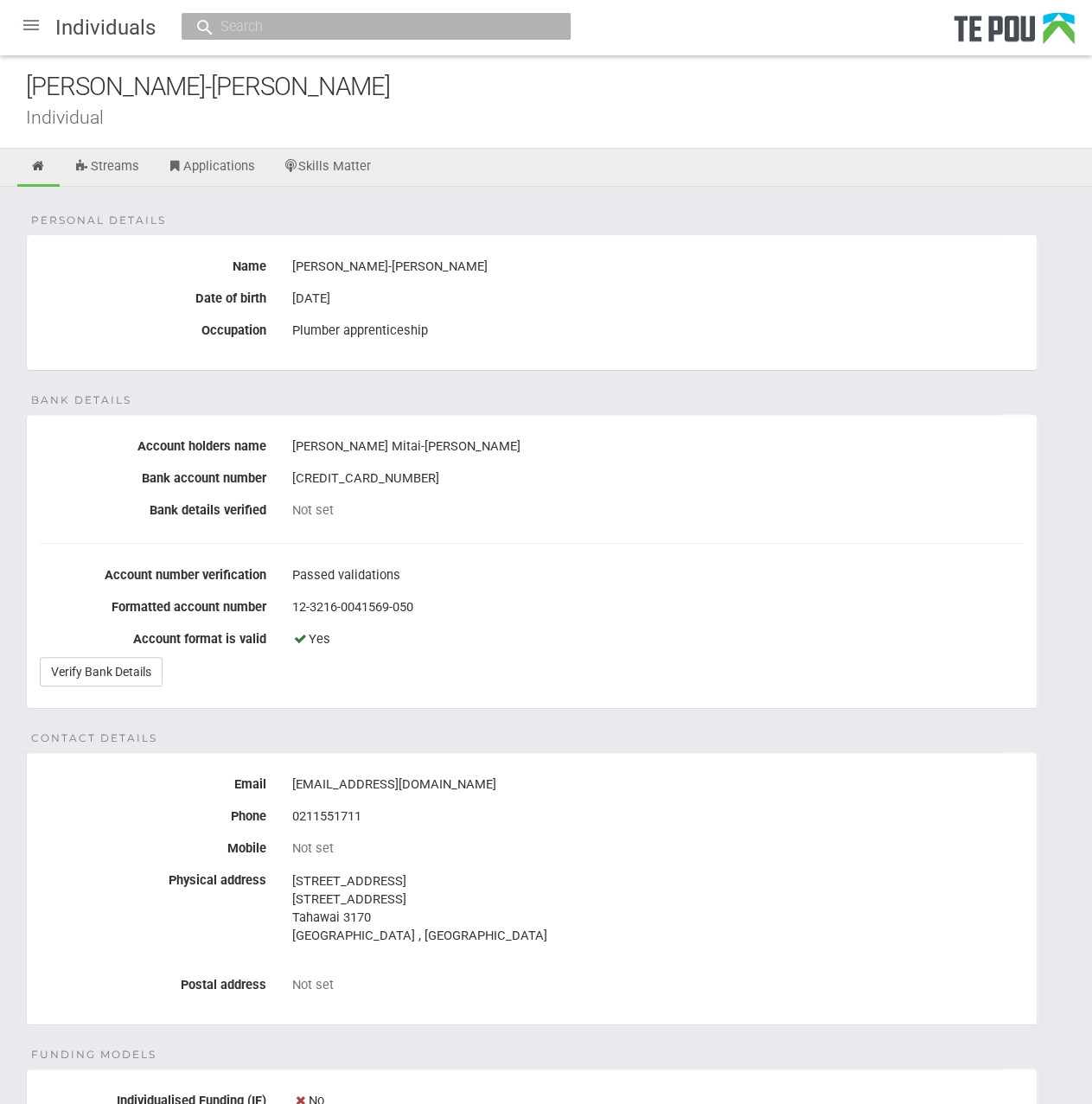 click on "Bank details Account holders name Tyler Mitai-sykes
Bank account number 12-3216-0041569-50
Bank details verified 	 Not set
Account number verification Passed validations
Formatted account number 12-3216-0041569-050
Account format is valid 	   Yes
Verify Bank Details" at bounding box center [532, 561] 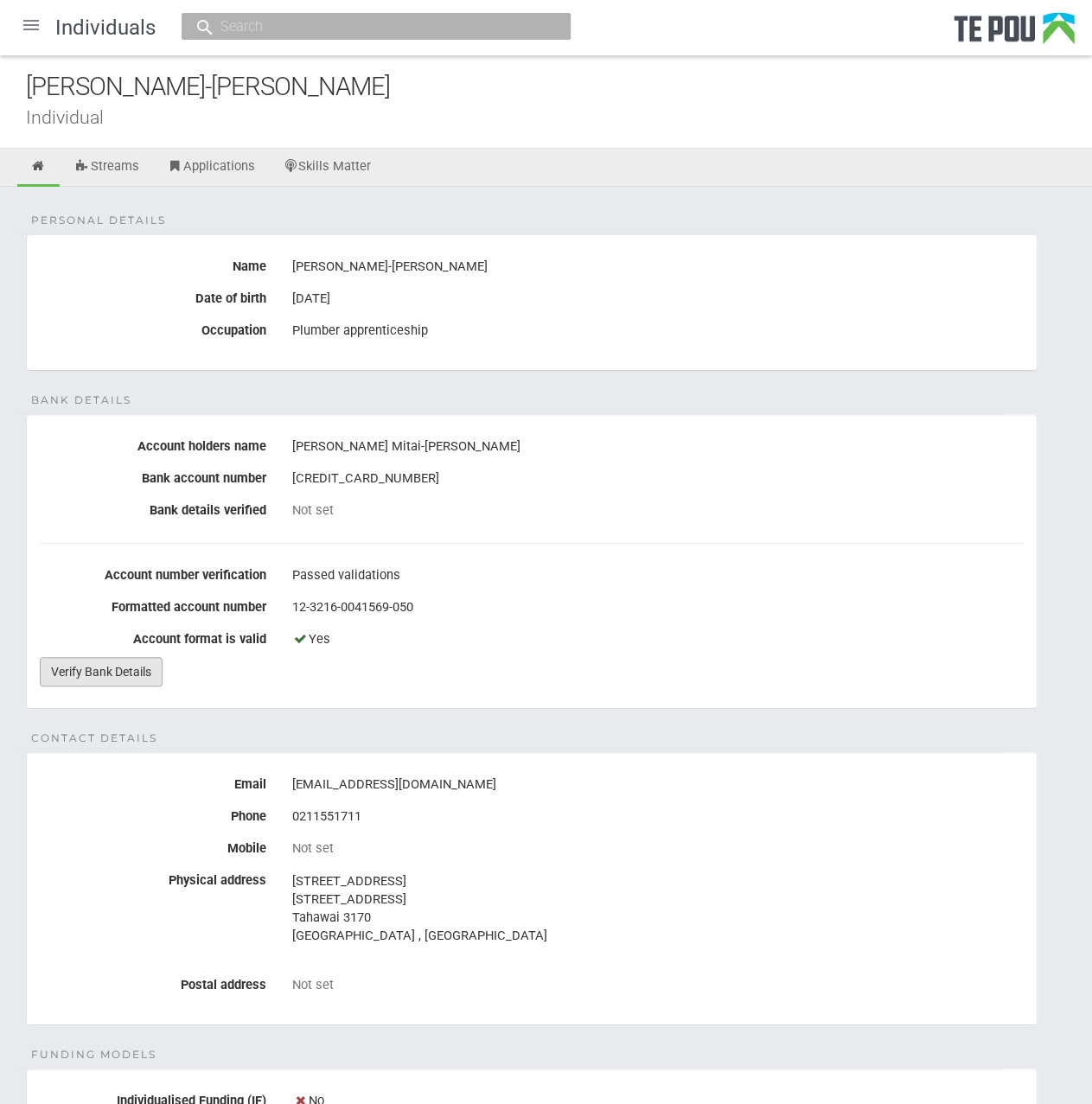 click on "Verify Bank Details" at bounding box center [101, 672] 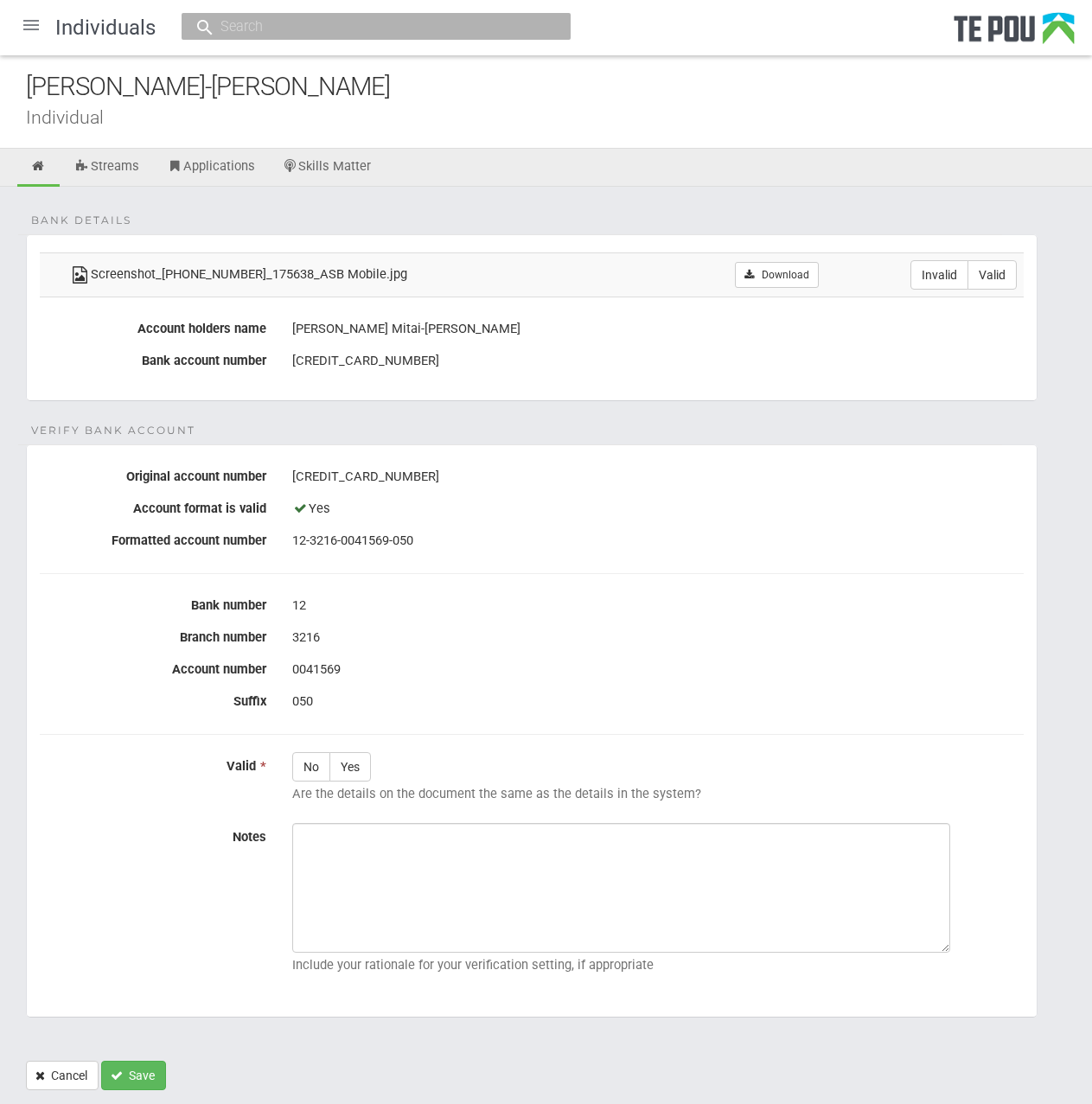 scroll, scrollTop: 0, scrollLeft: 0, axis: both 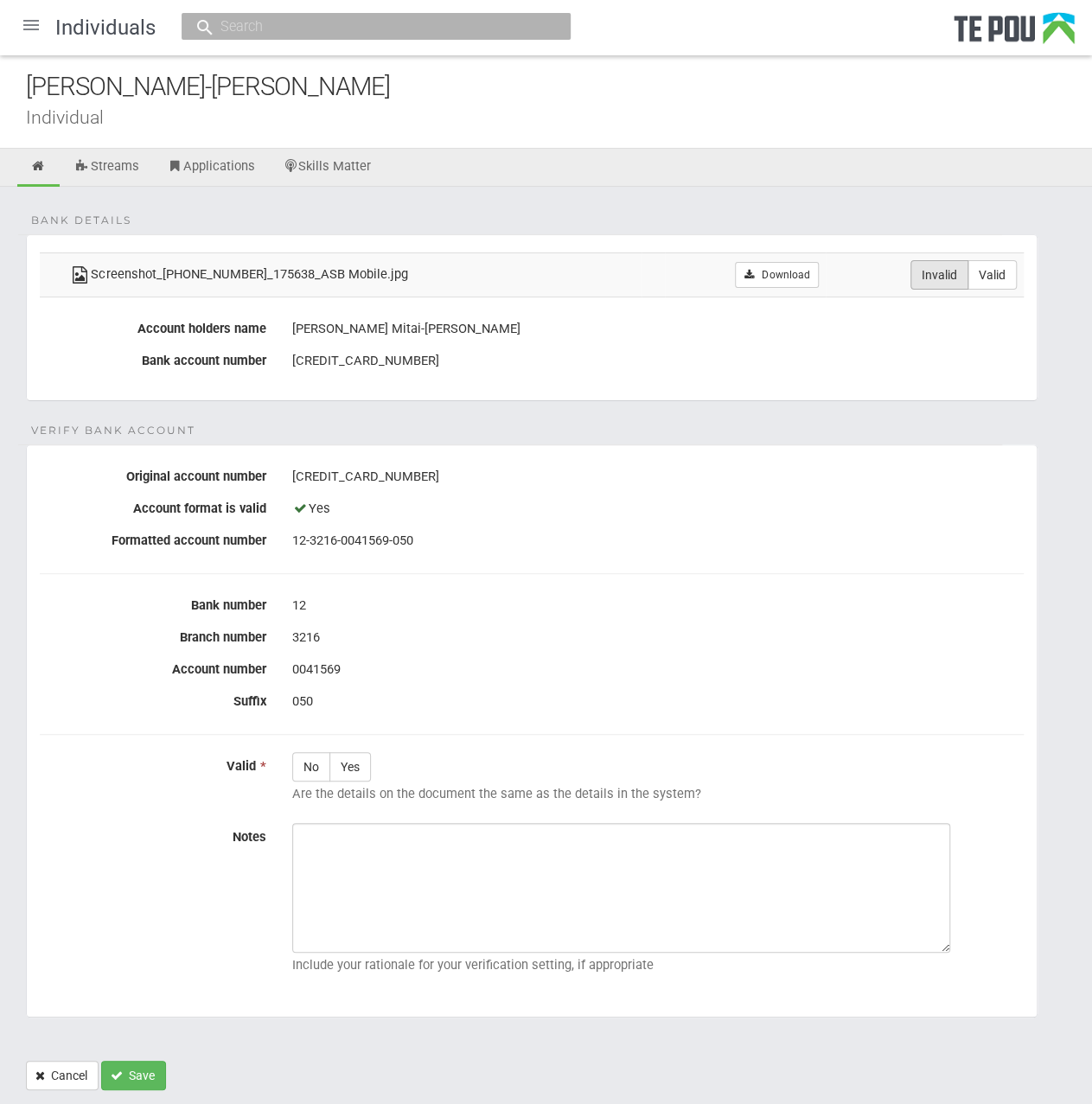 click on "Invalid" at bounding box center [939, 275] 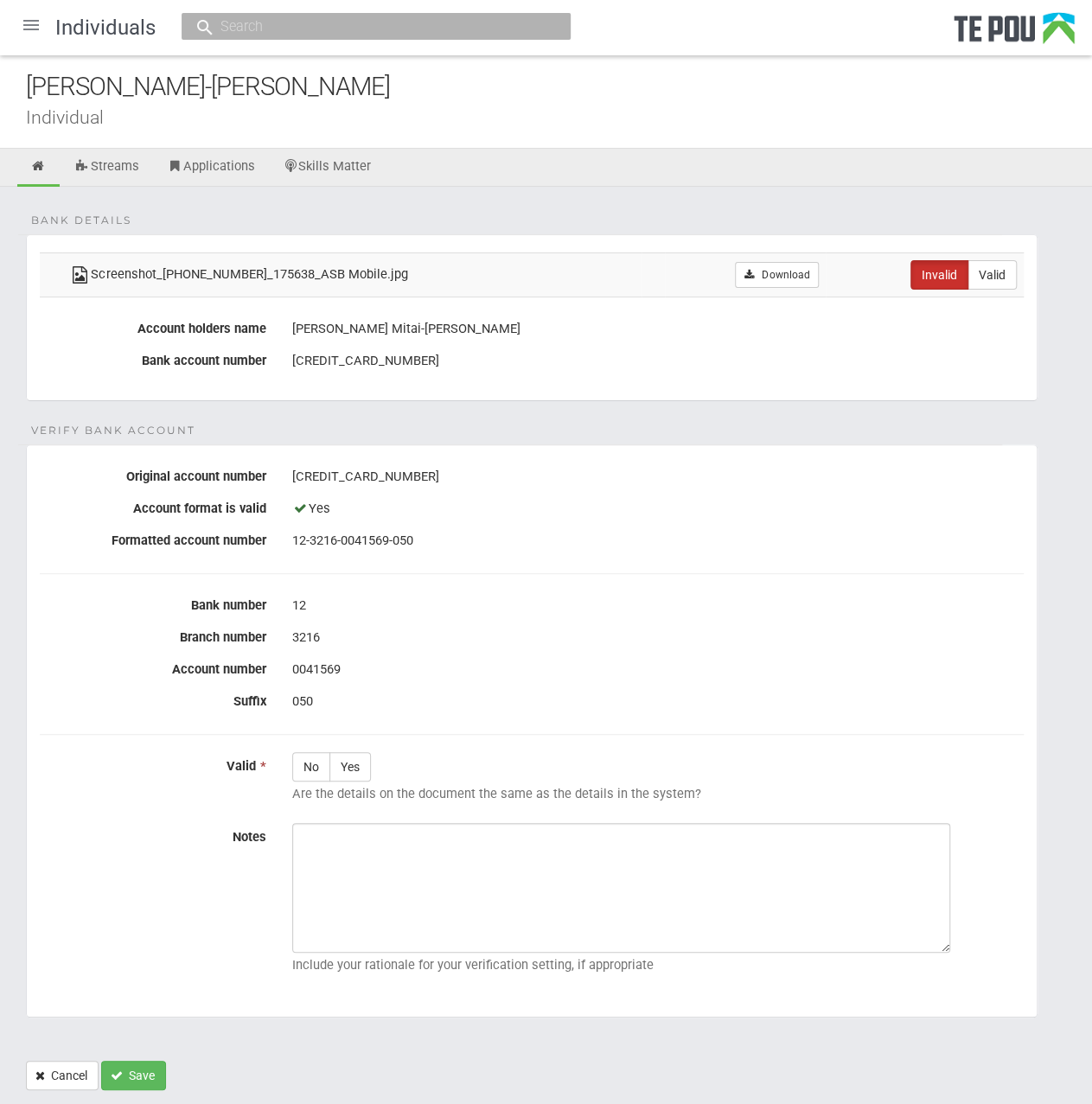 click on "Bank details
Screenshot_[PHONE_NUMBER]_175638_ASB Mobile.jpg
Download
Invalid
Valid
Account holders name [PERSON_NAME] Mitai-[PERSON_NAME]
Bank account number [FINANCIAL_ID]" at bounding box center [532, 317] 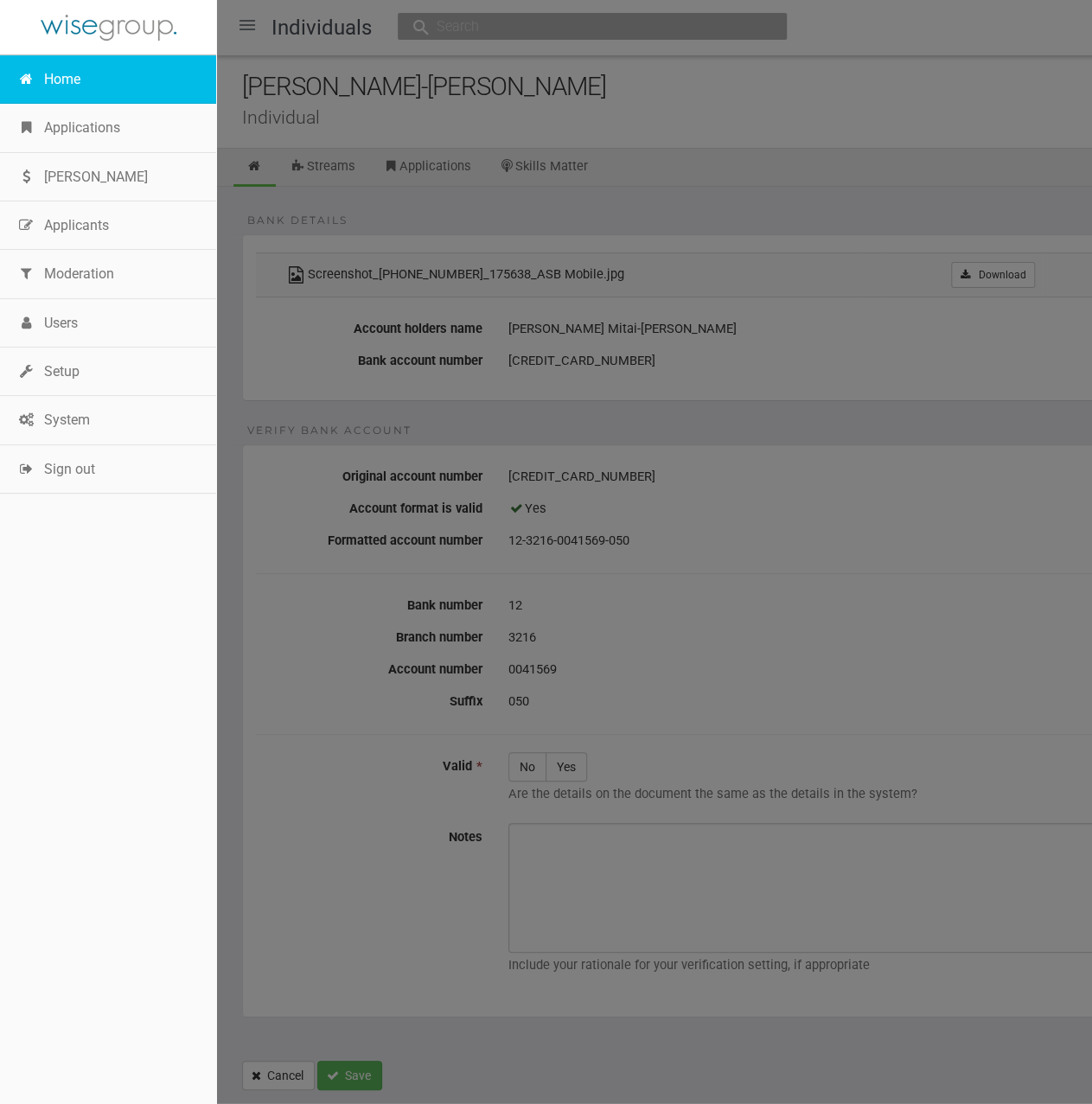 click on "Home" at bounding box center (108, 80) 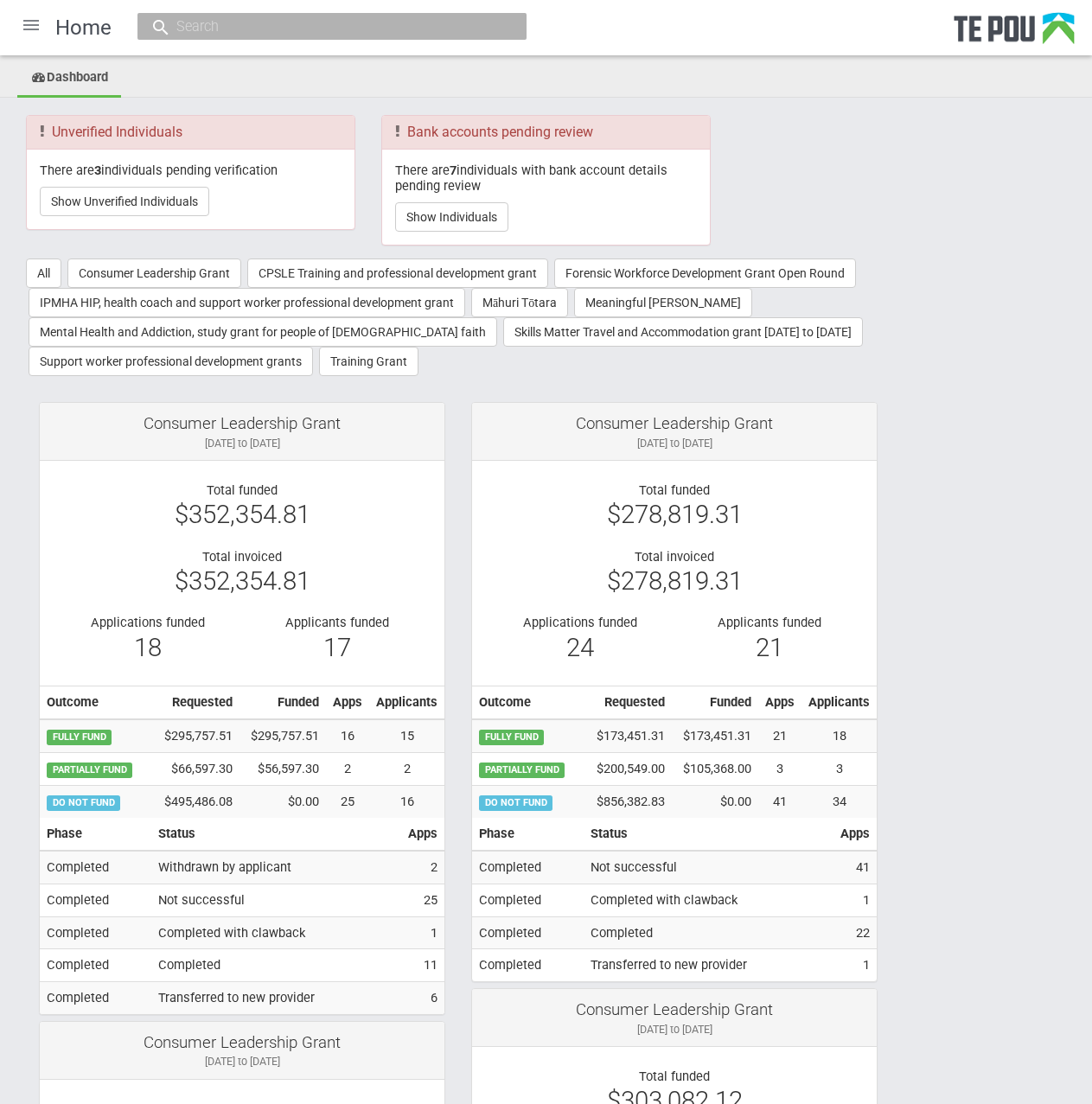 scroll, scrollTop: 0, scrollLeft: 0, axis: both 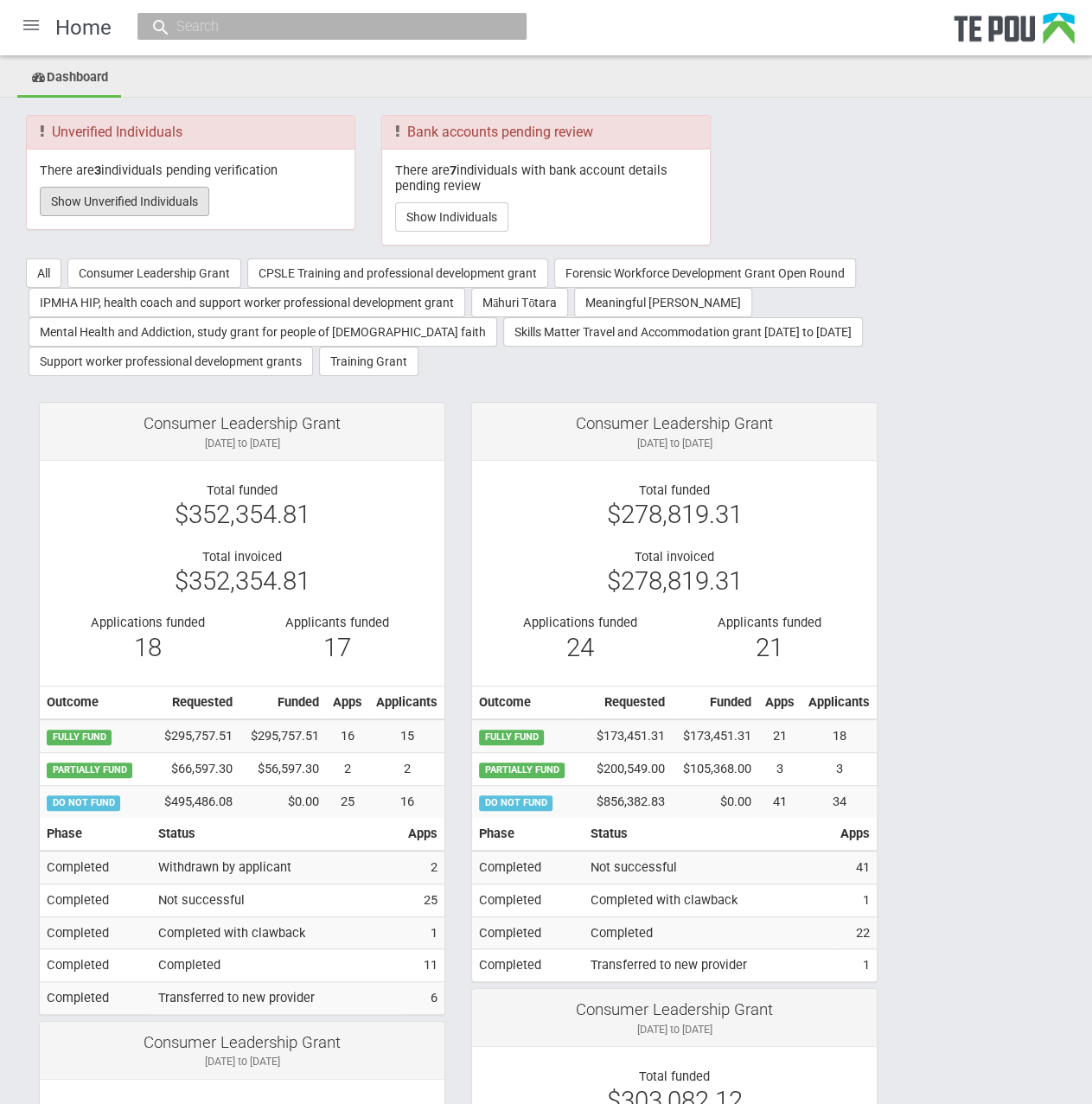 click on "Show Unverified Individuals" at bounding box center (125, 201) 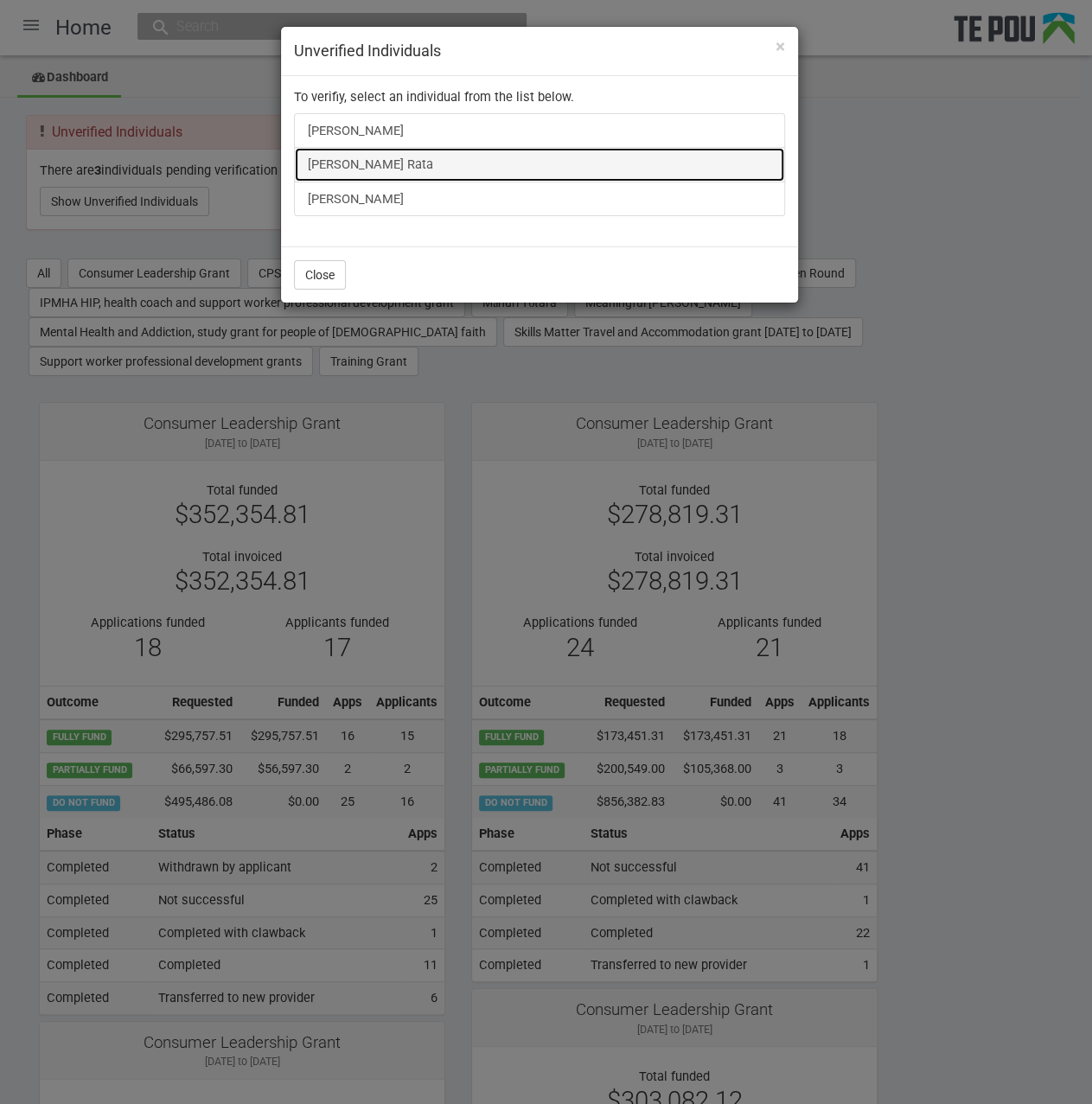 click on "Stacey Rata" at bounding box center (540, 164) 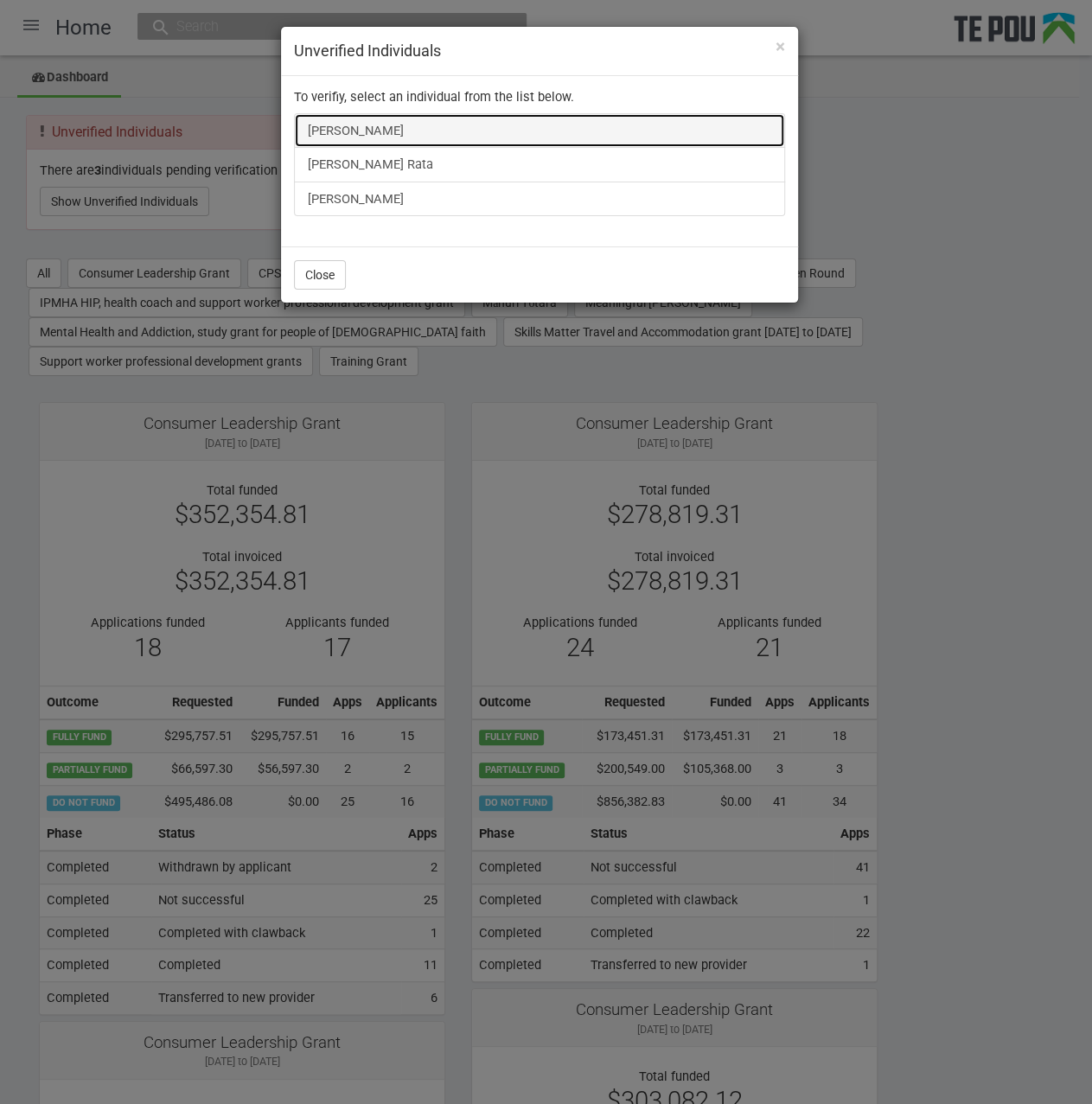click on "Sarah Kendrick" at bounding box center (540, 131) 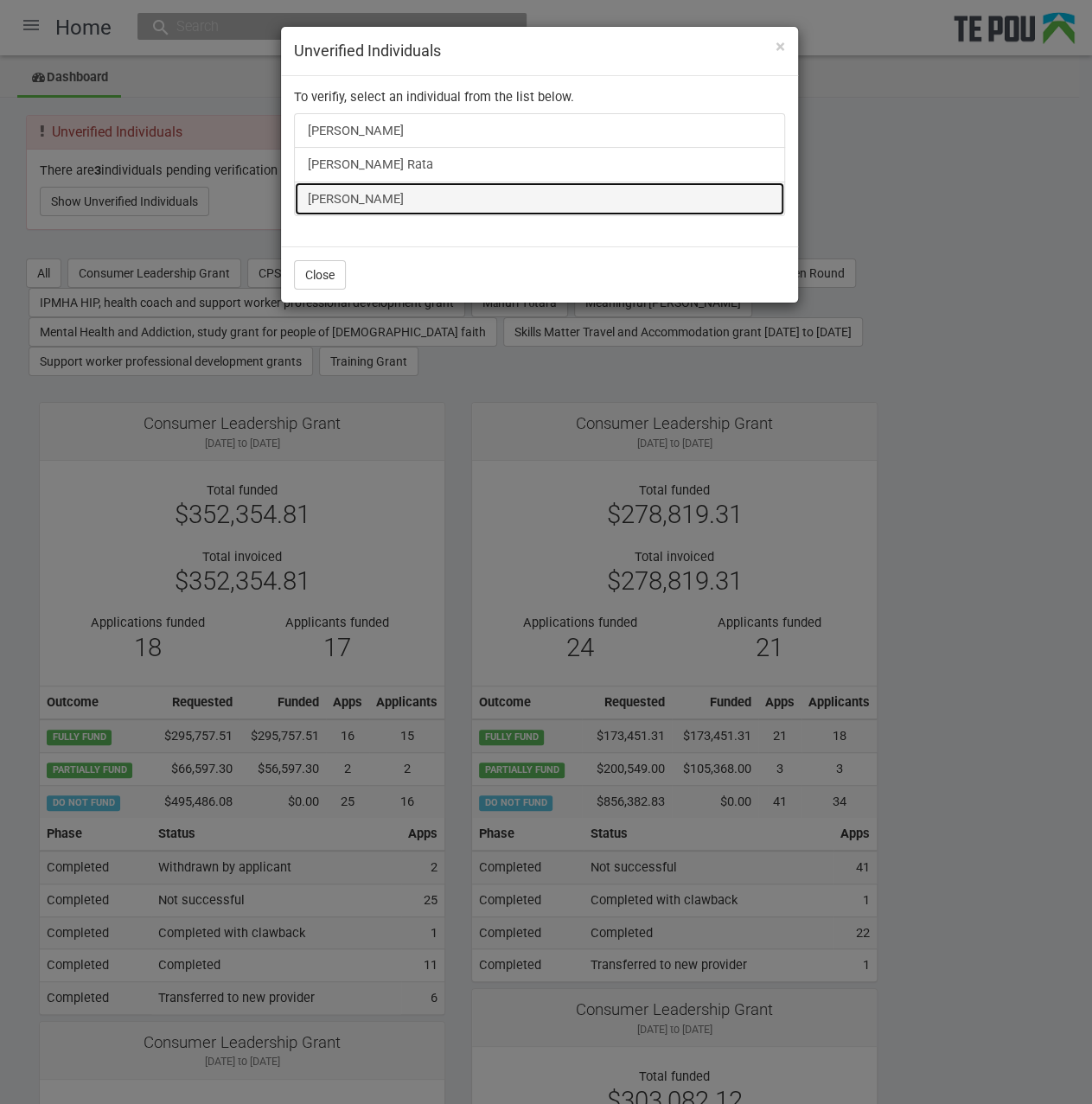 click on "victoria willard" at bounding box center (540, 199) 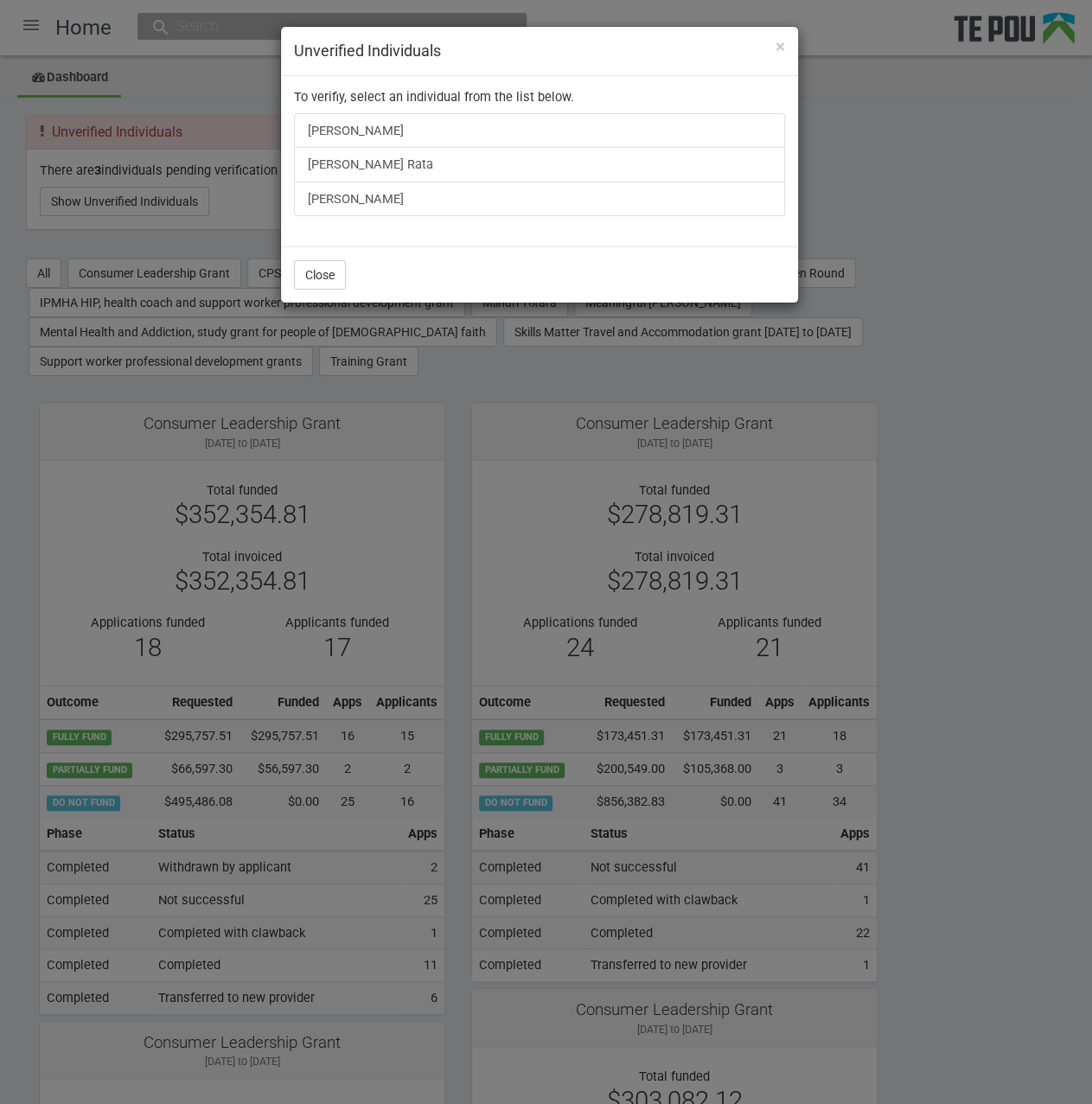 click on "×
Unverified Individuals
To verifiy, select an individual from the list below.
Sarah Kendrick
Stacey Rata
victoria willard
Close" at bounding box center [546, 552] 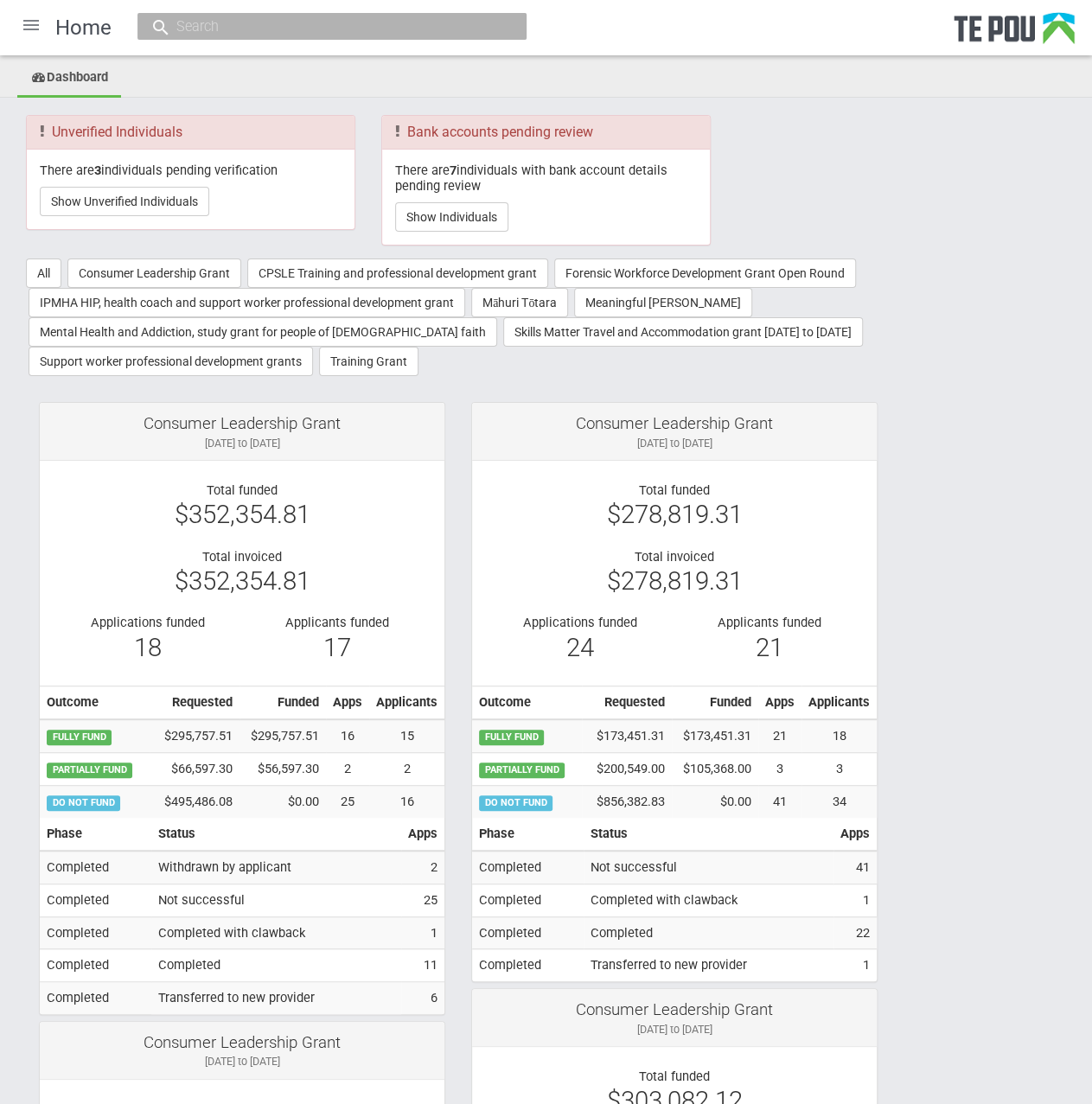 click at bounding box center (31, 25) 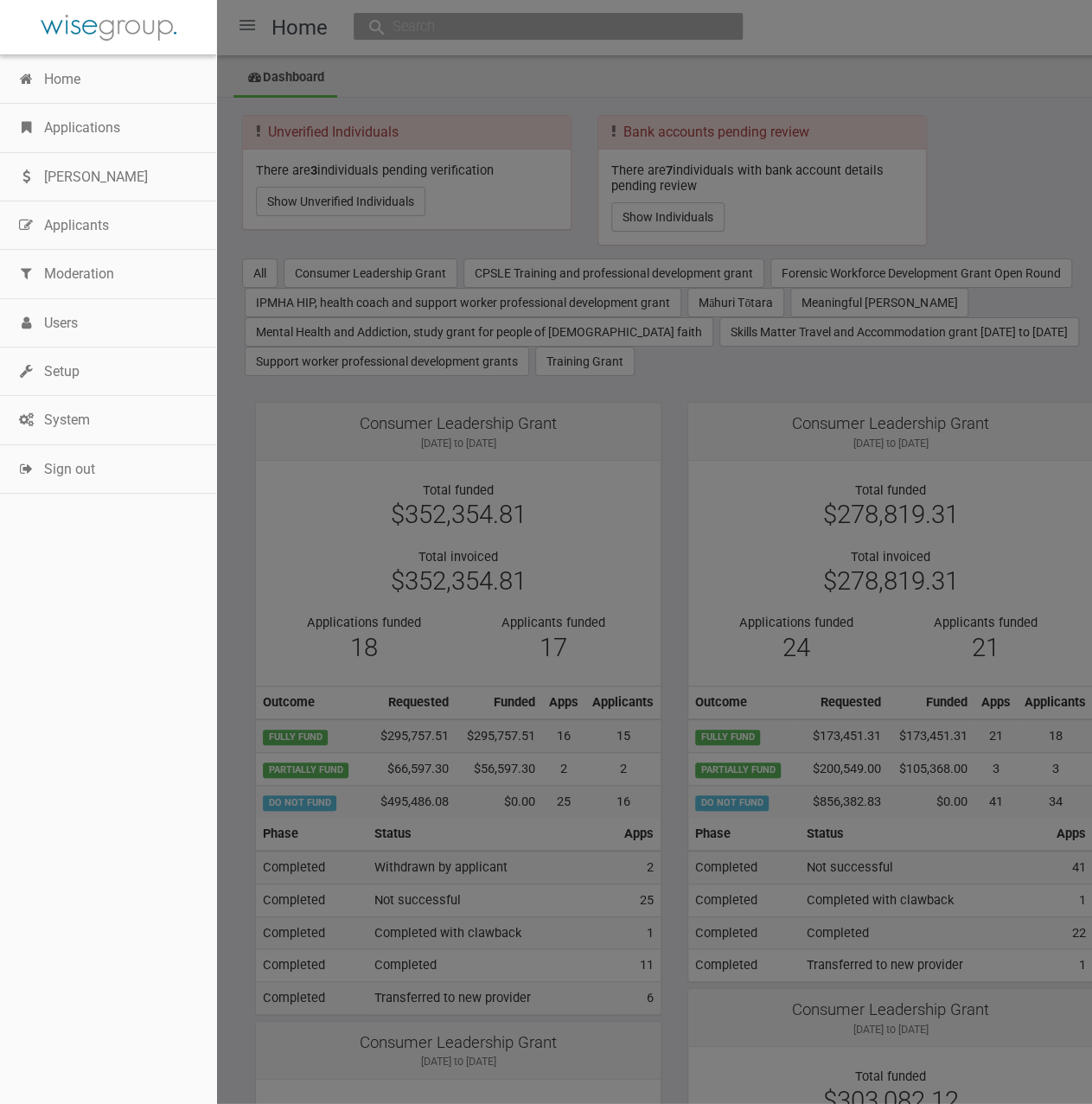 click at bounding box center [546, 552] 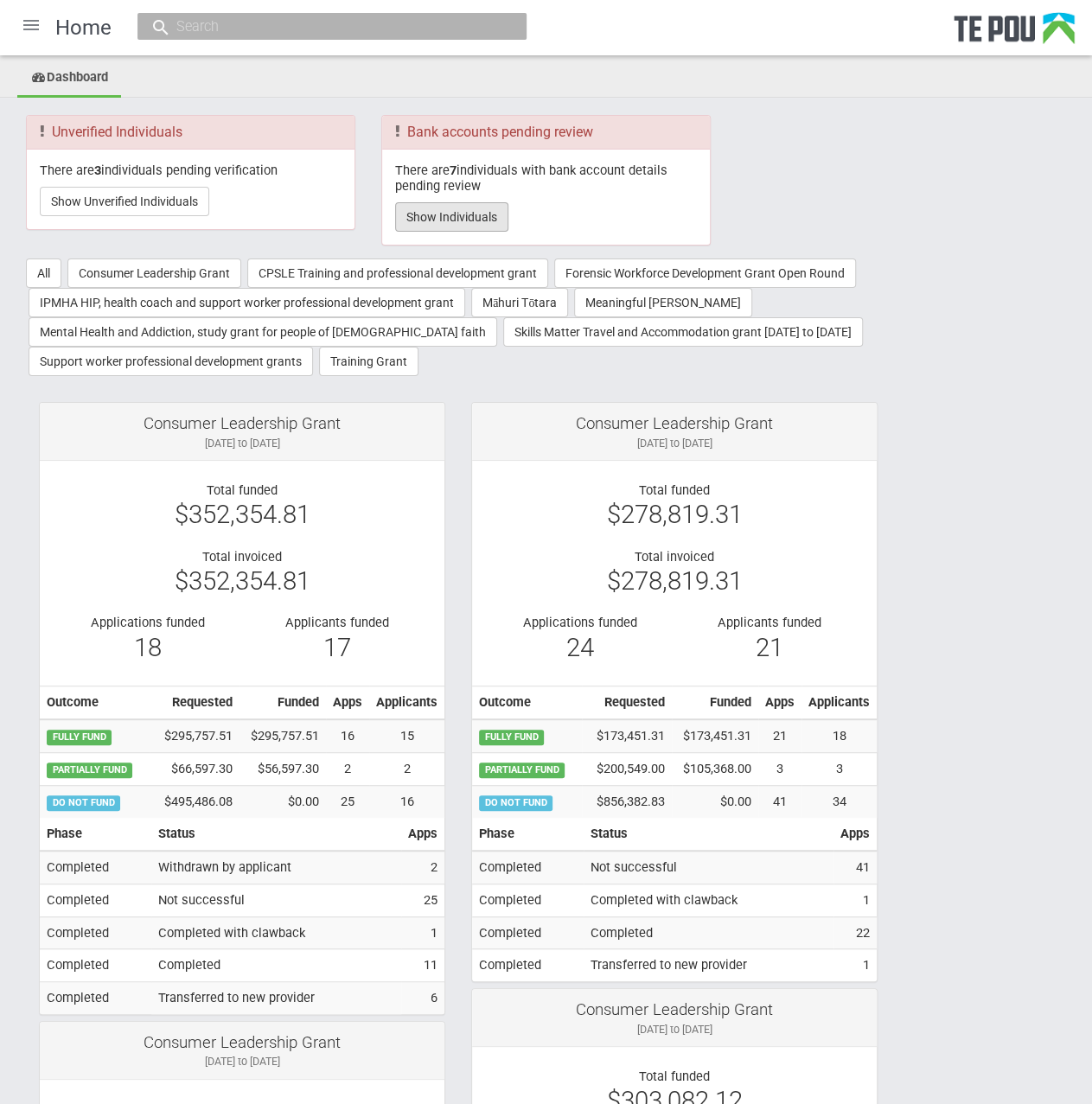 click on "Show Individuals" at bounding box center [451, 217] 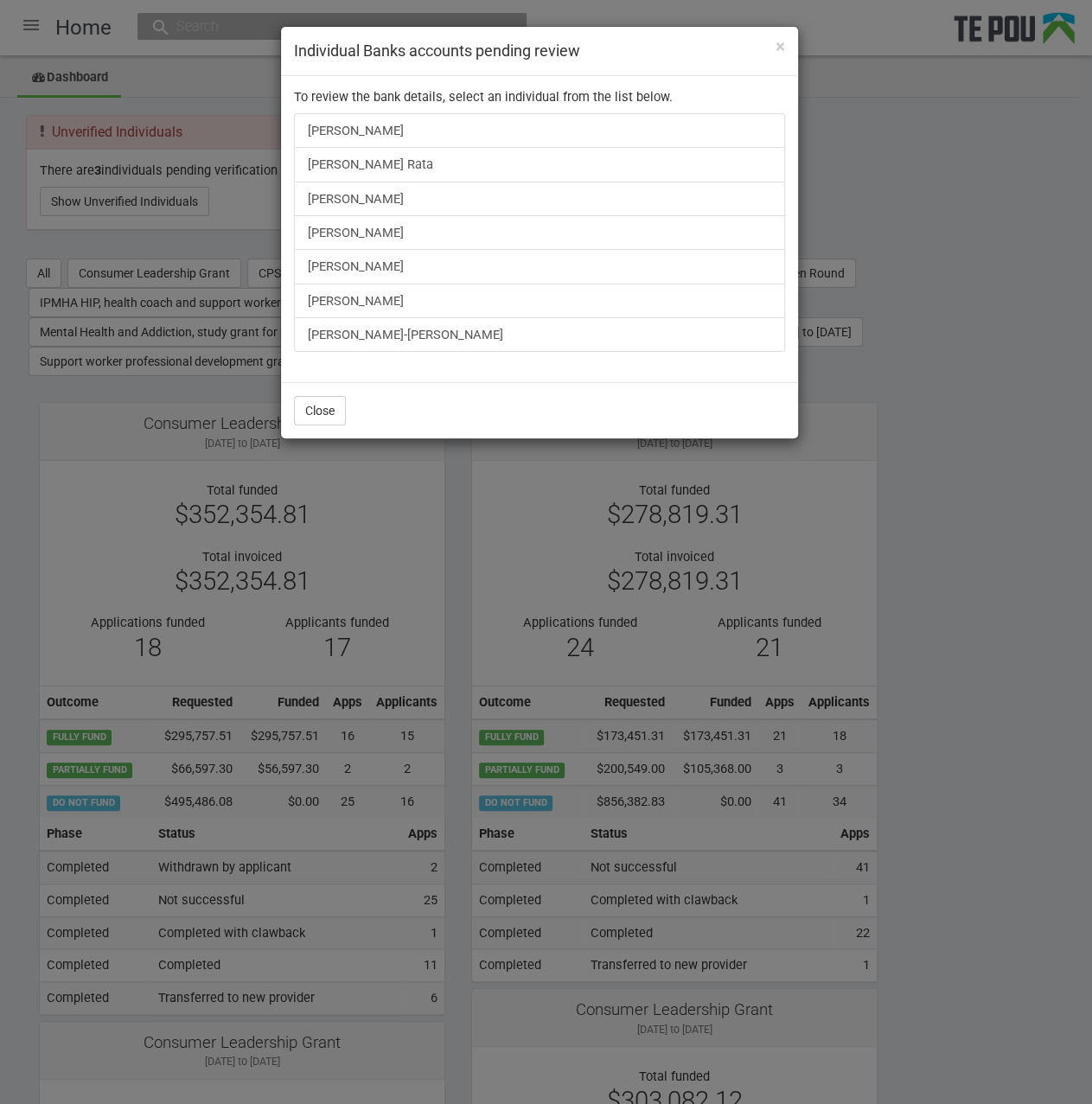 click on "Close" at bounding box center [540, 410] 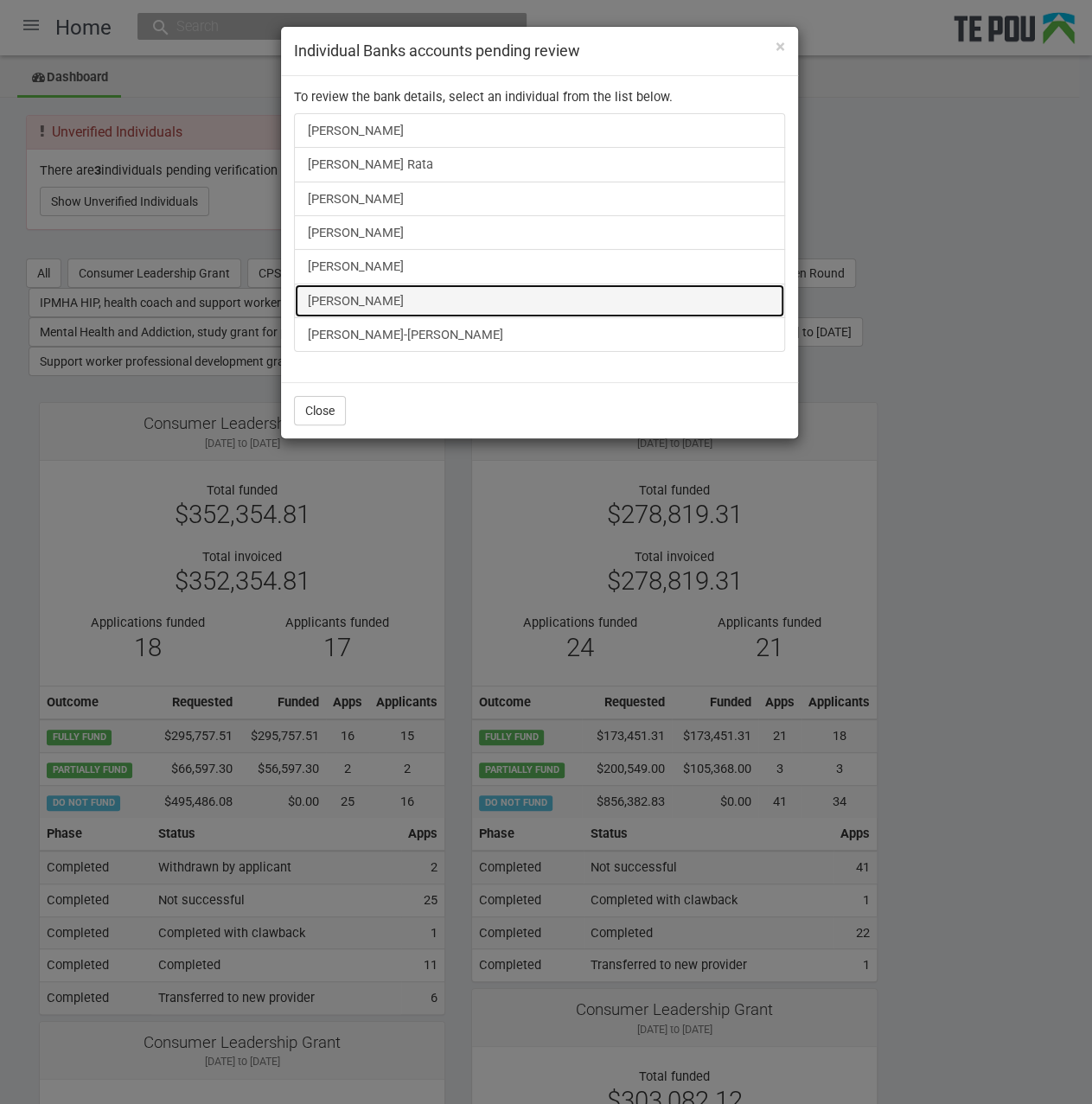 click on "Samantha Mahon" at bounding box center (540, 301) 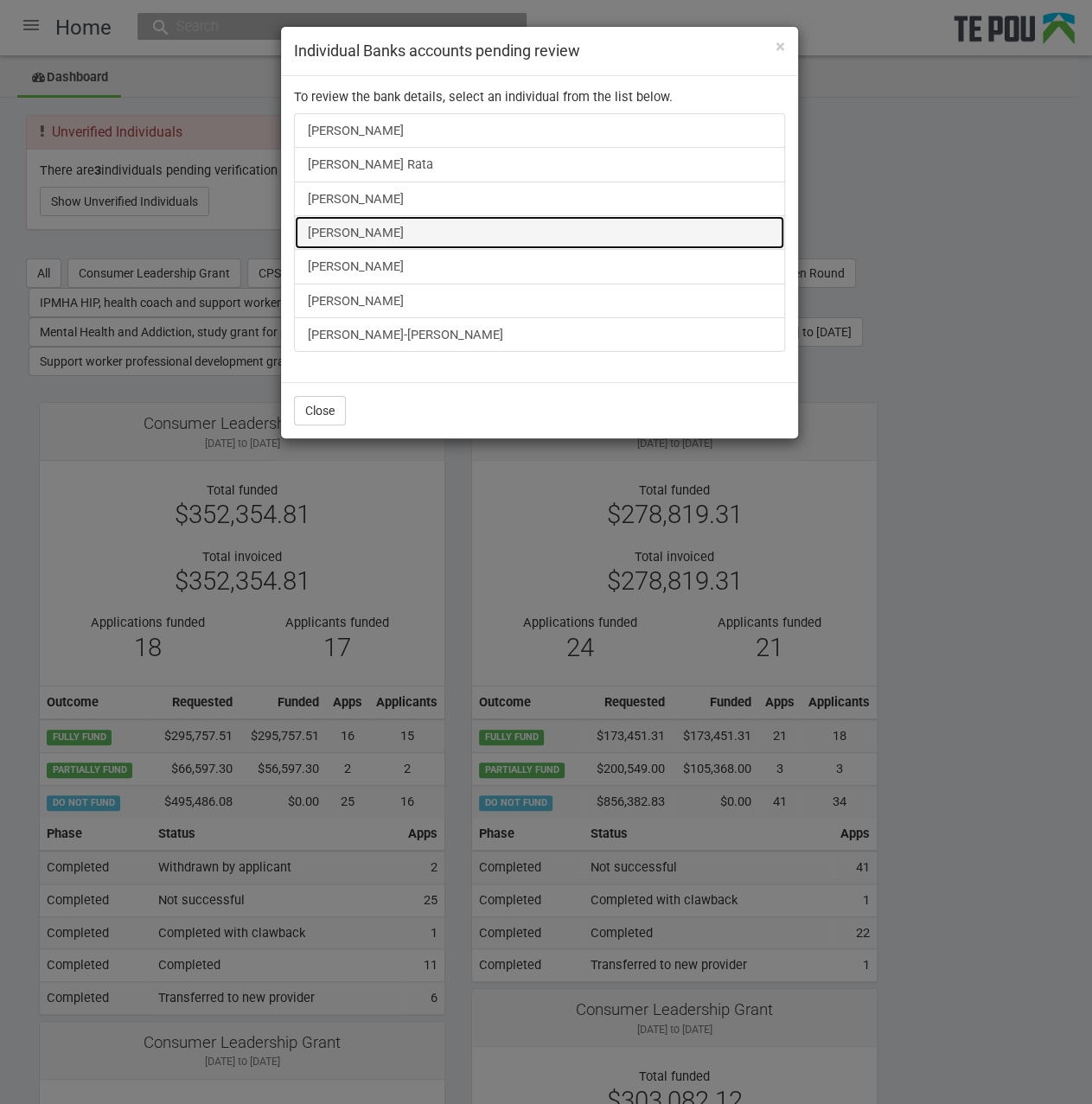 click on "[PERSON_NAME]" at bounding box center [540, 233] 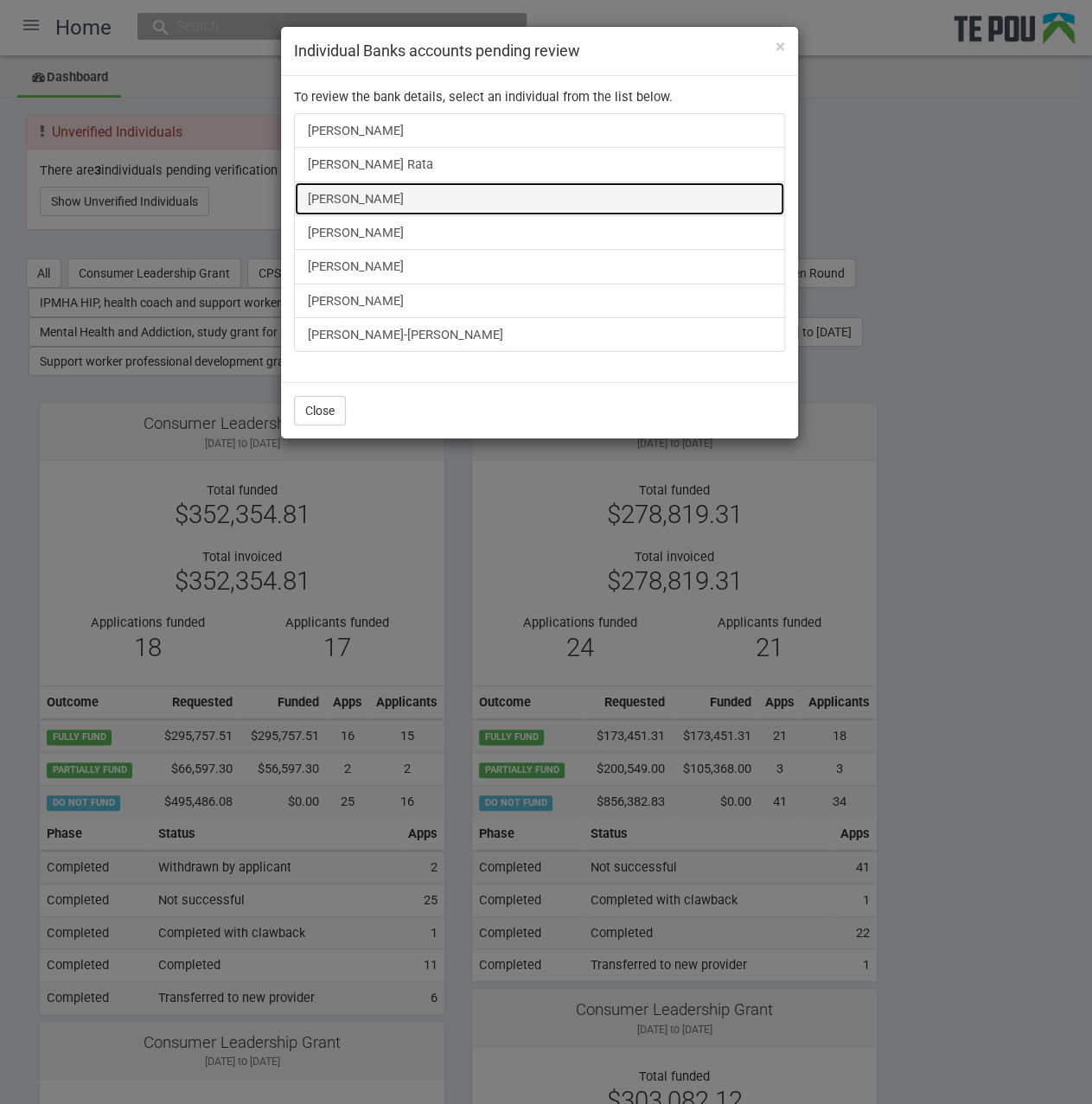click on "[PERSON_NAME]" at bounding box center [540, 199] 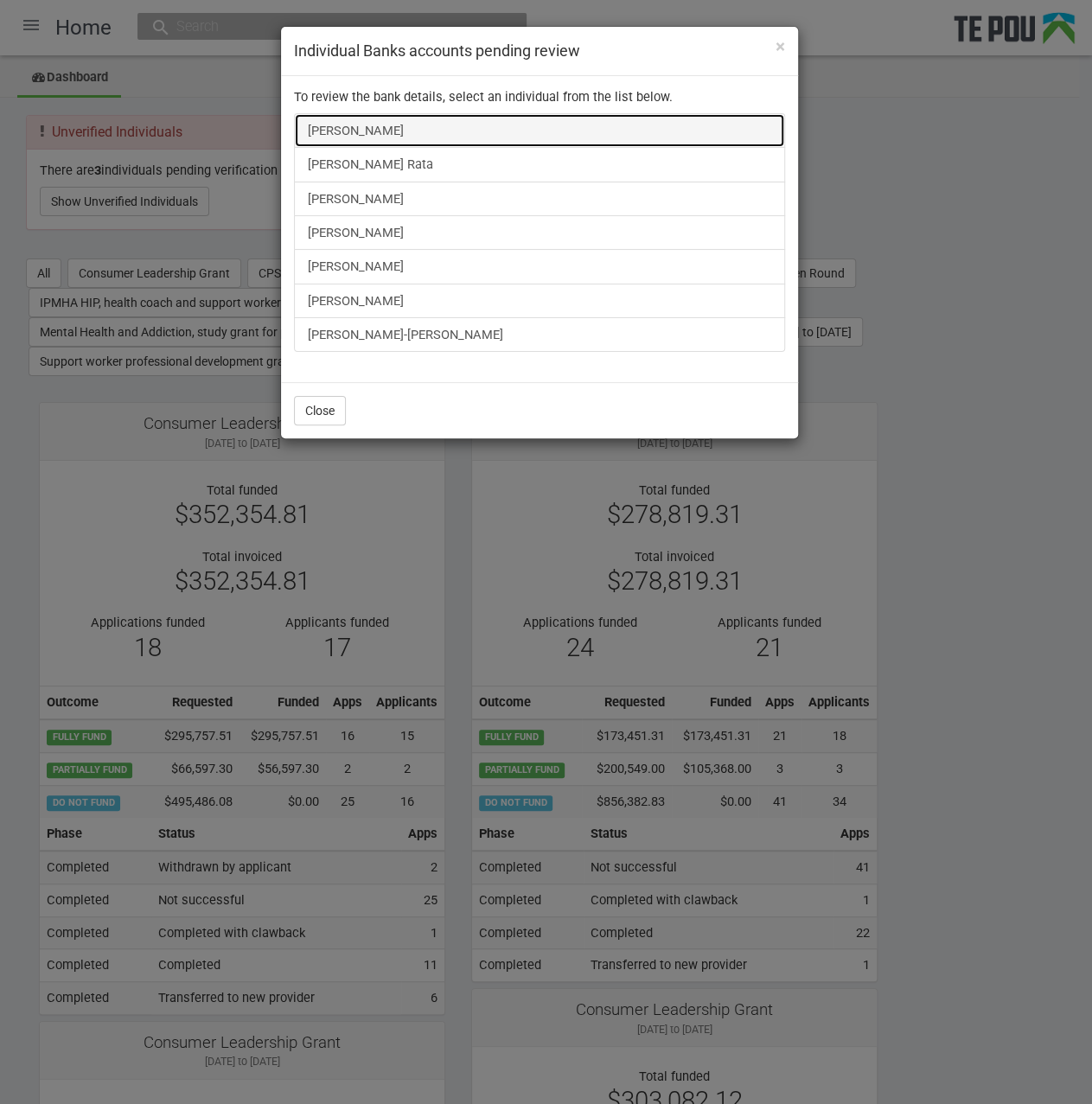 click on "Sarah Kendrick" at bounding box center (540, 131) 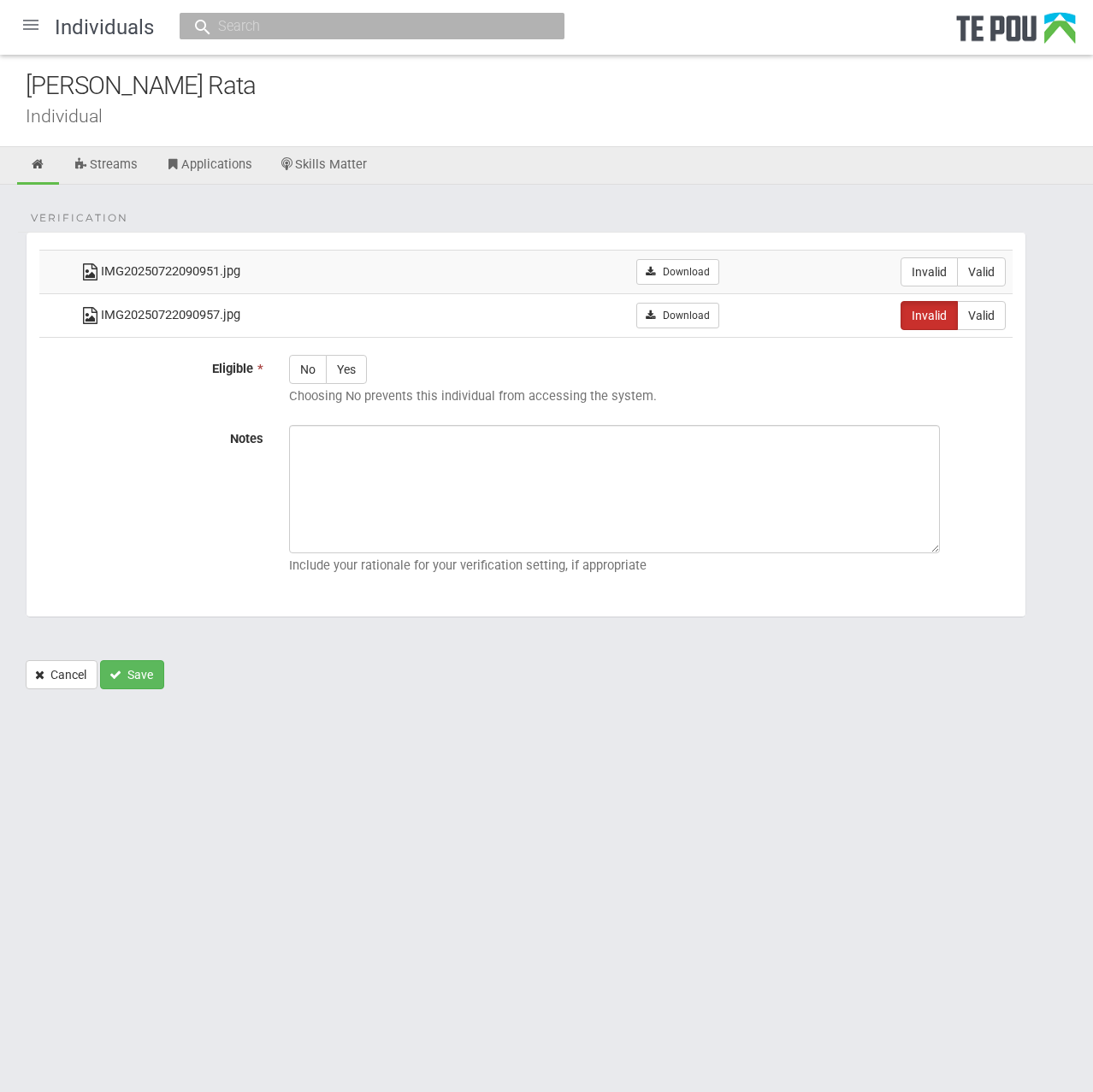 scroll, scrollTop: 0, scrollLeft: 0, axis: both 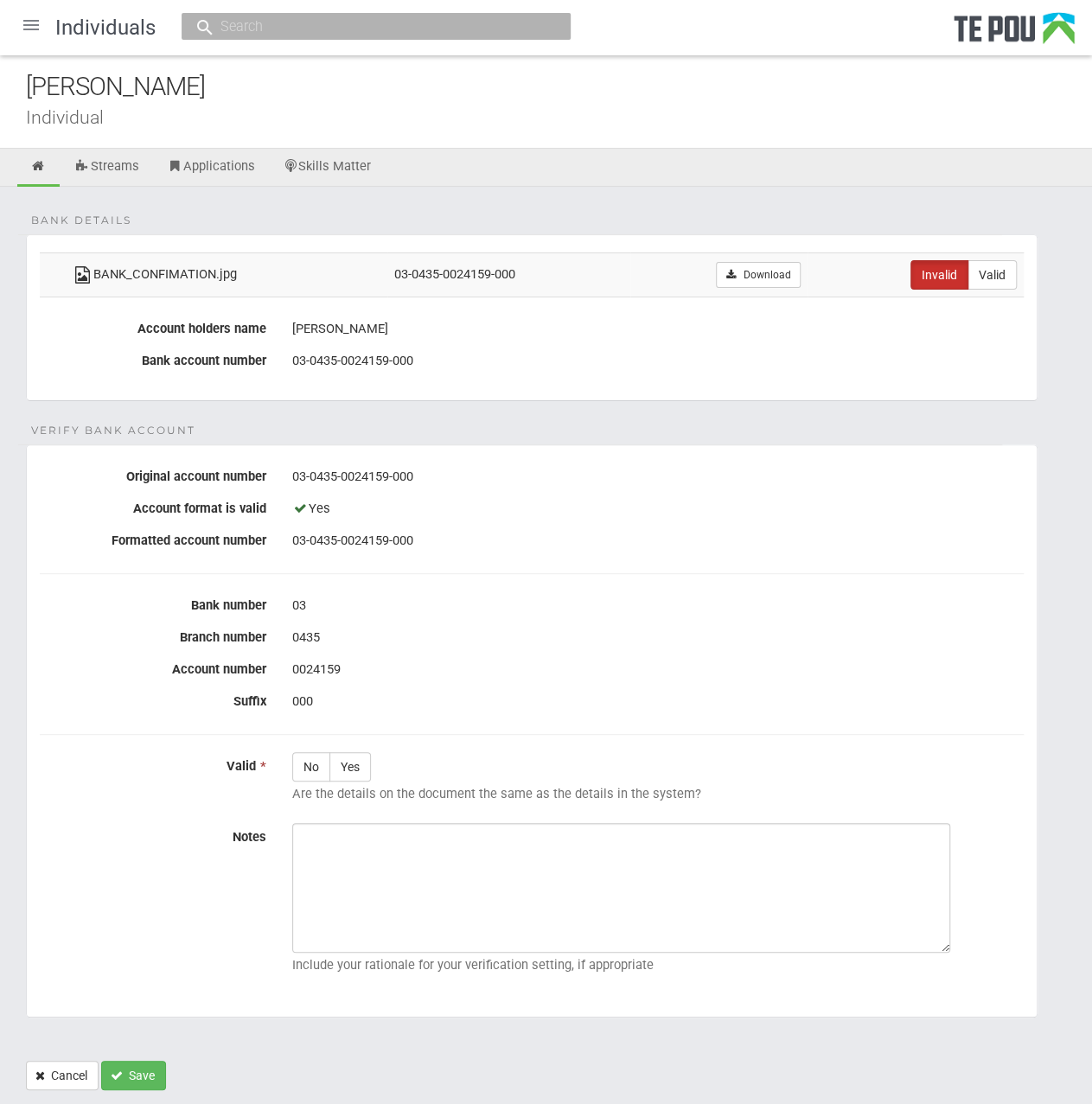 click on "Bank details
BANK_CONFIMATION.jpg
03-0435-0024159-000
Download
Invalid
Valid
Account holders name S A Kendrick
Bank account number 03-0435-0024159-000
Verify Bank Account
03-0435-0024159-000" at bounding box center (546, 662) 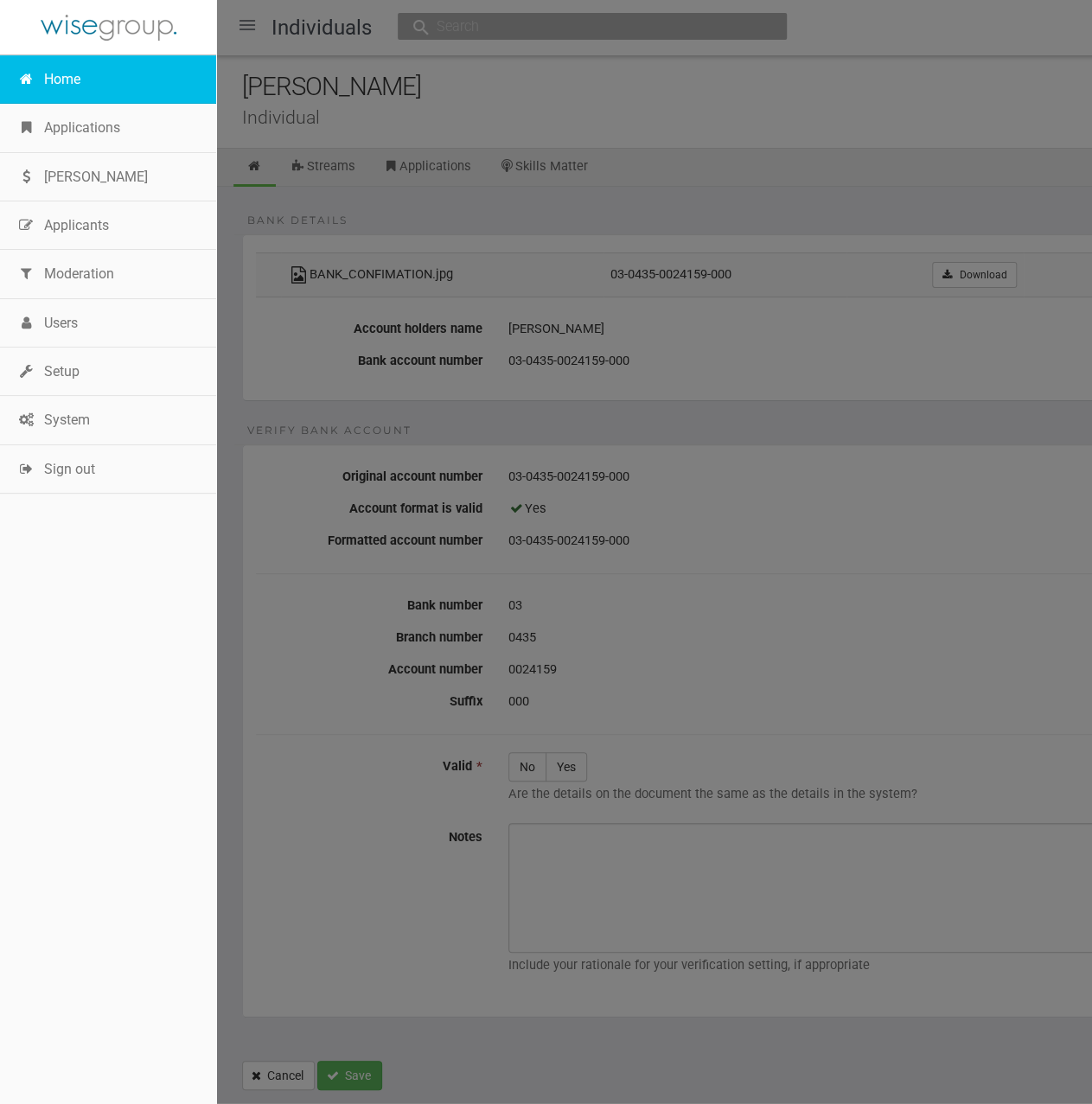 click on "Home" at bounding box center (108, 80) 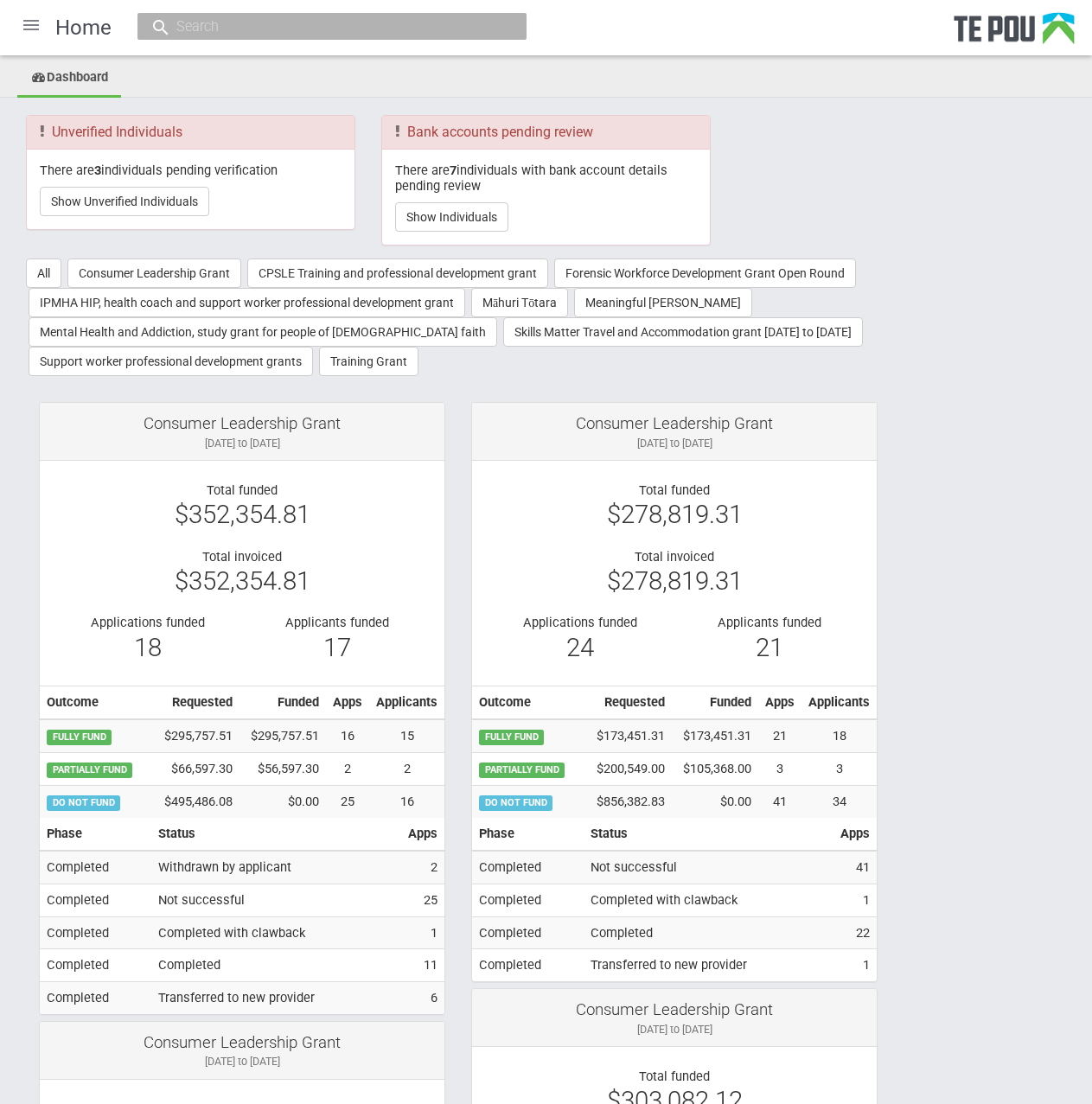 scroll, scrollTop: 0, scrollLeft: 0, axis: both 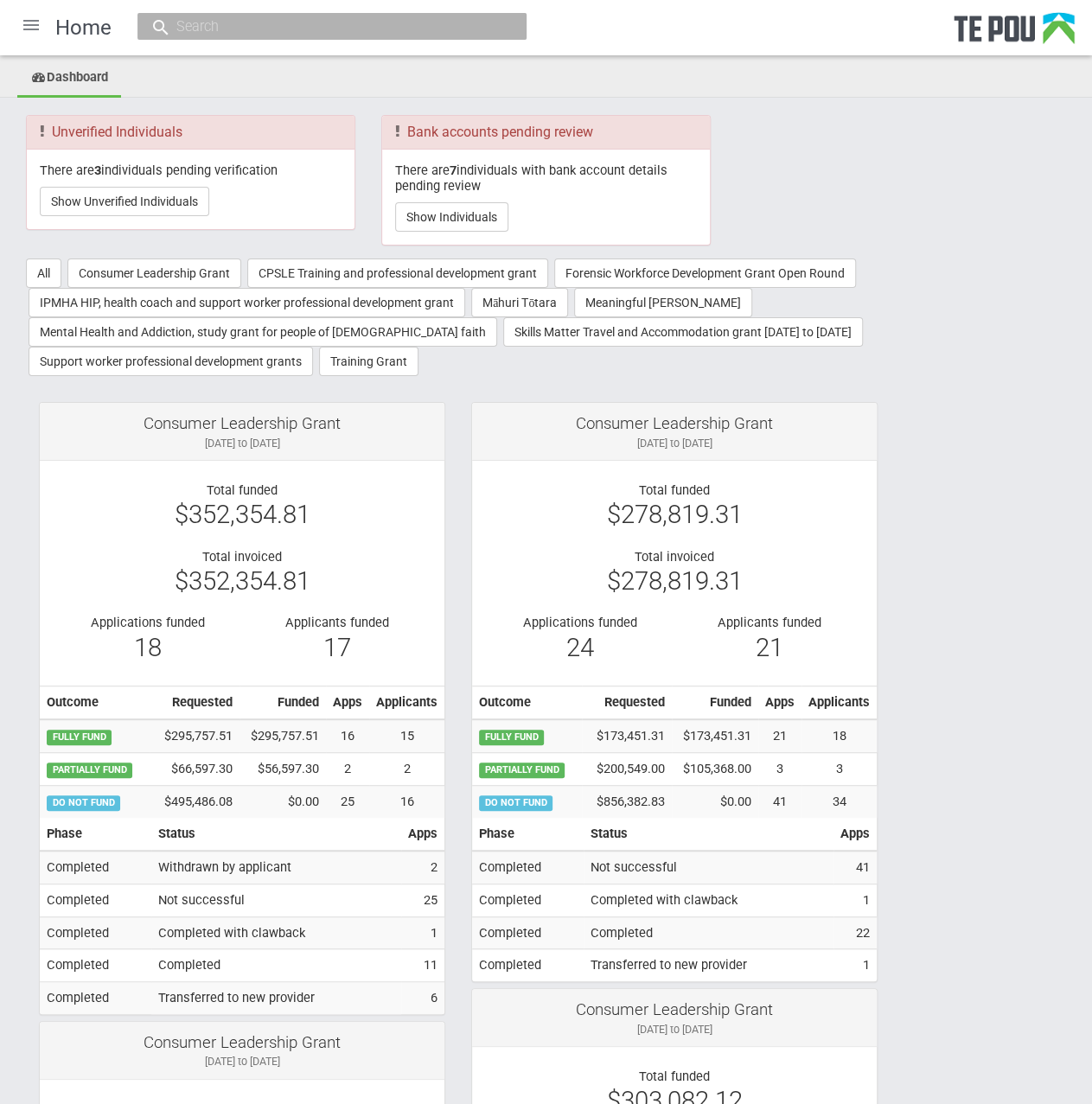 click on "Unverified Individuals
There are  3  individuals pending verification
Show Unverified Individuals
Bank accounts pending review
There are  7  individuals with bank account details pending review
Show Individuals" at bounding box center (546, 184) 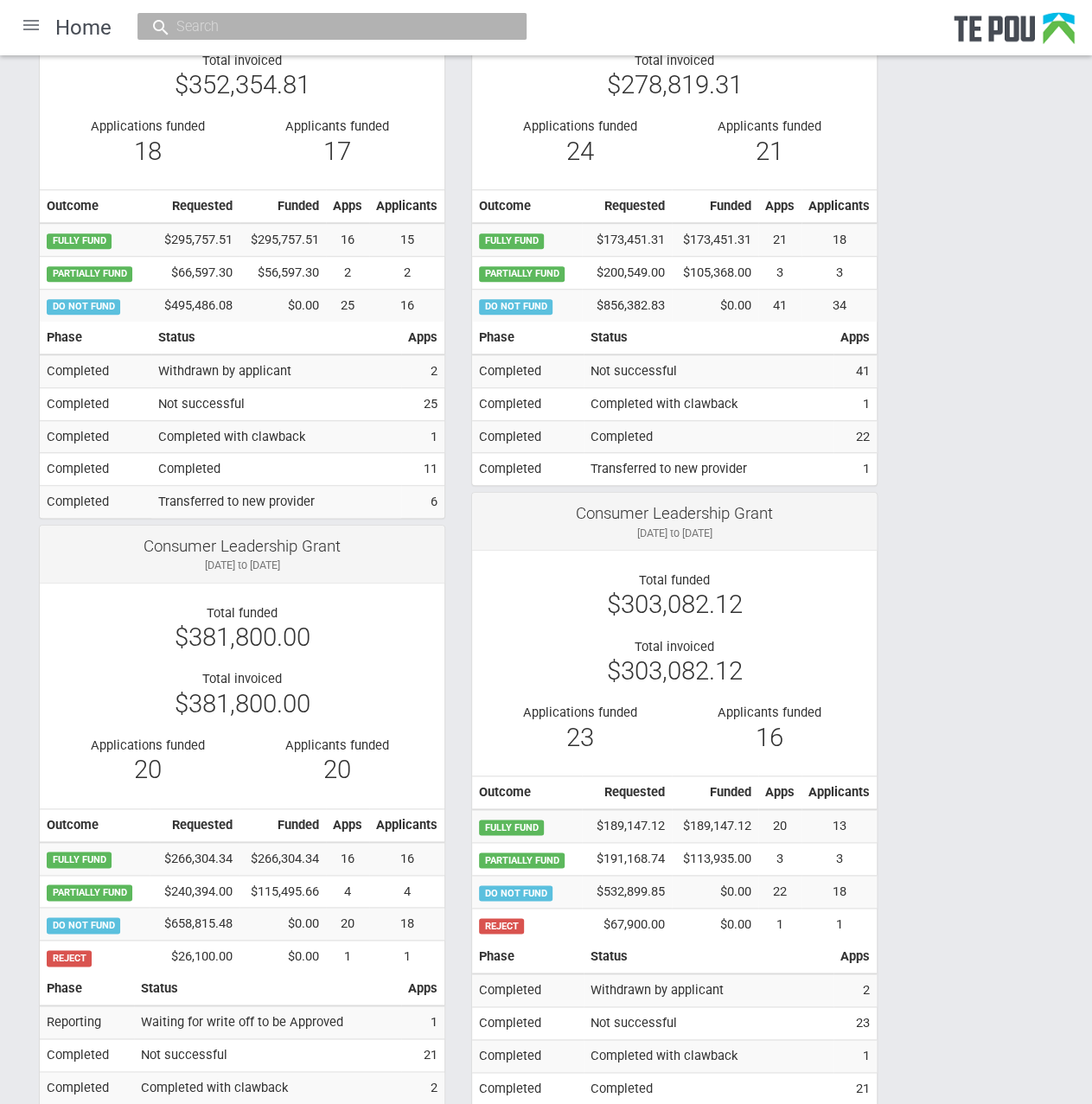scroll, scrollTop: 778, scrollLeft: 0, axis: vertical 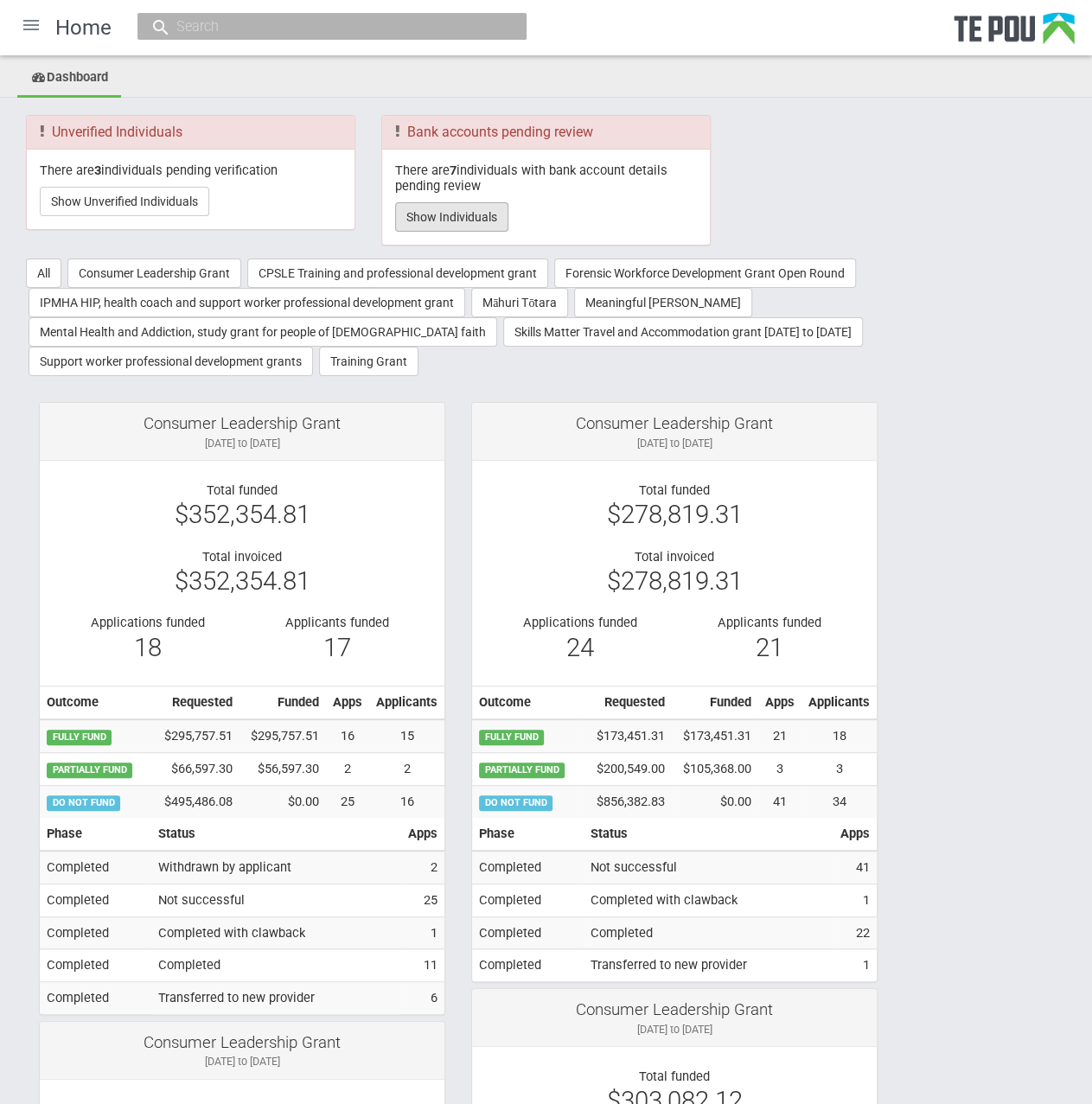 click on "Show Individuals" at bounding box center (451, 217) 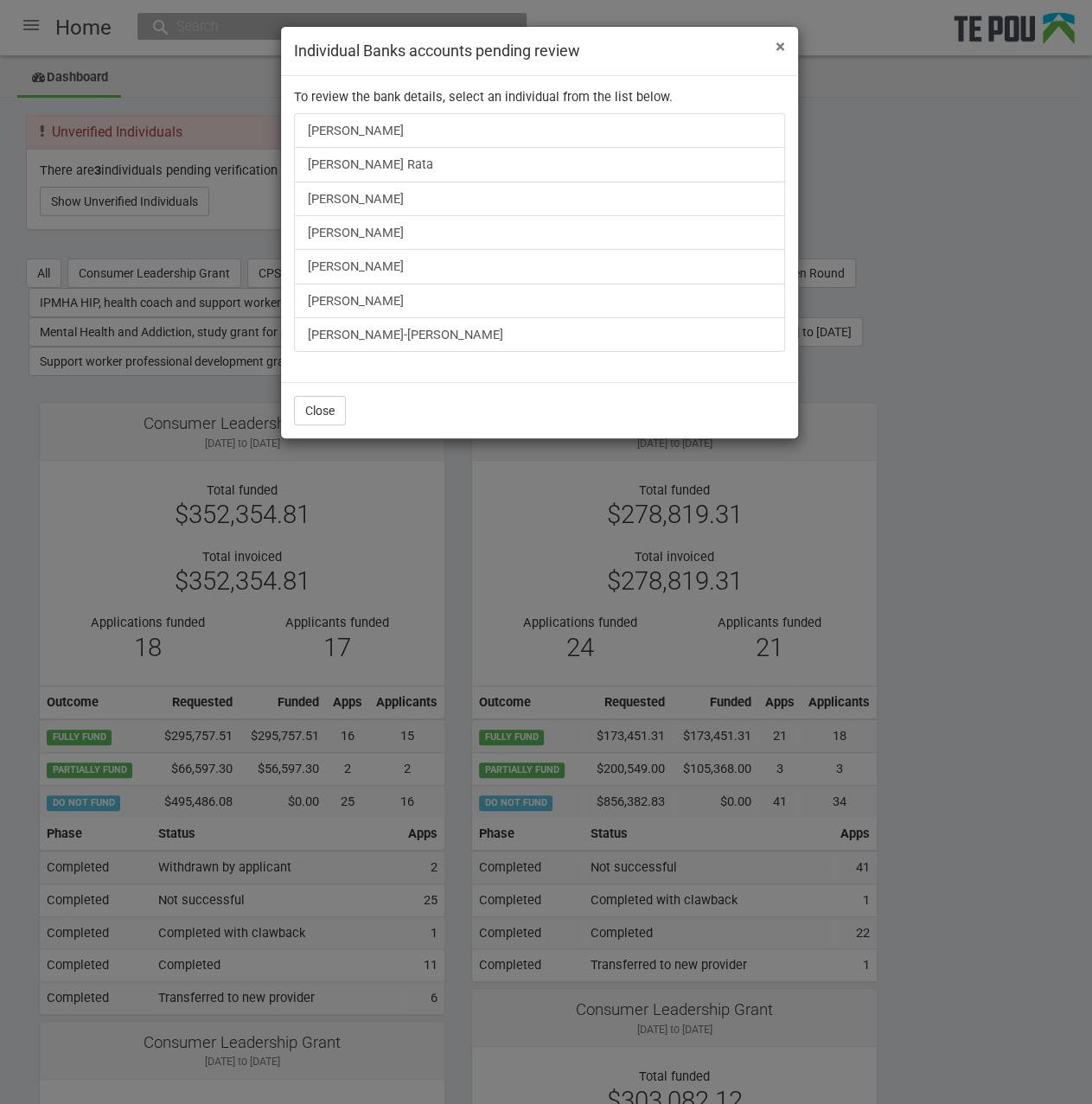 click on "×" at bounding box center (780, 47) 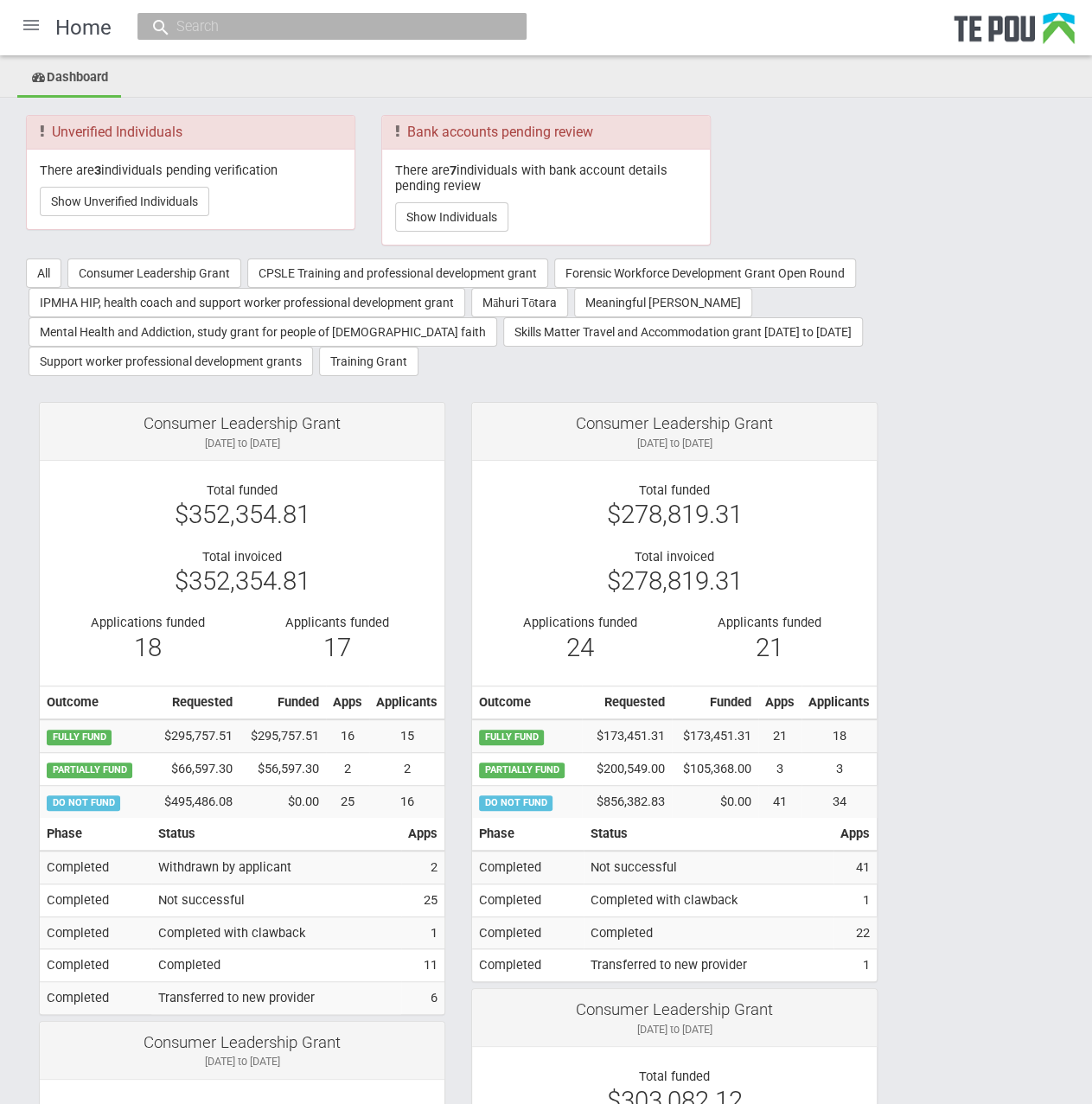 click on "Dashboard" at bounding box center [546, 79] 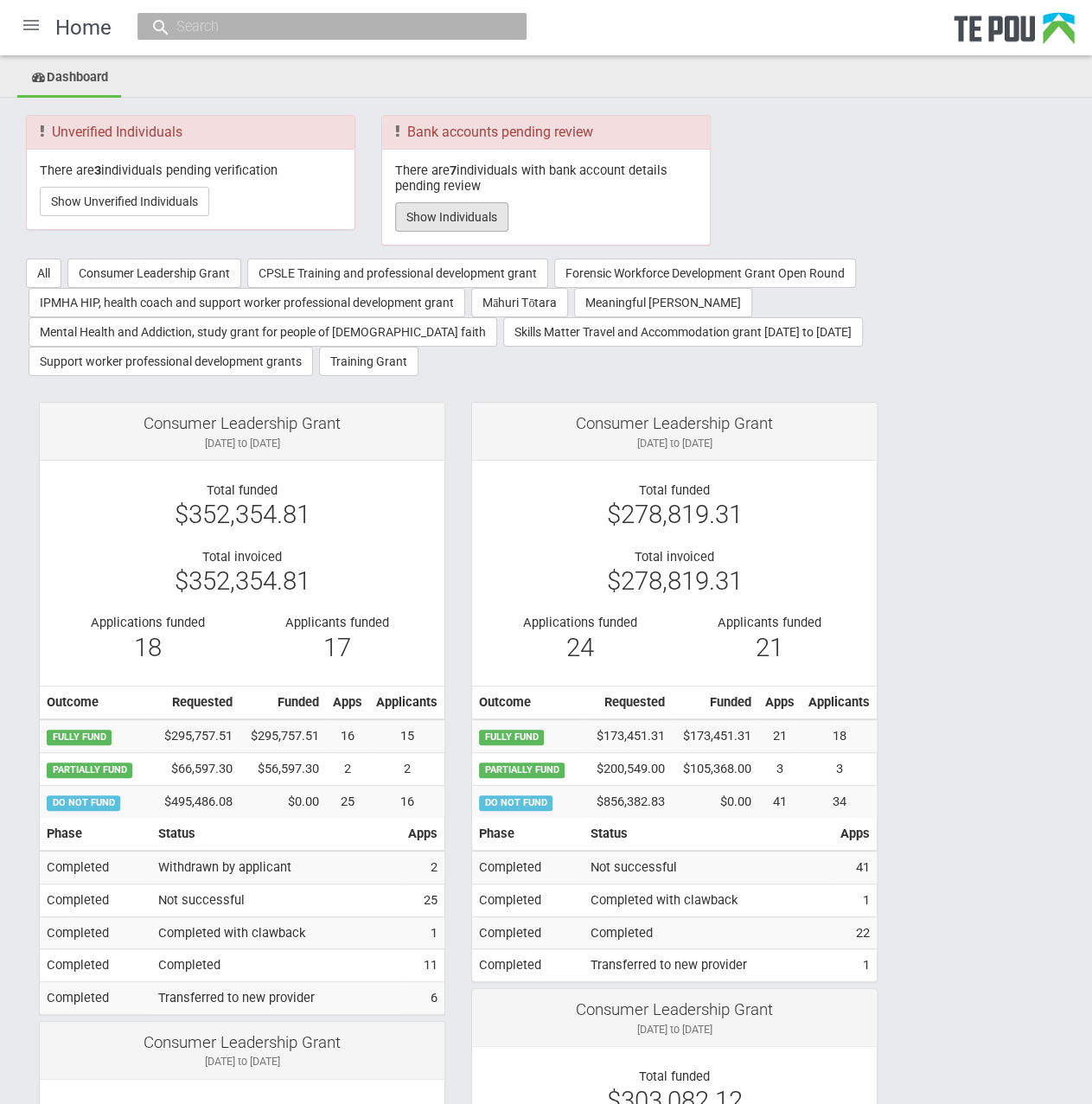 click on "Show Individuals" at bounding box center (451, 217) 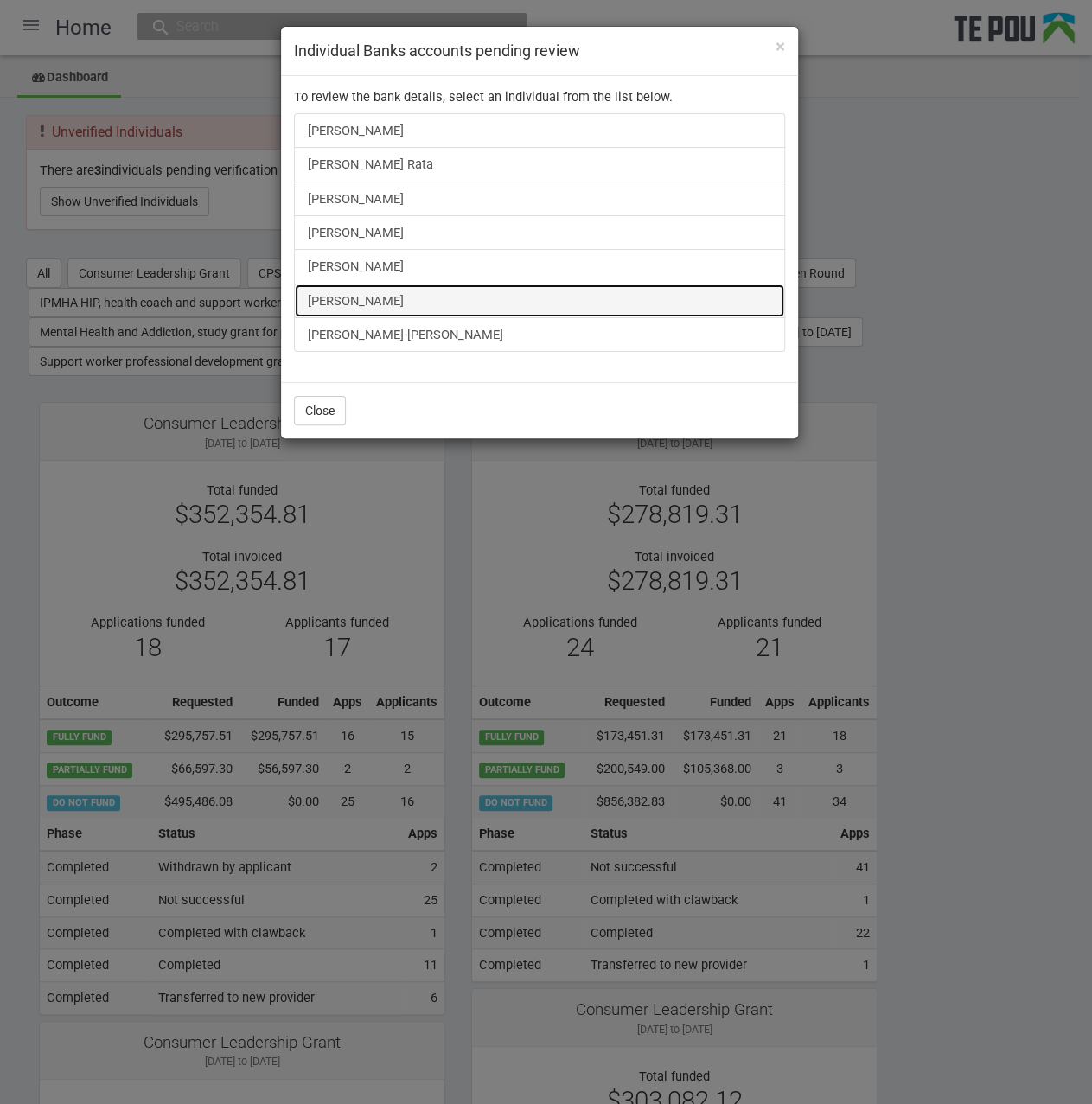 click on "Samantha Mahon" at bounding box center [540, 301] 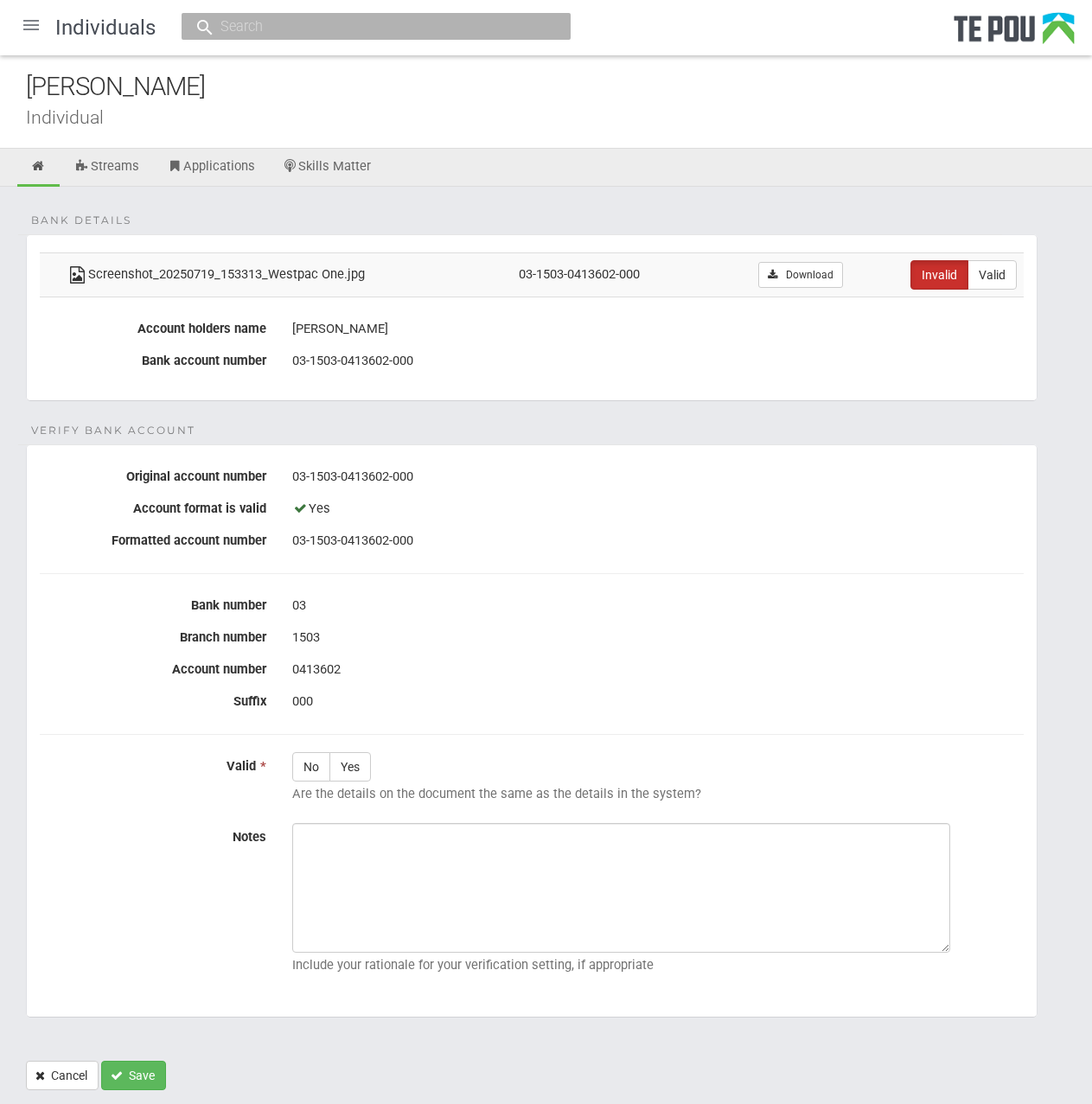 scroll, scrollTop: 0, scrollLeft: 0, axis: both 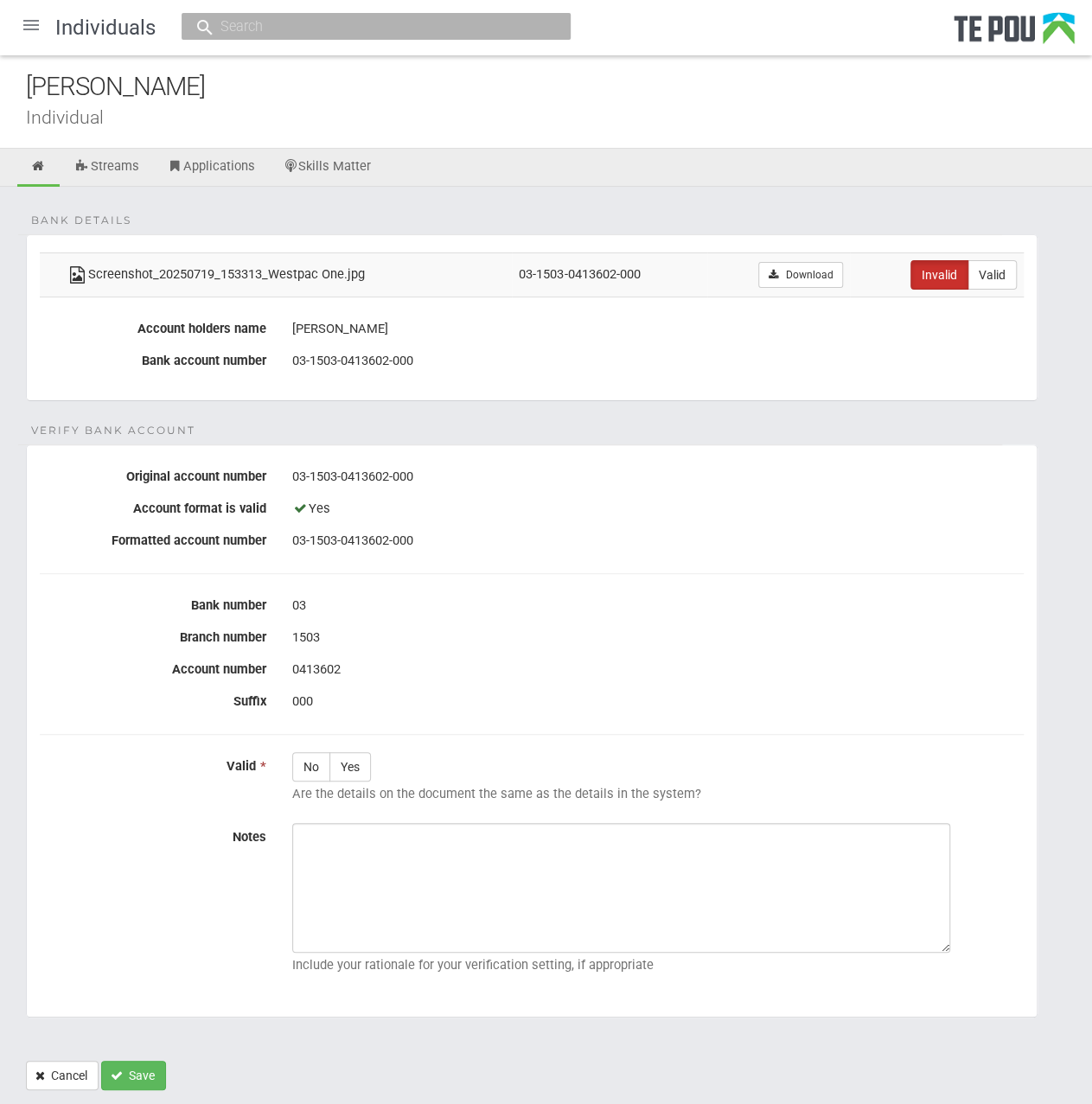 click at bounding box center (31, 25) 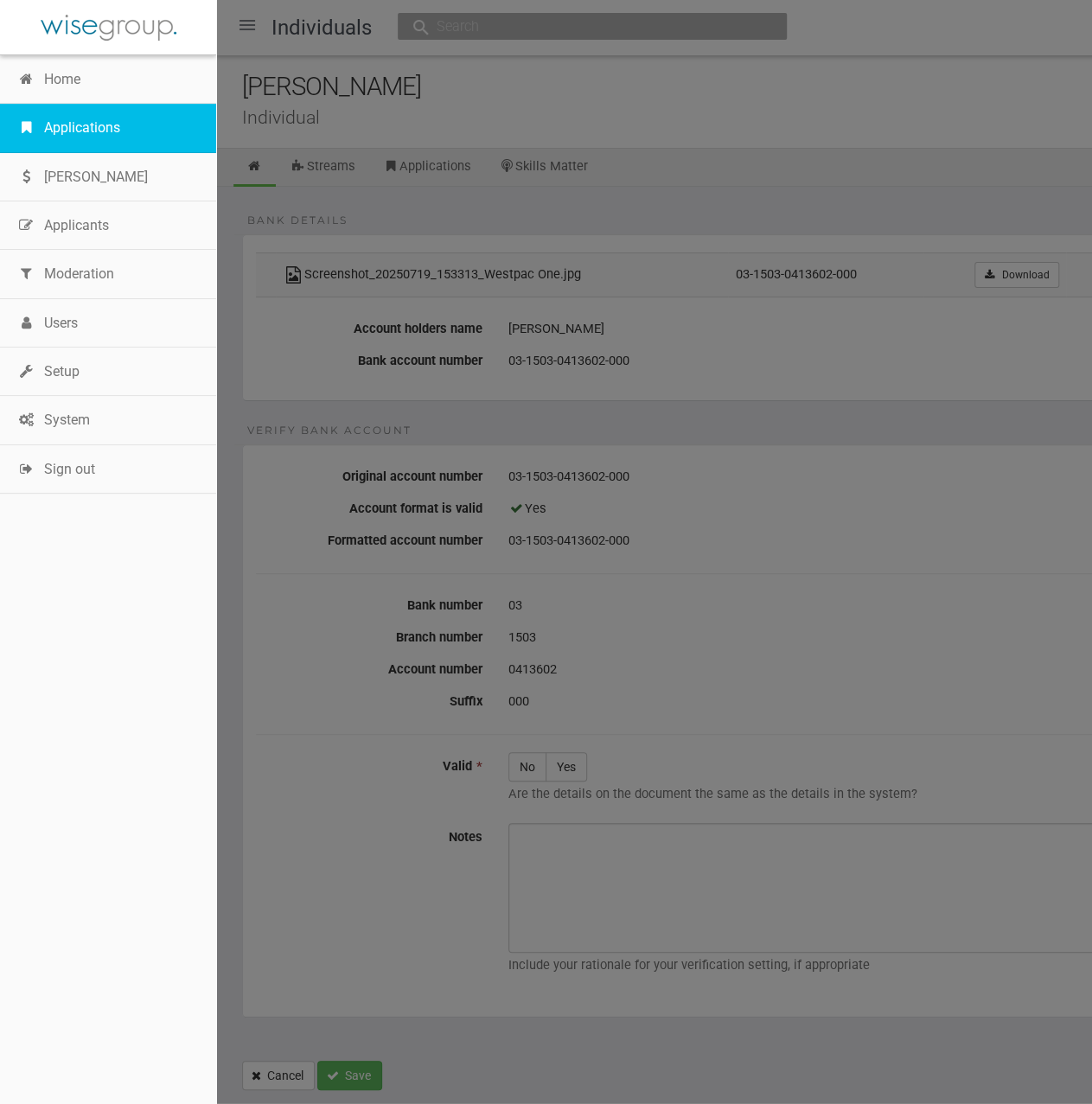 click on "Applications" at bounding box center [108, 128] 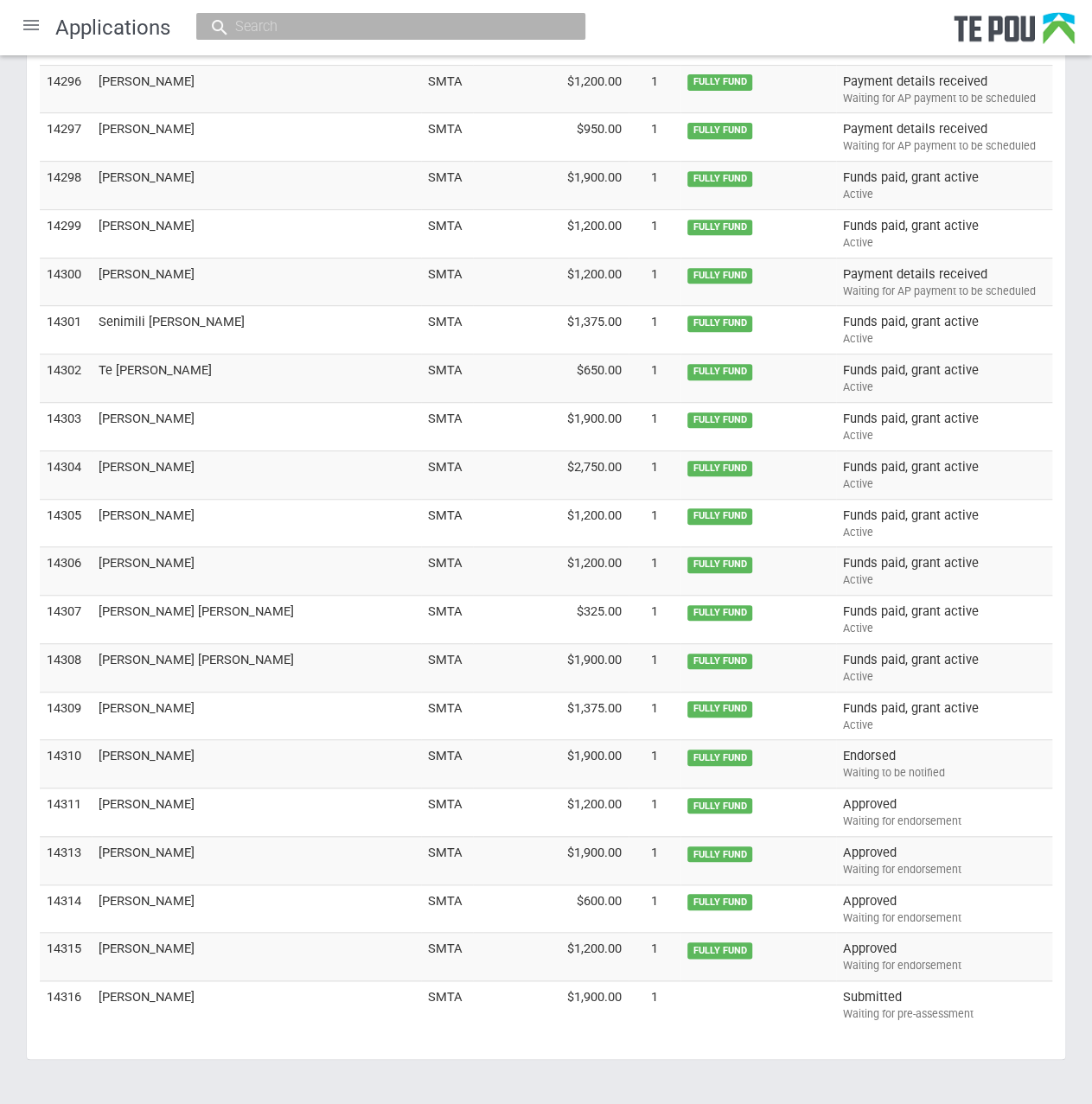 scroll, scrollTop: 3561, scrollLeft: 0, axis: vertical 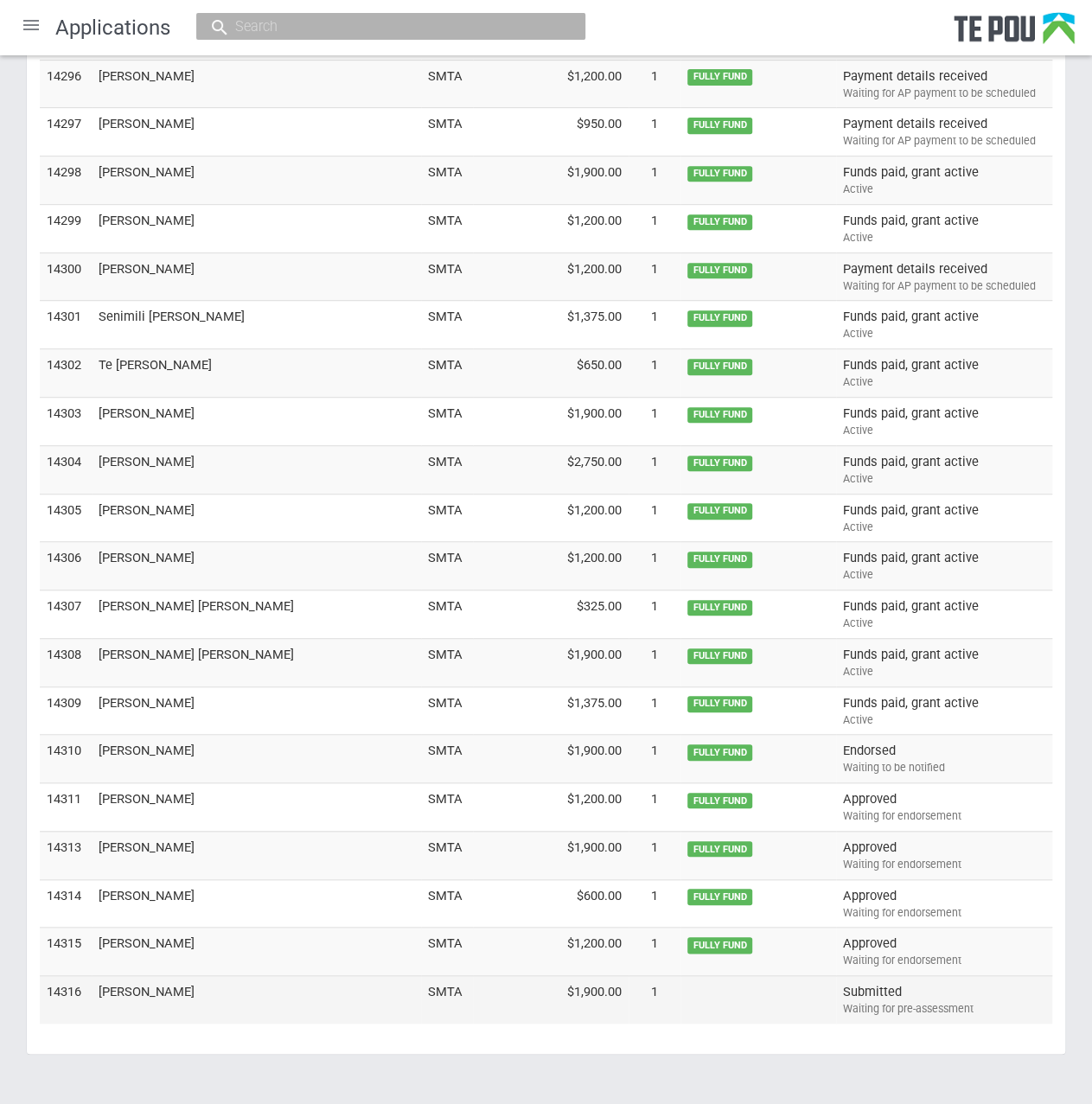 click on "[PERSON_NAME]" at bounding box center (256, 999) 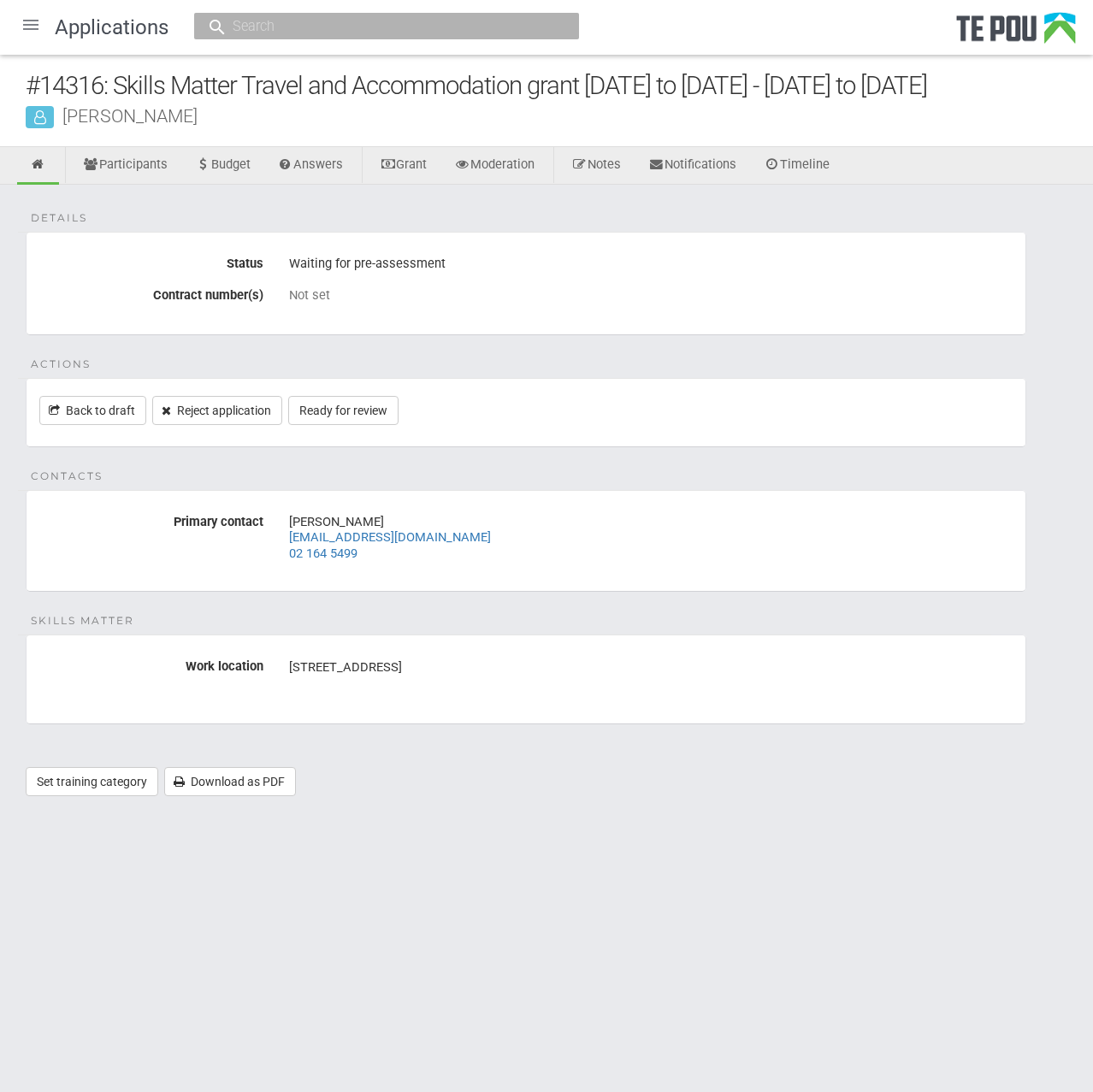 scroll, scrollTop: 0, scrollLeft: 0, axis: both 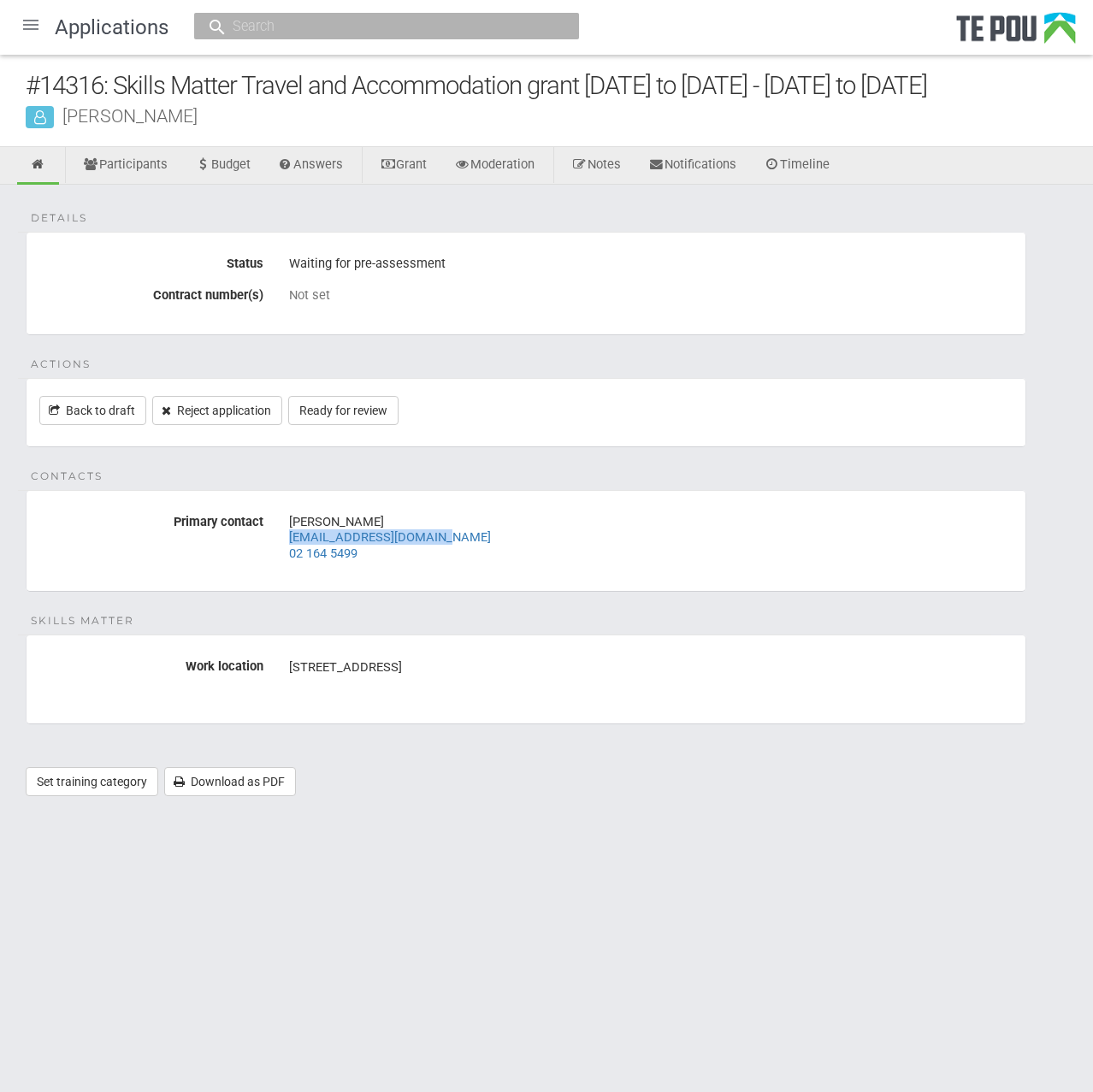 drag, startPoint x: 446, startPoint y: 534, endPoint x: 272, endPoint y: 534, distance: 174 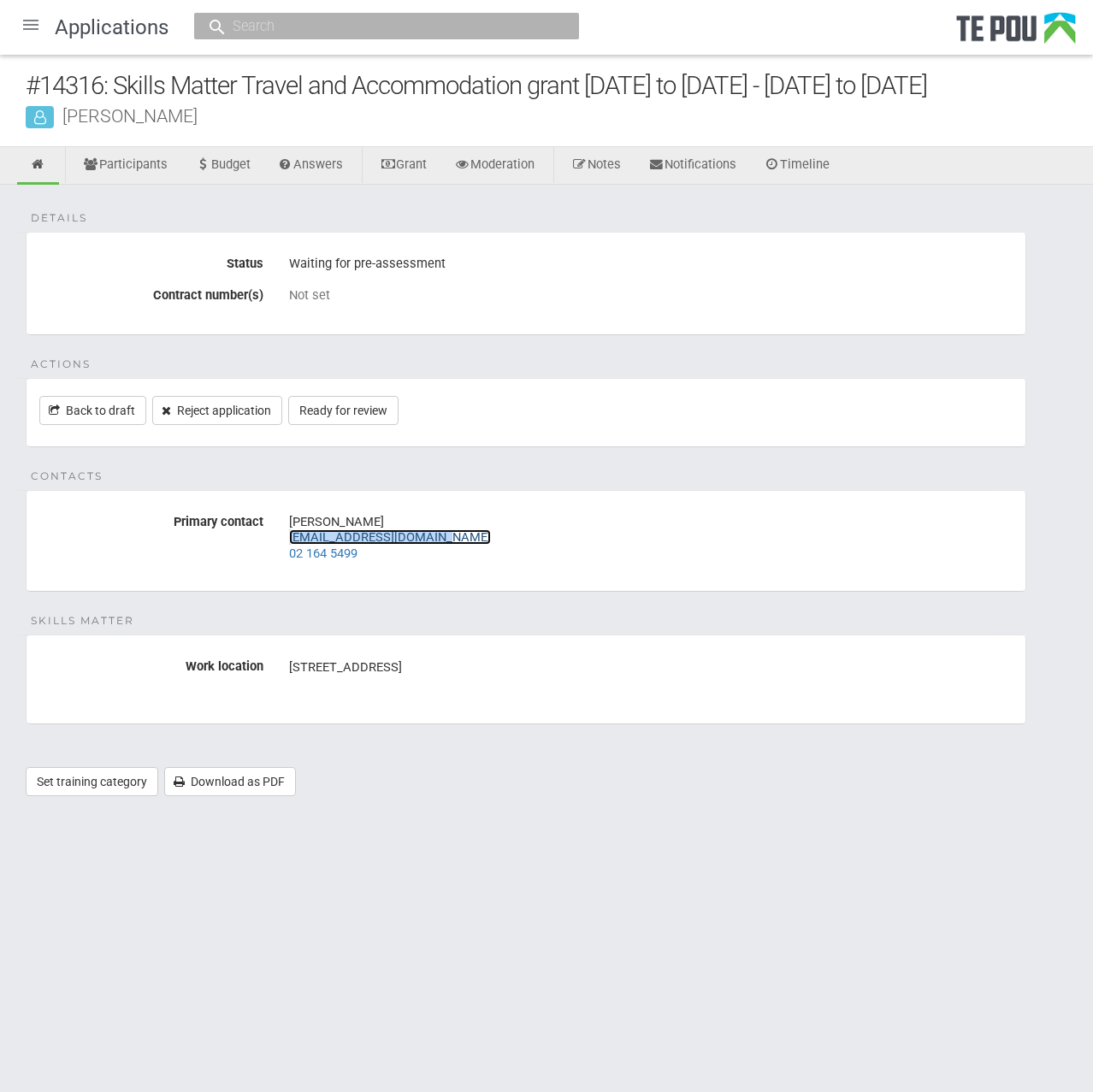 drag, startPoint x: 272, startPoint y: 534, endPoint x: 403, endPoint y: 535, distance: 131.00382 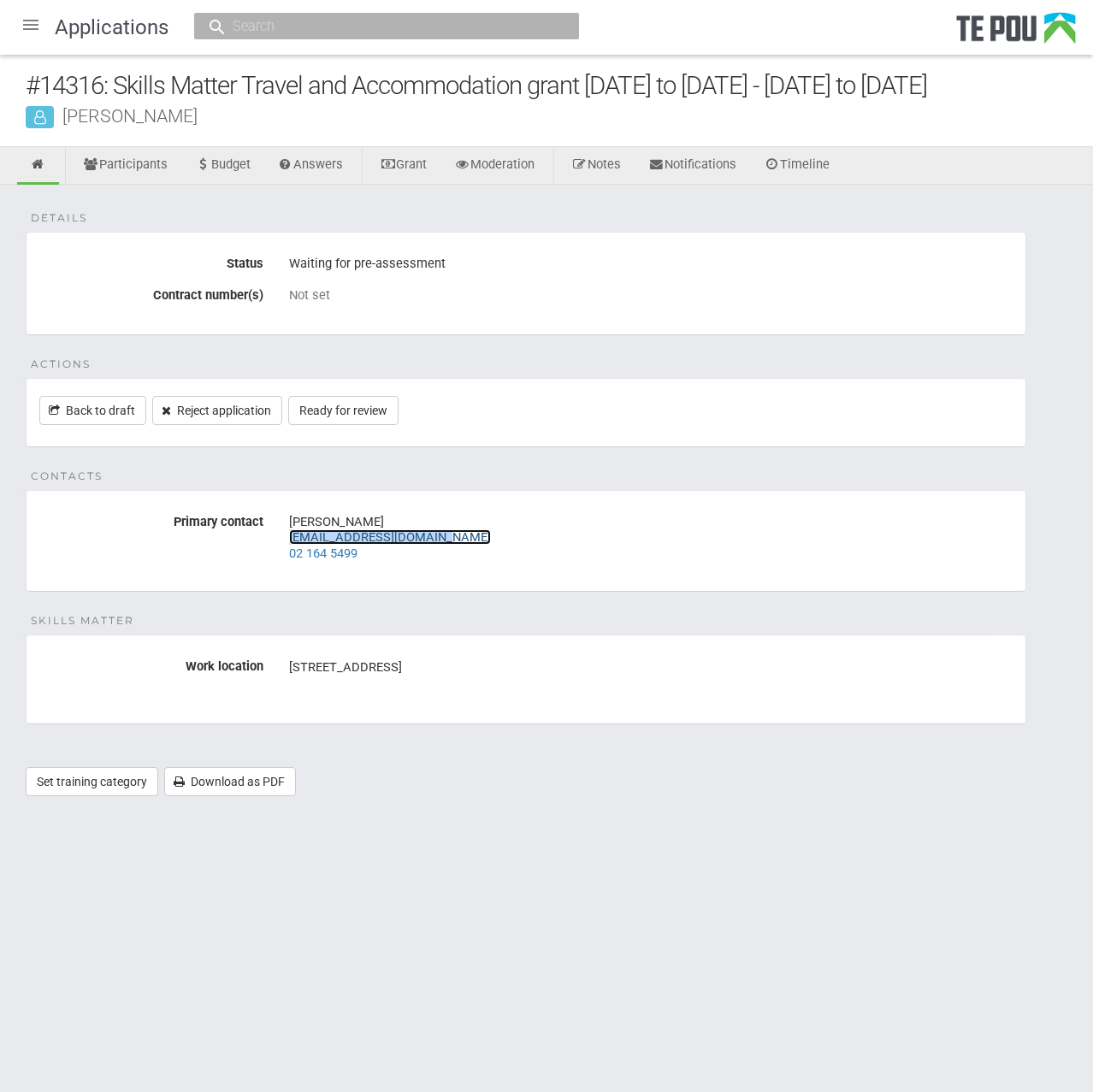 copy on "smiller@wesleyca.org.nz" 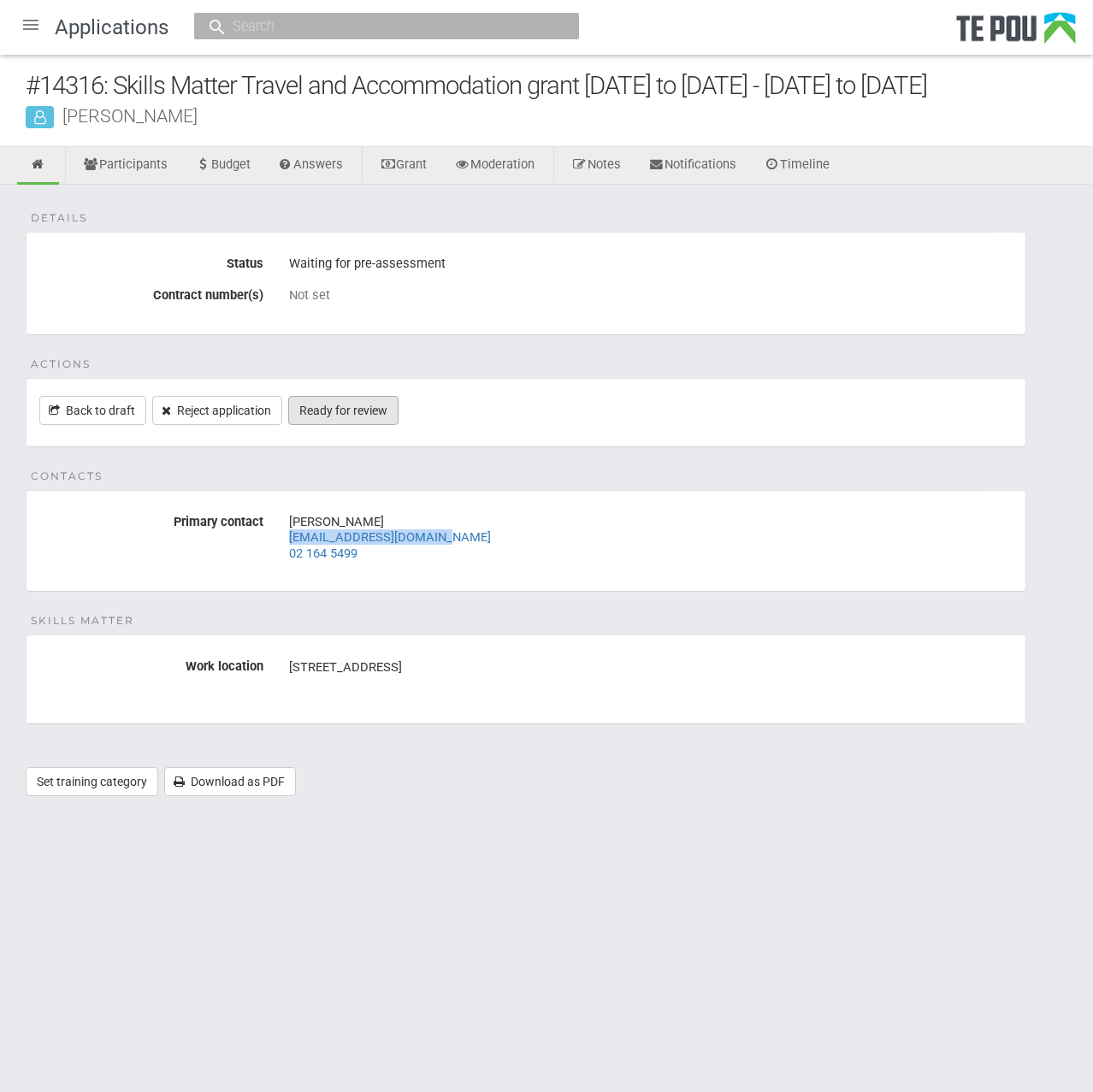 click on "Ready for review" at bounding box center (343, 410) 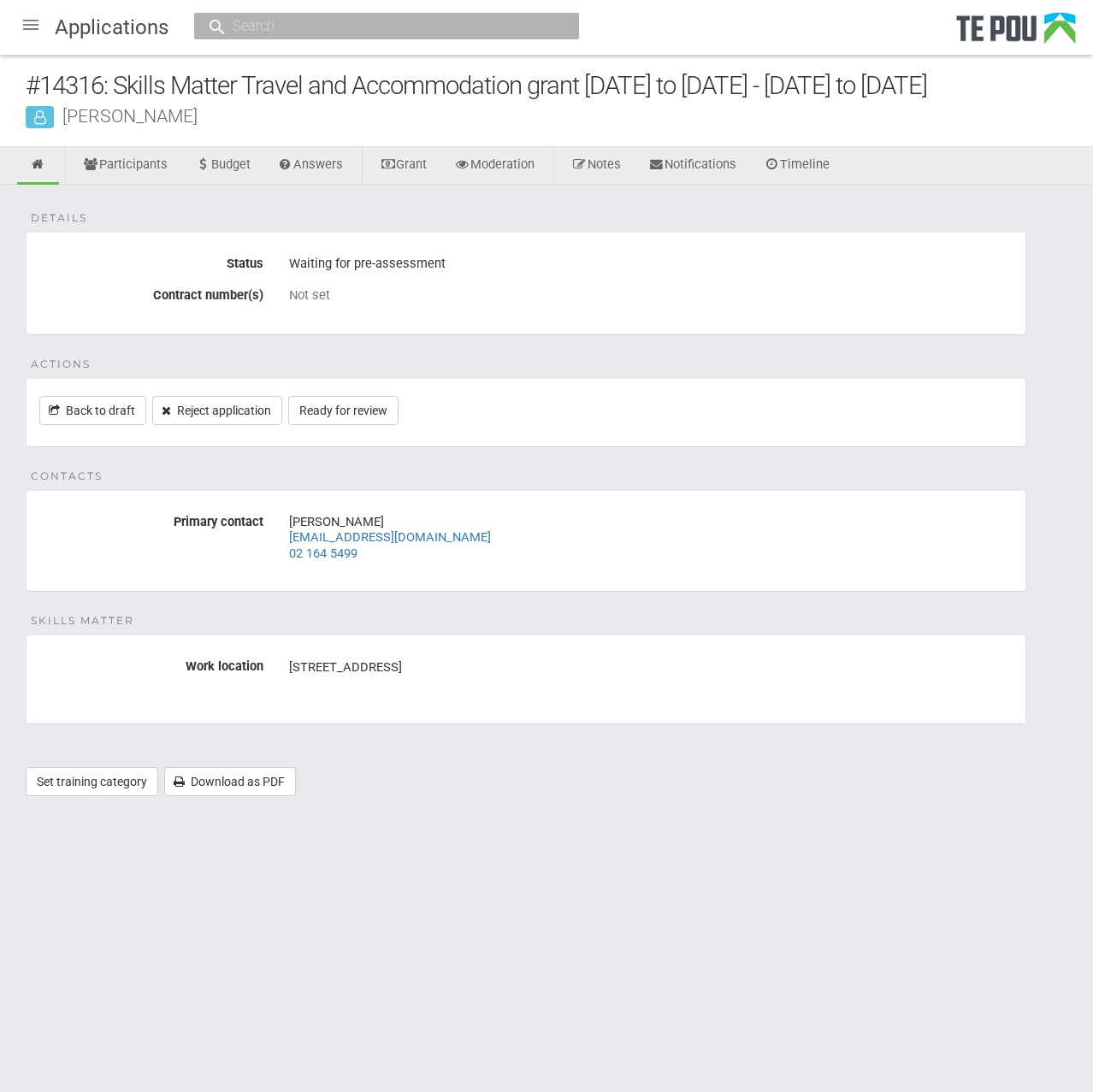 scroll, scrollTop: 0, scrollLeft: 0, axis: both 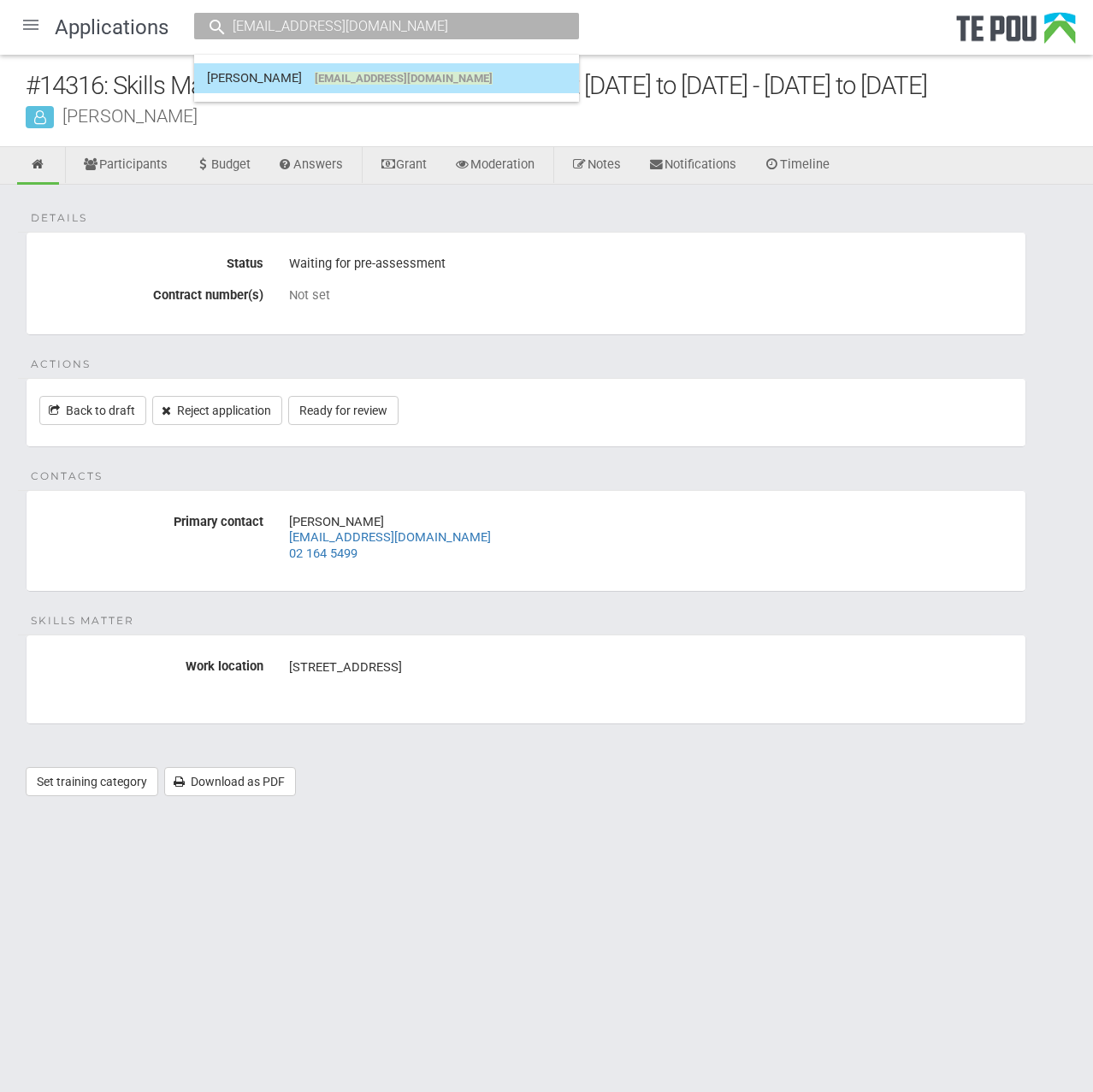 type on "smiller@wesleyca.org.nz" 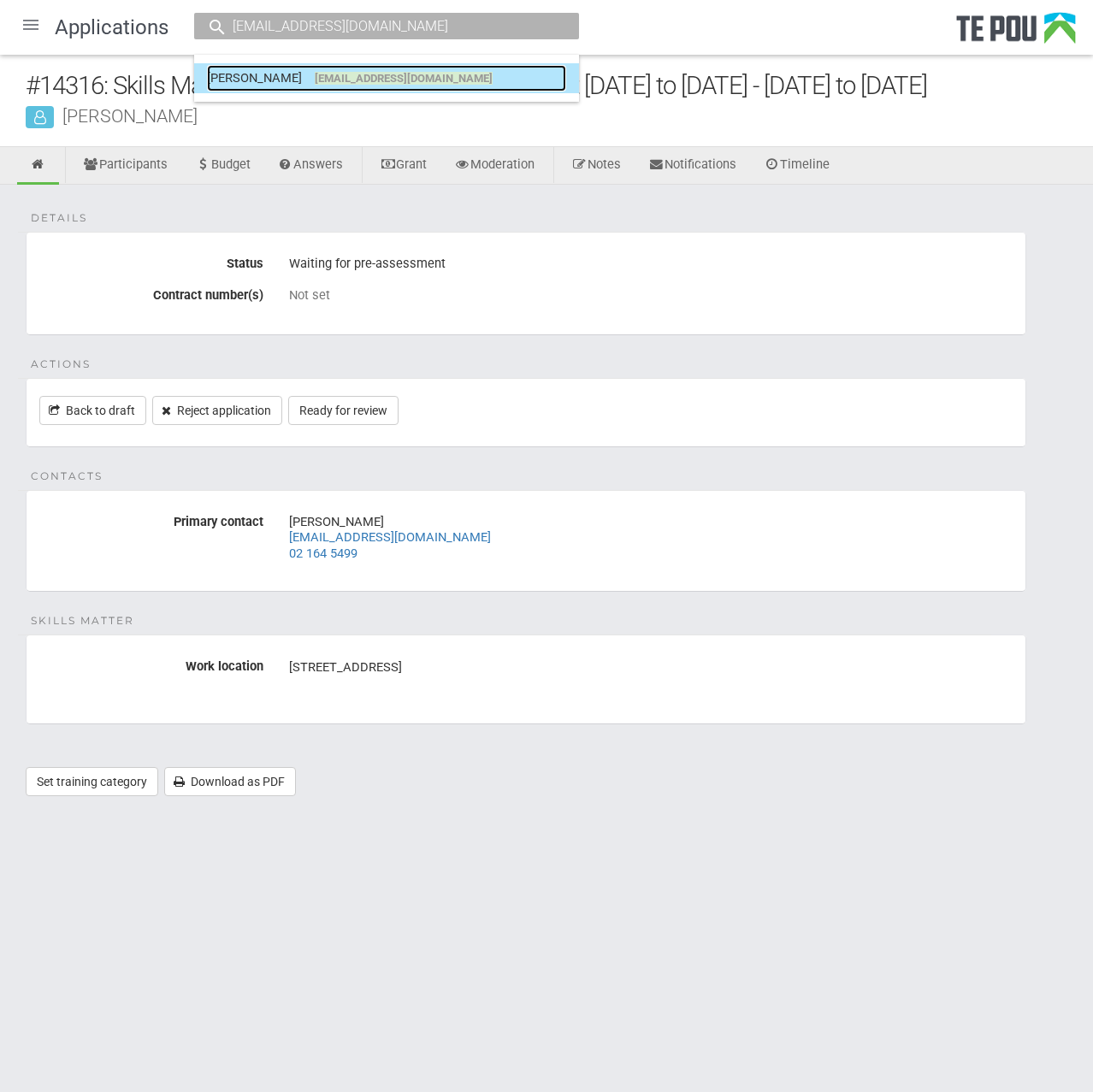 click on "smiller@wesleyca.org.nz" at bounding box center [404, 78] 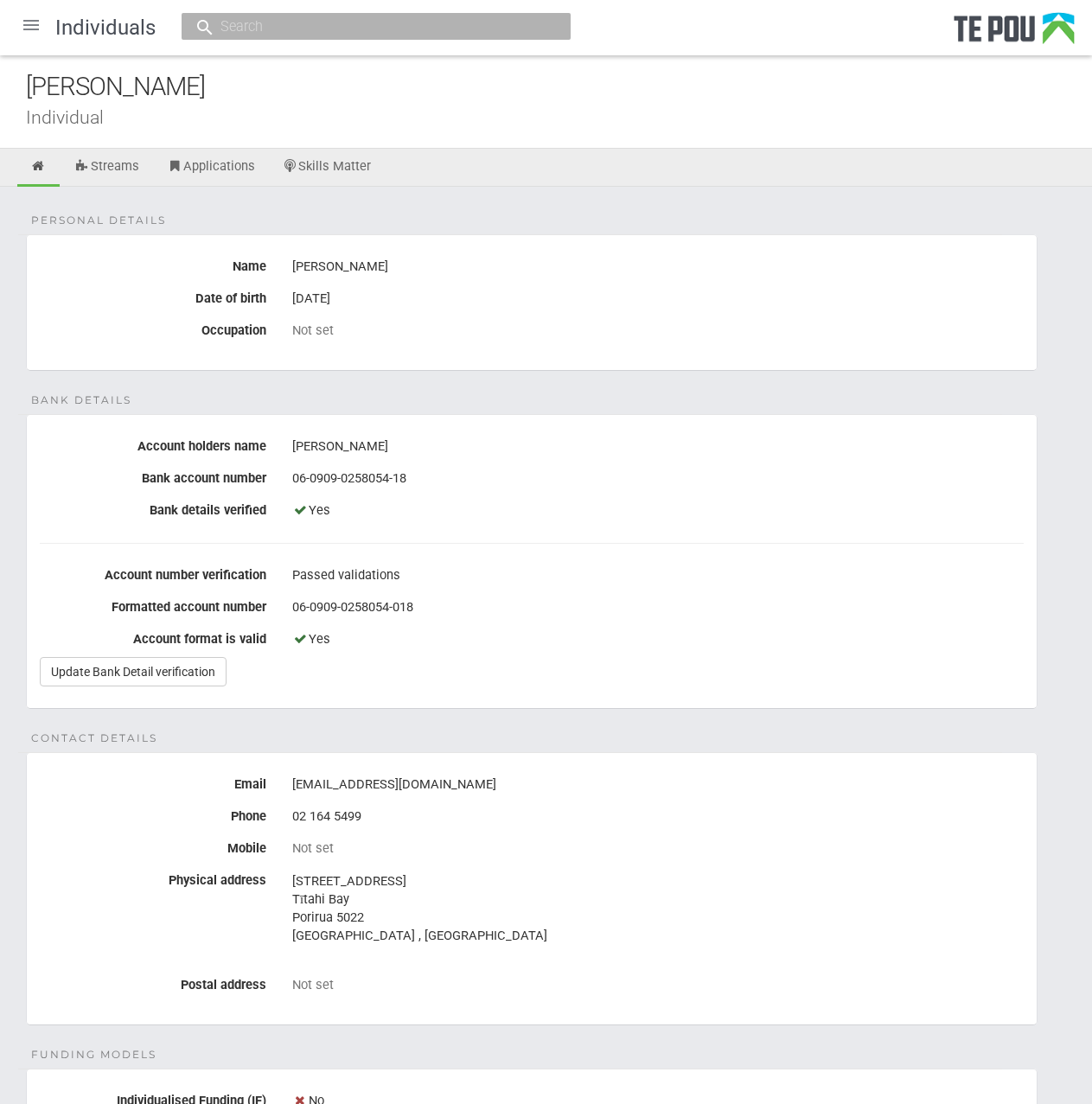 scroll, scrollTop: 0, scrollLeft: 0, axis: both 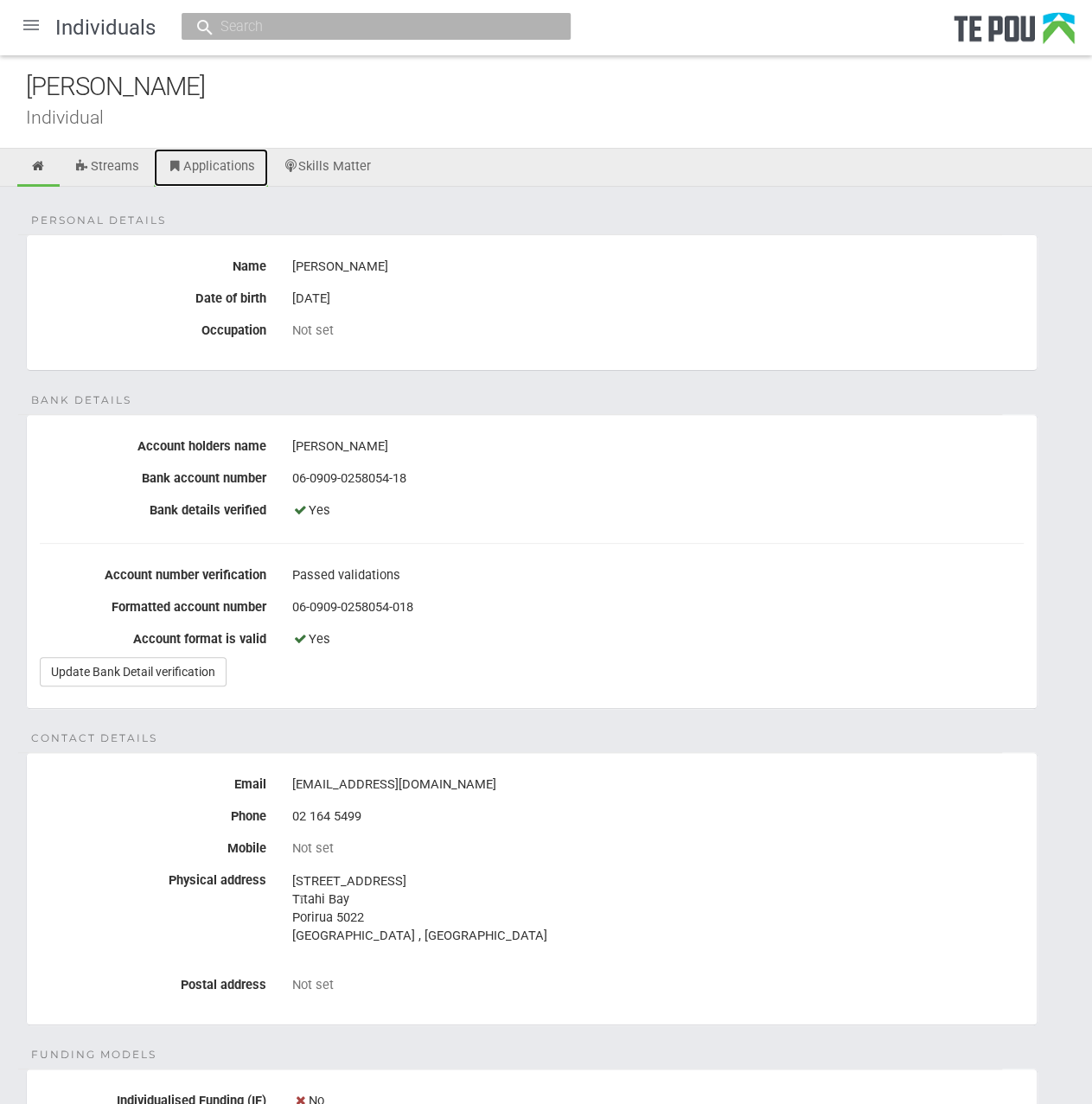 click on "Applications" at bounding box center [211, 168] 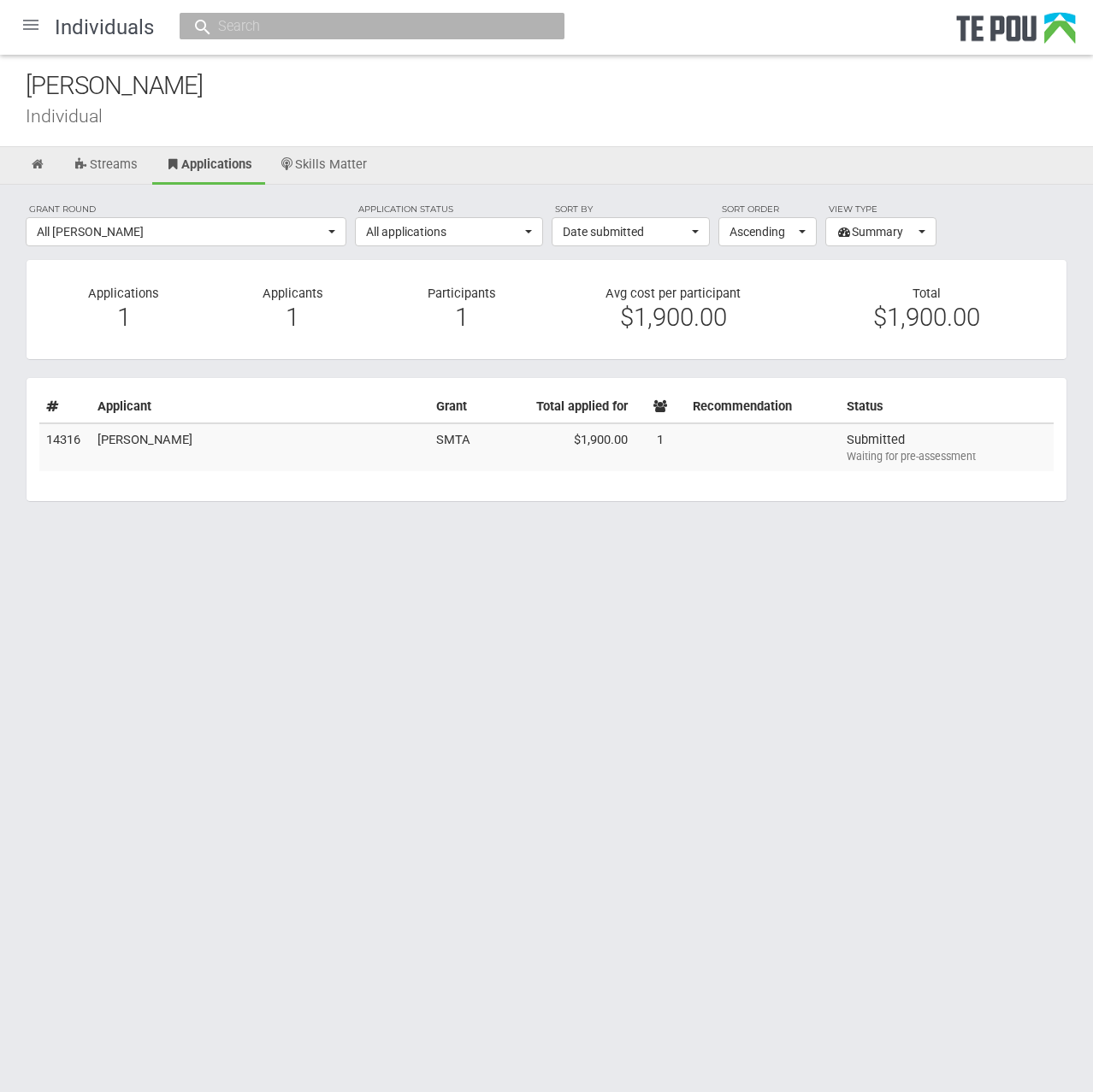 scroll, scrollTop: 0, scrollLeft: 0, axis: both 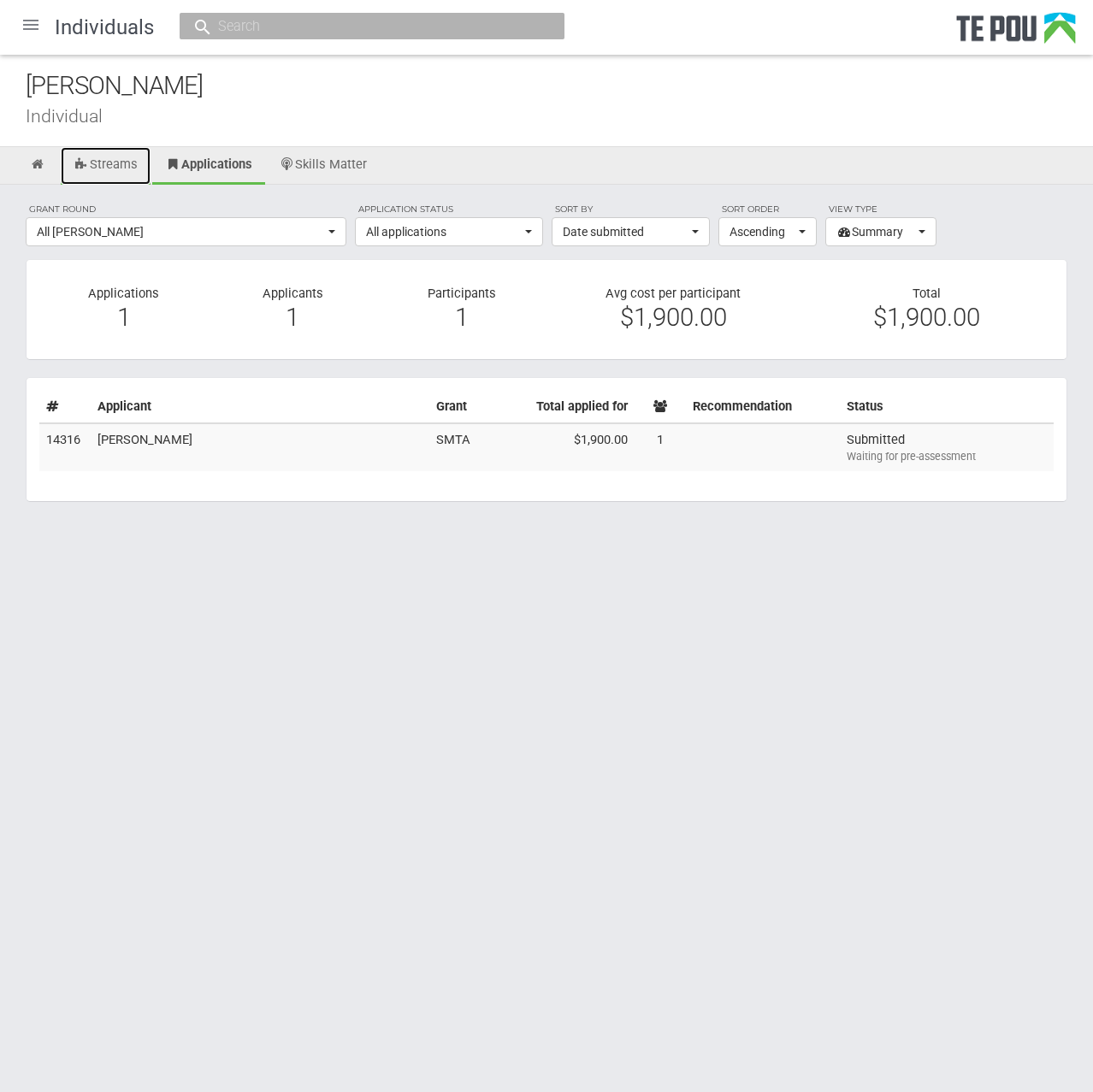 click on "Streams" at bounding box center [105, 166] 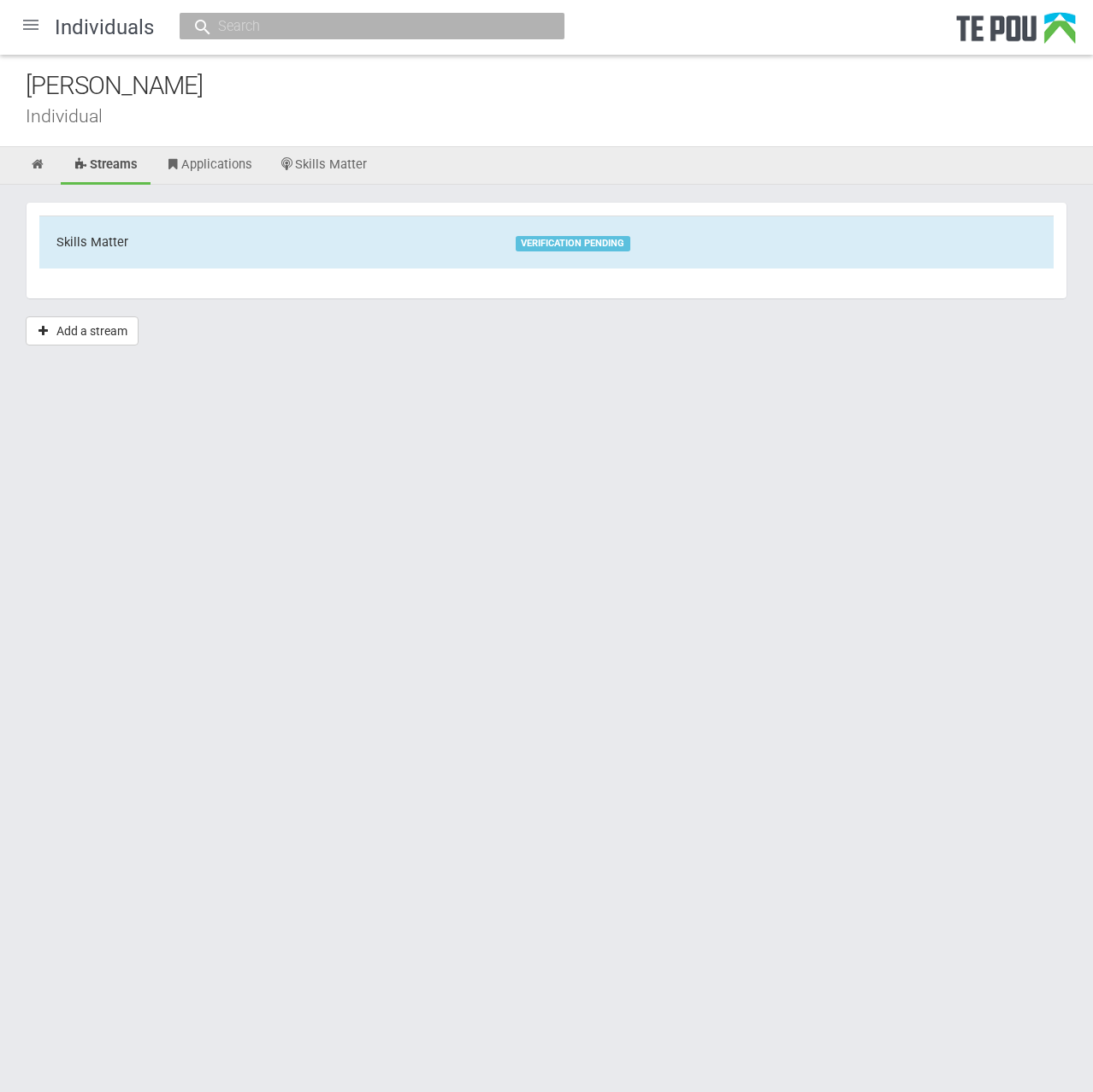scroll, scrollTop: 0, scrollLeft: 0, axis: both 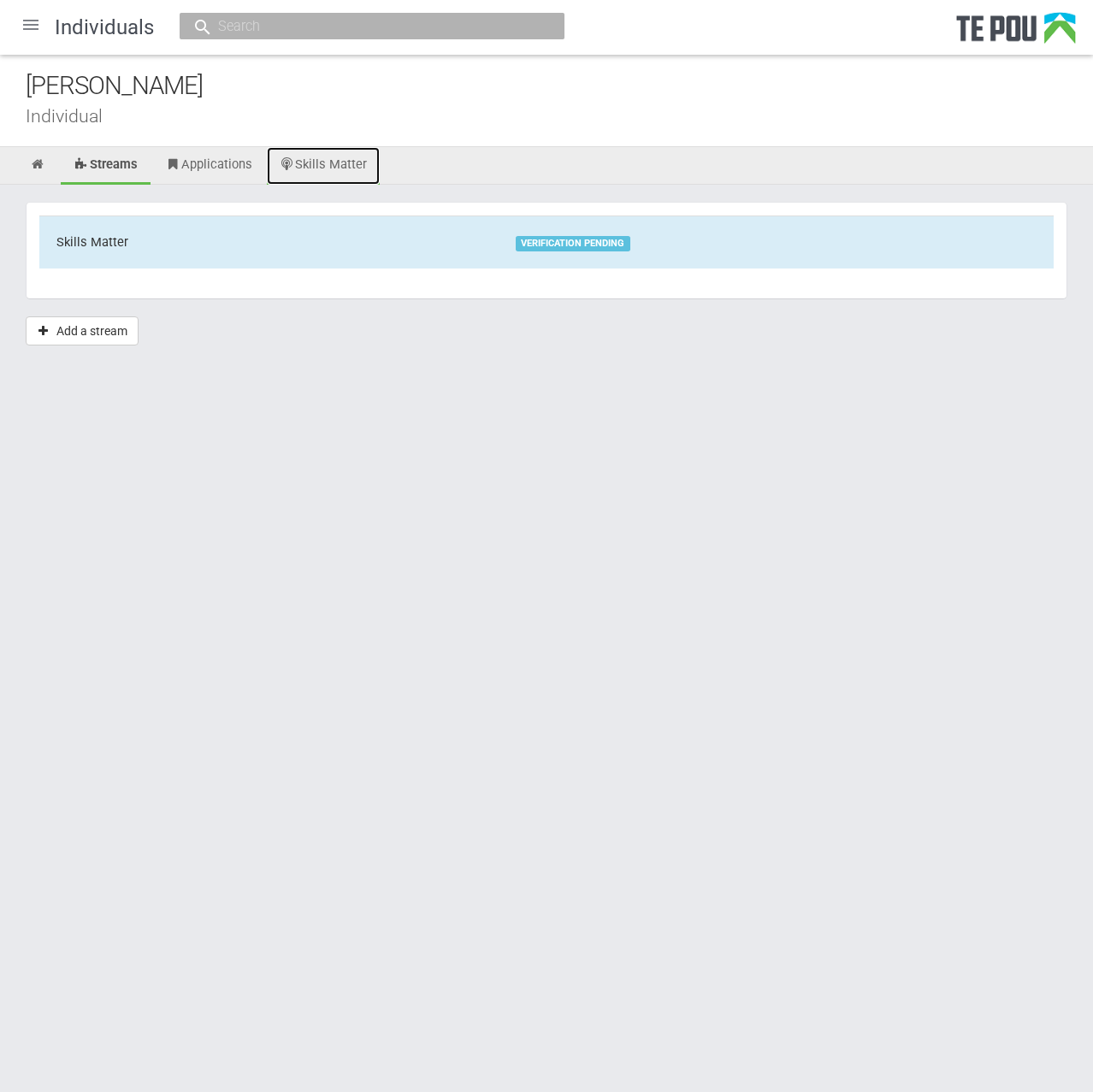 click on "Skills Matter" at bounding box center (323, 166) 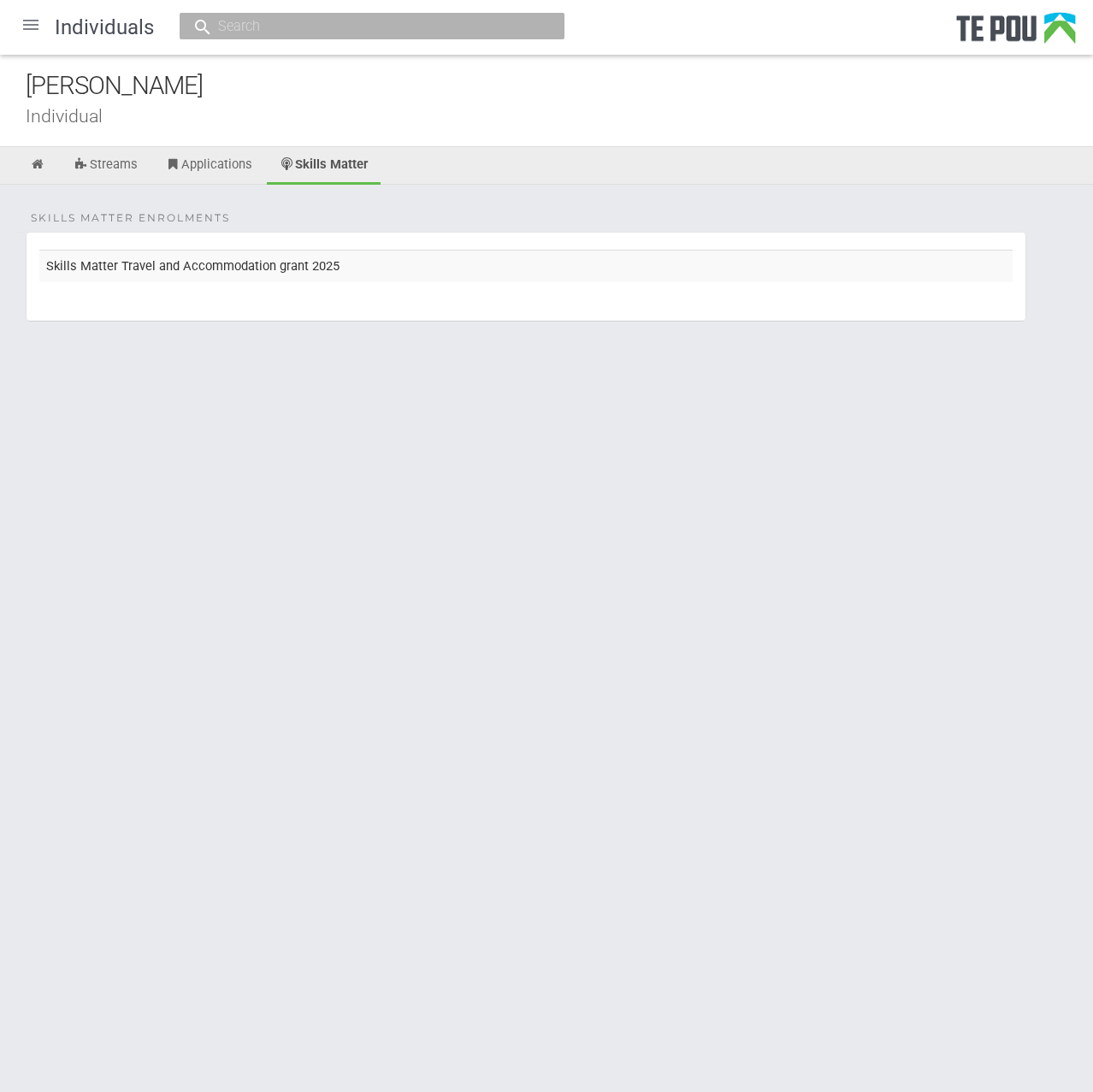 scroll, scrollTop: 0, scrollLeft: 0, axis: both 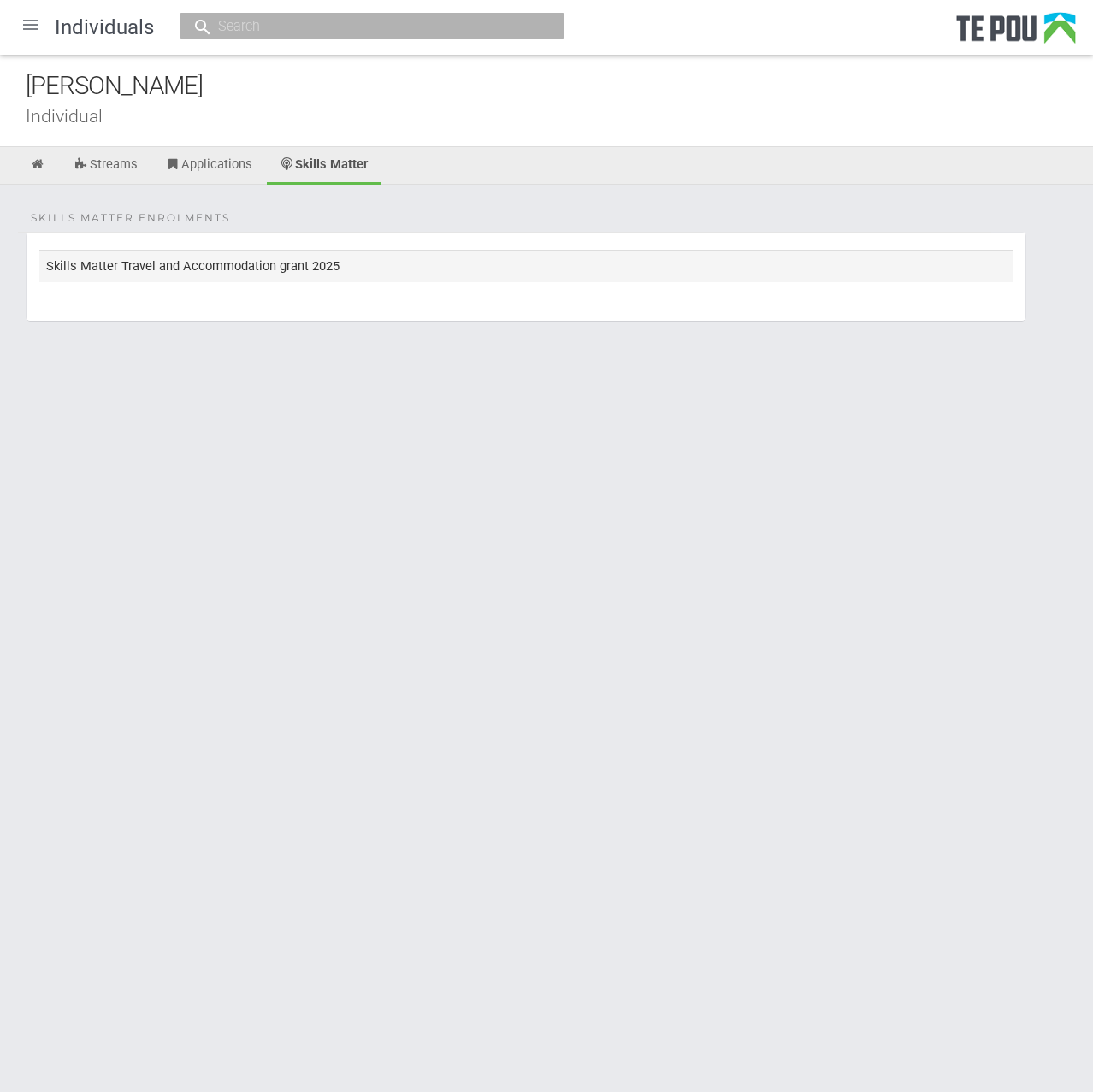 click on "Skills Matter Travel and Accommodation grant 2025" at bounding box center (526, 265) 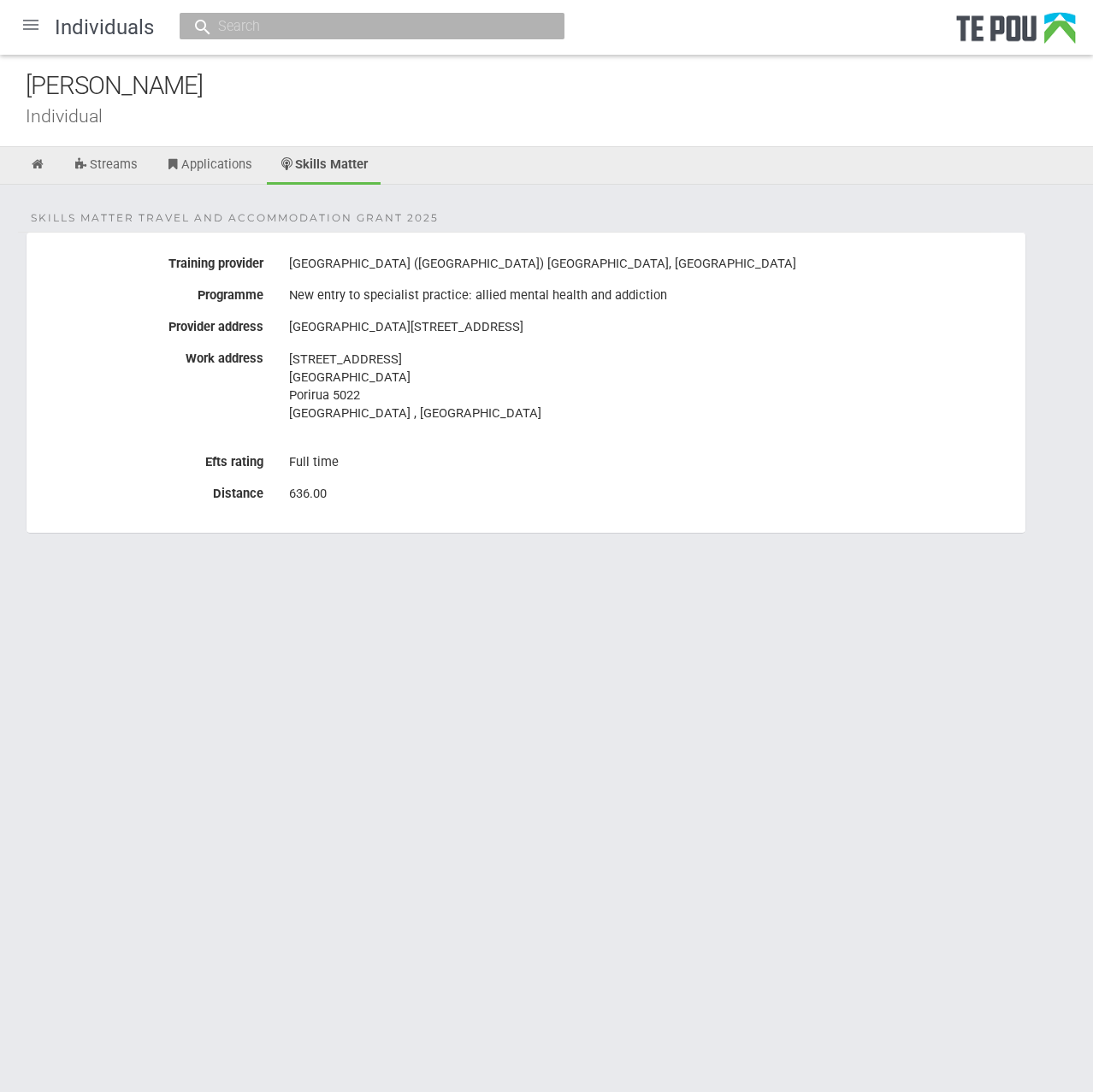 scroll, scrollTop: 0, scrollLeft: 0, axis: both 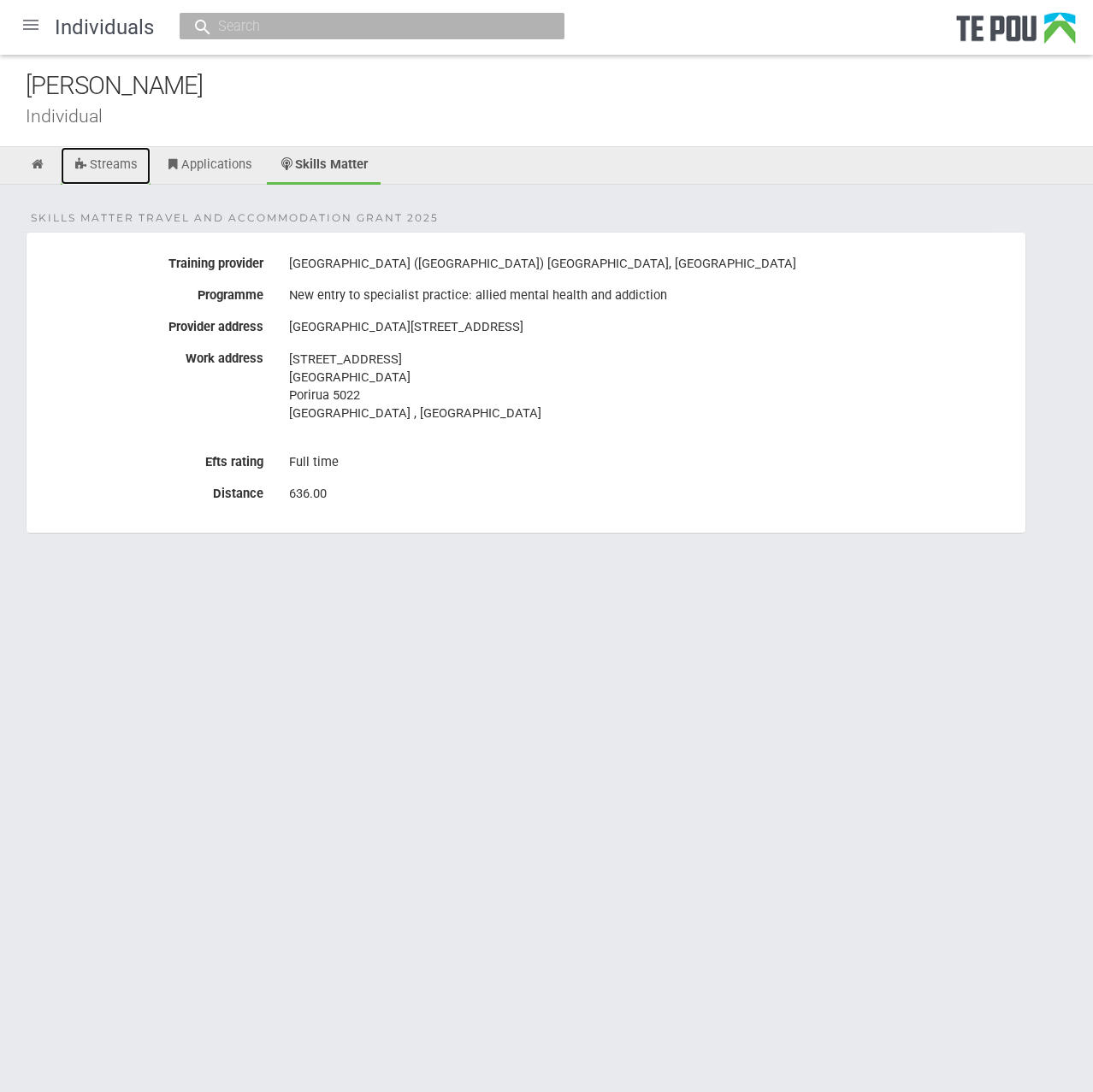 click on "Streams" at bounding box center [105, 166] 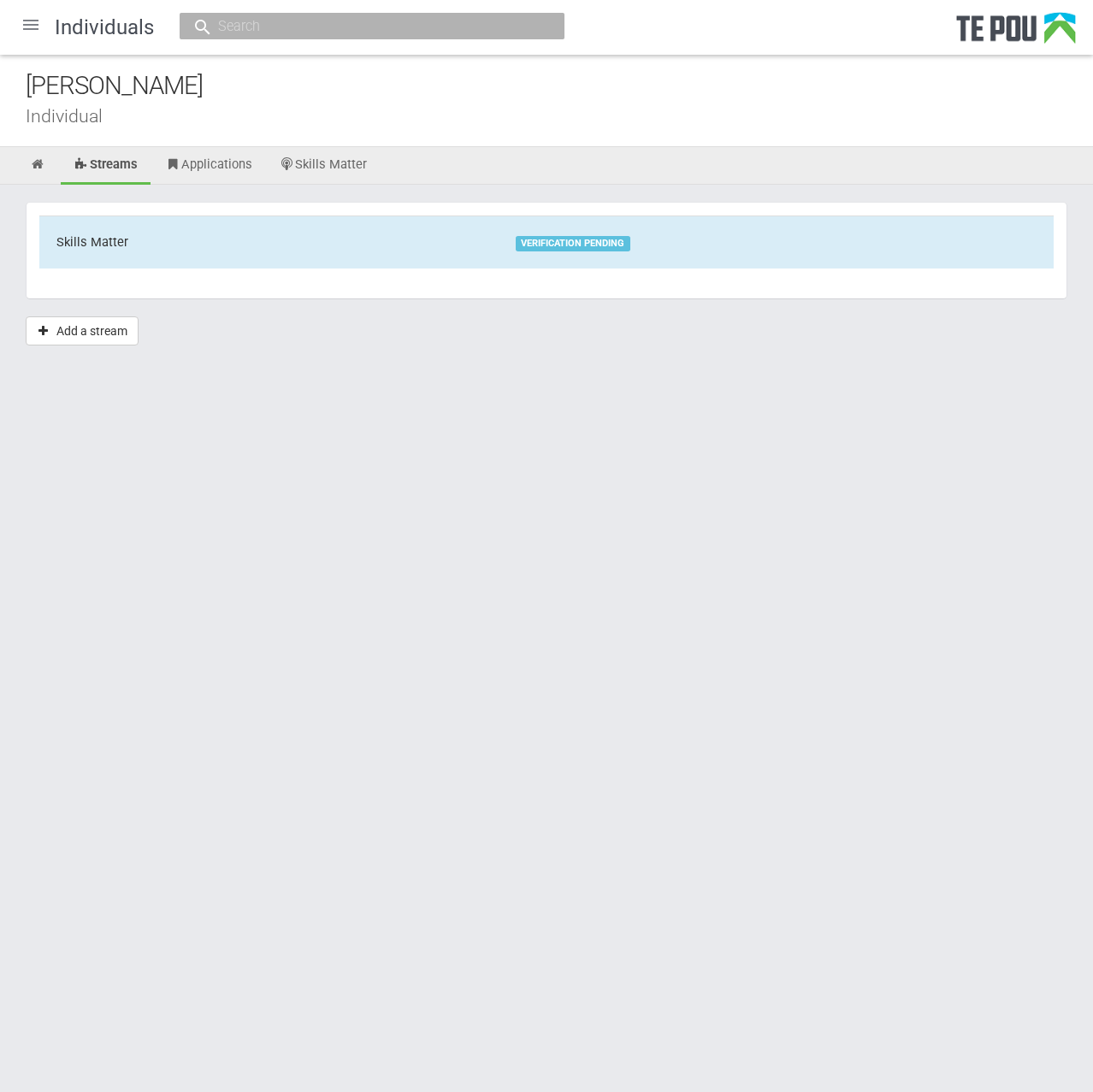 scroll, scrollTop: 0, scrollLeft: 0, axis: both 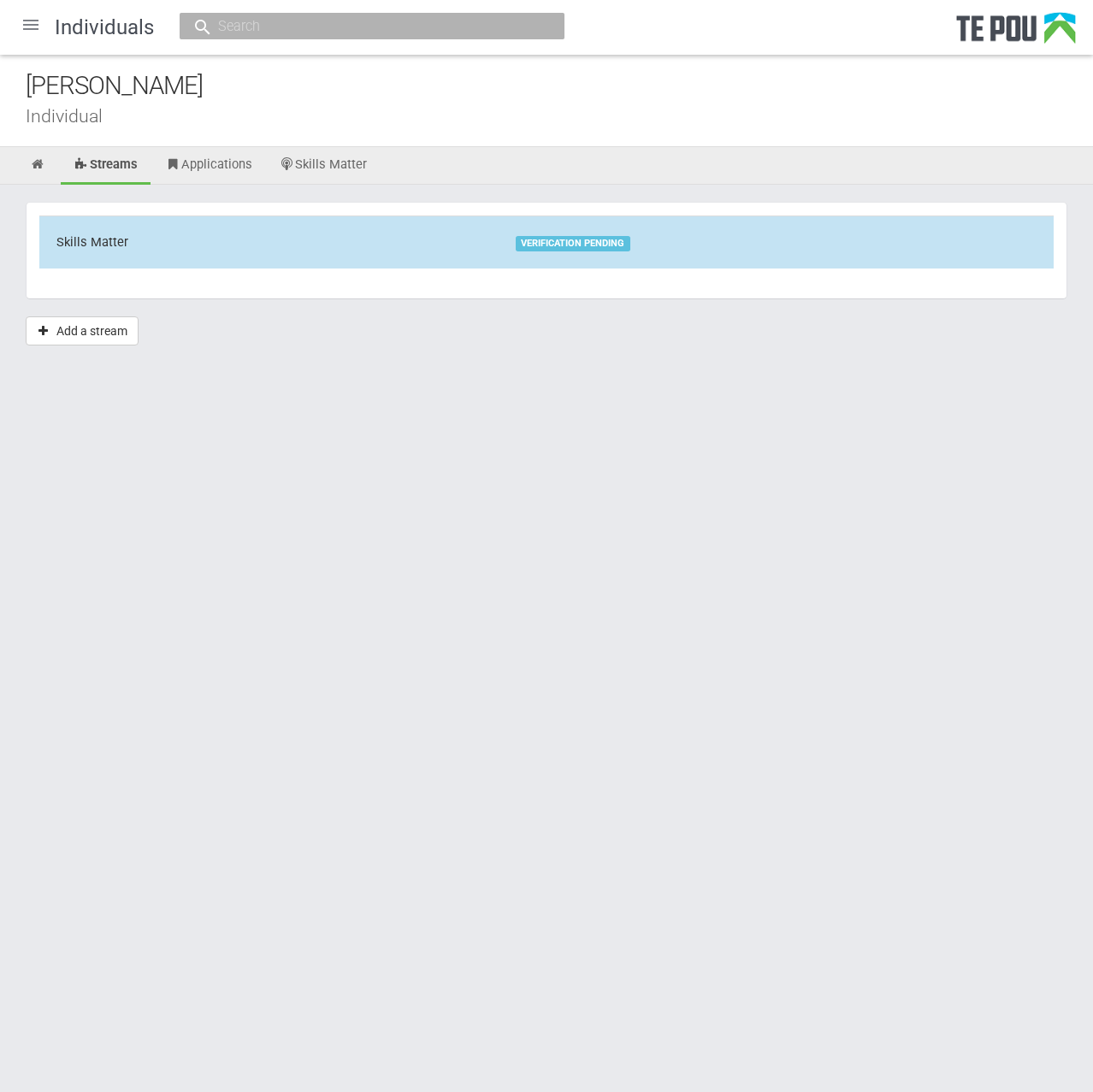 click on "VERIFICATION PENDING" at bounding box center [573, 244] 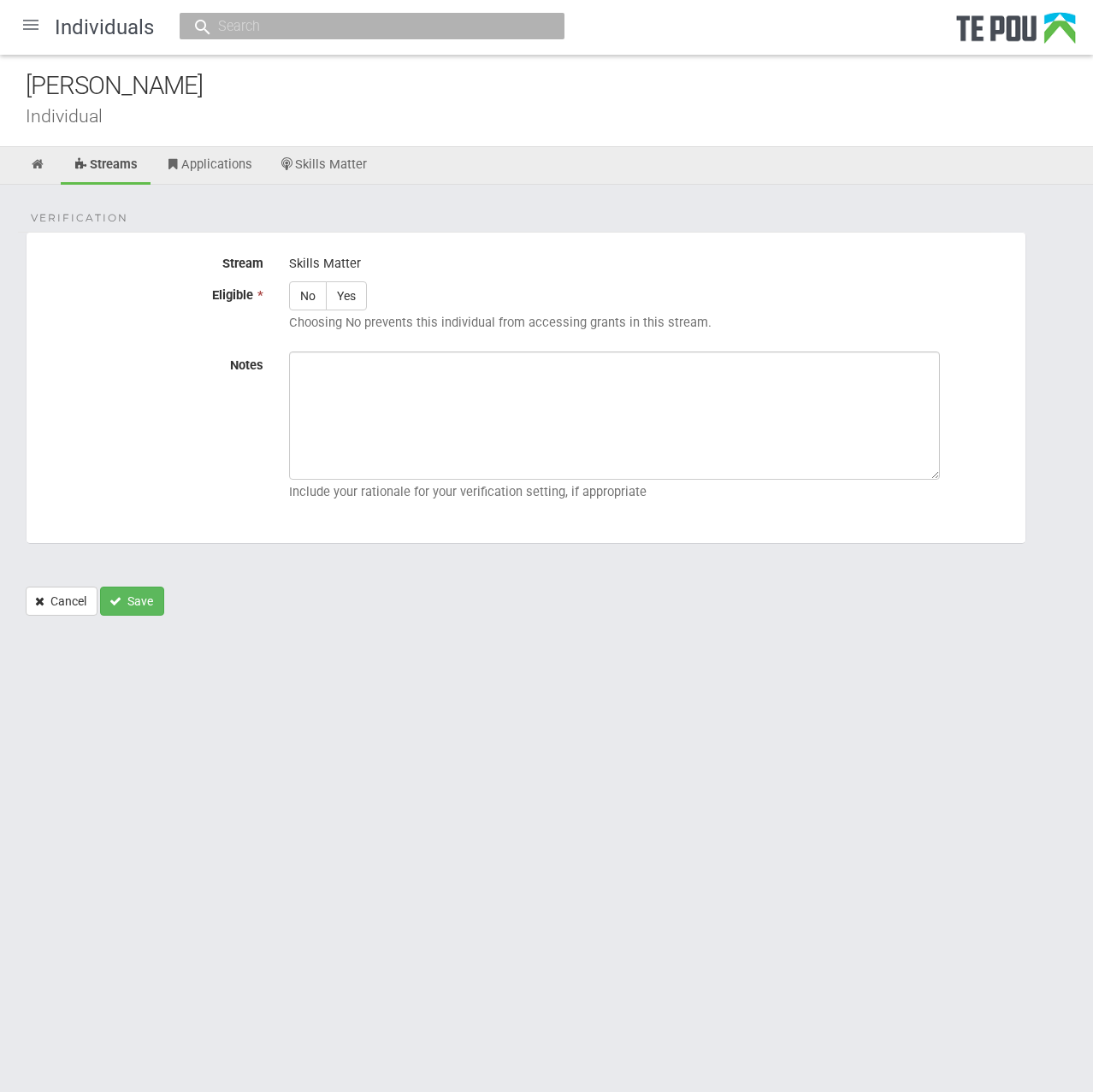 scroll, scrollTop: 0, scrollLeft: 0, axis: both 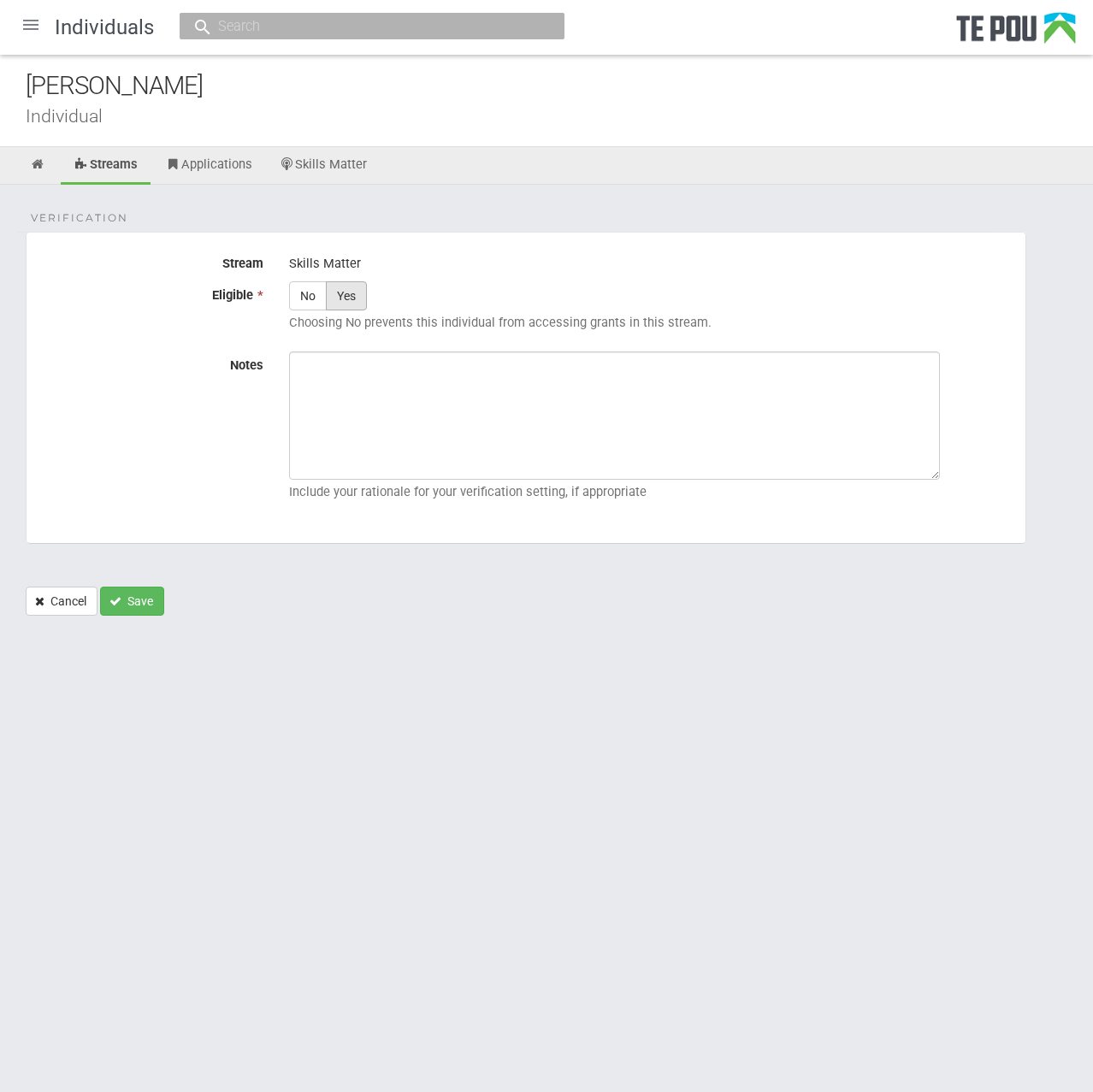 click on "Yes" at bounding box center [346, 296] 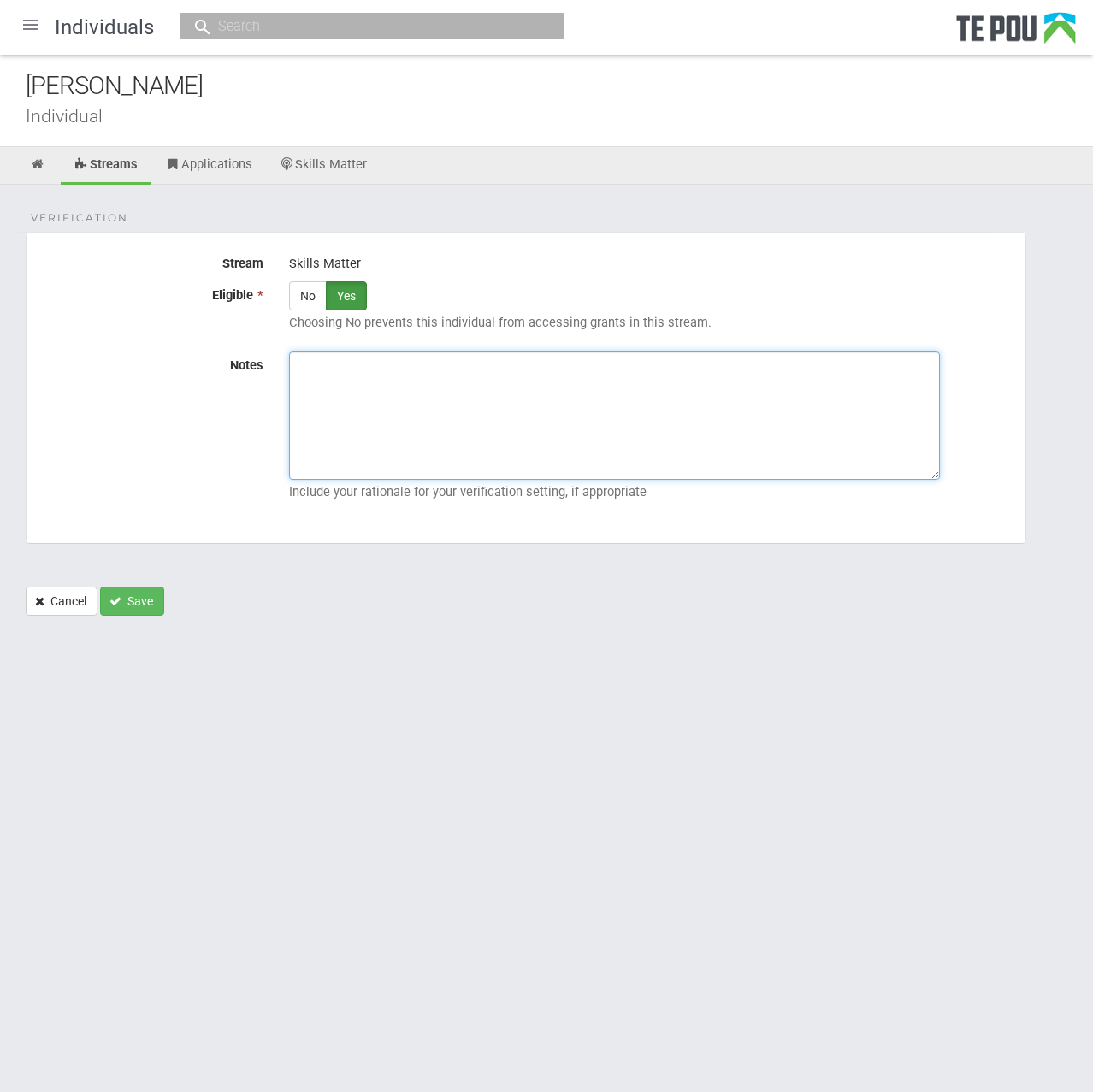 click on "Notes" at bounding box center [614, 416] 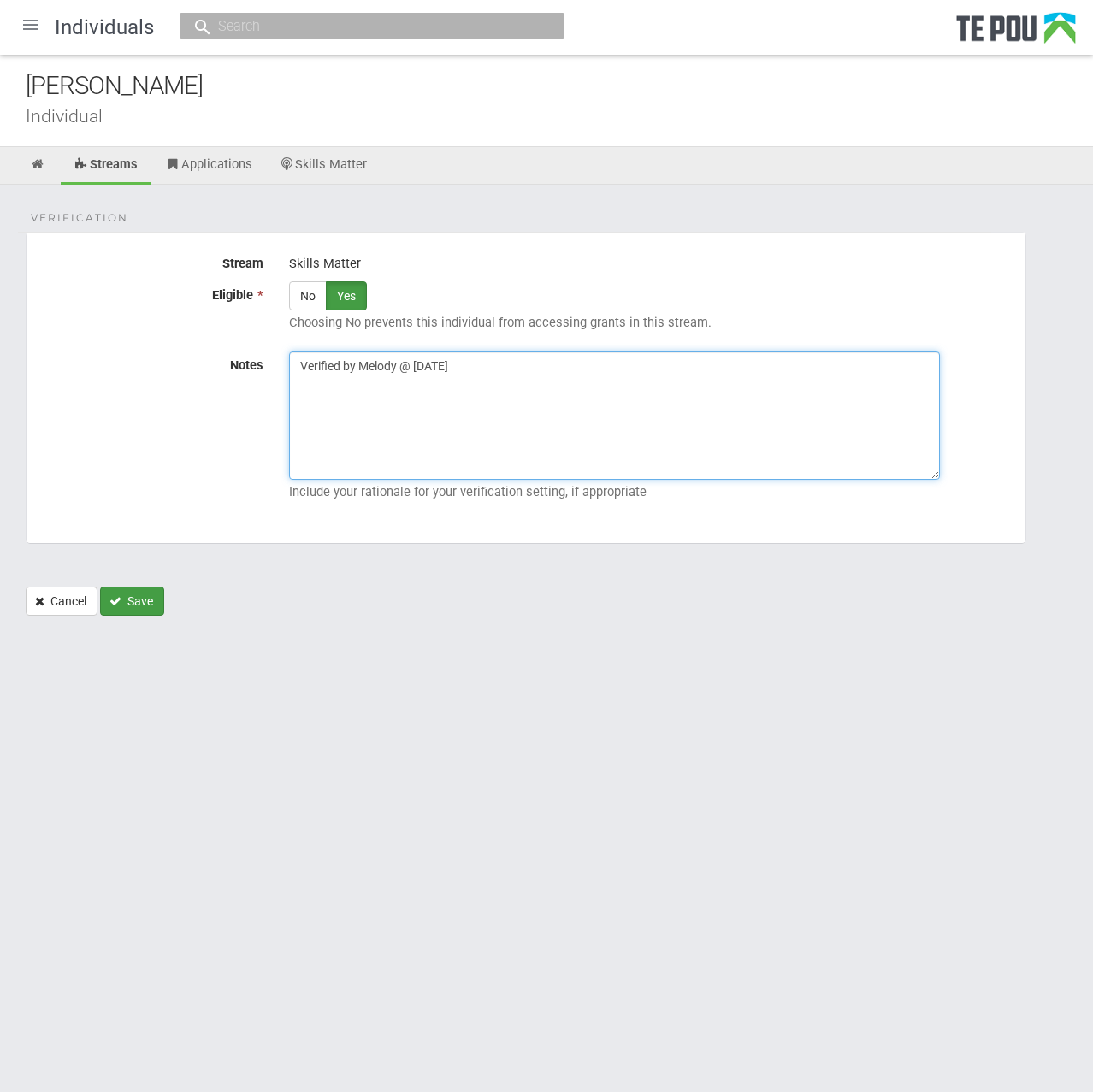 type on "Verified by Melody @ 22/07/2025" 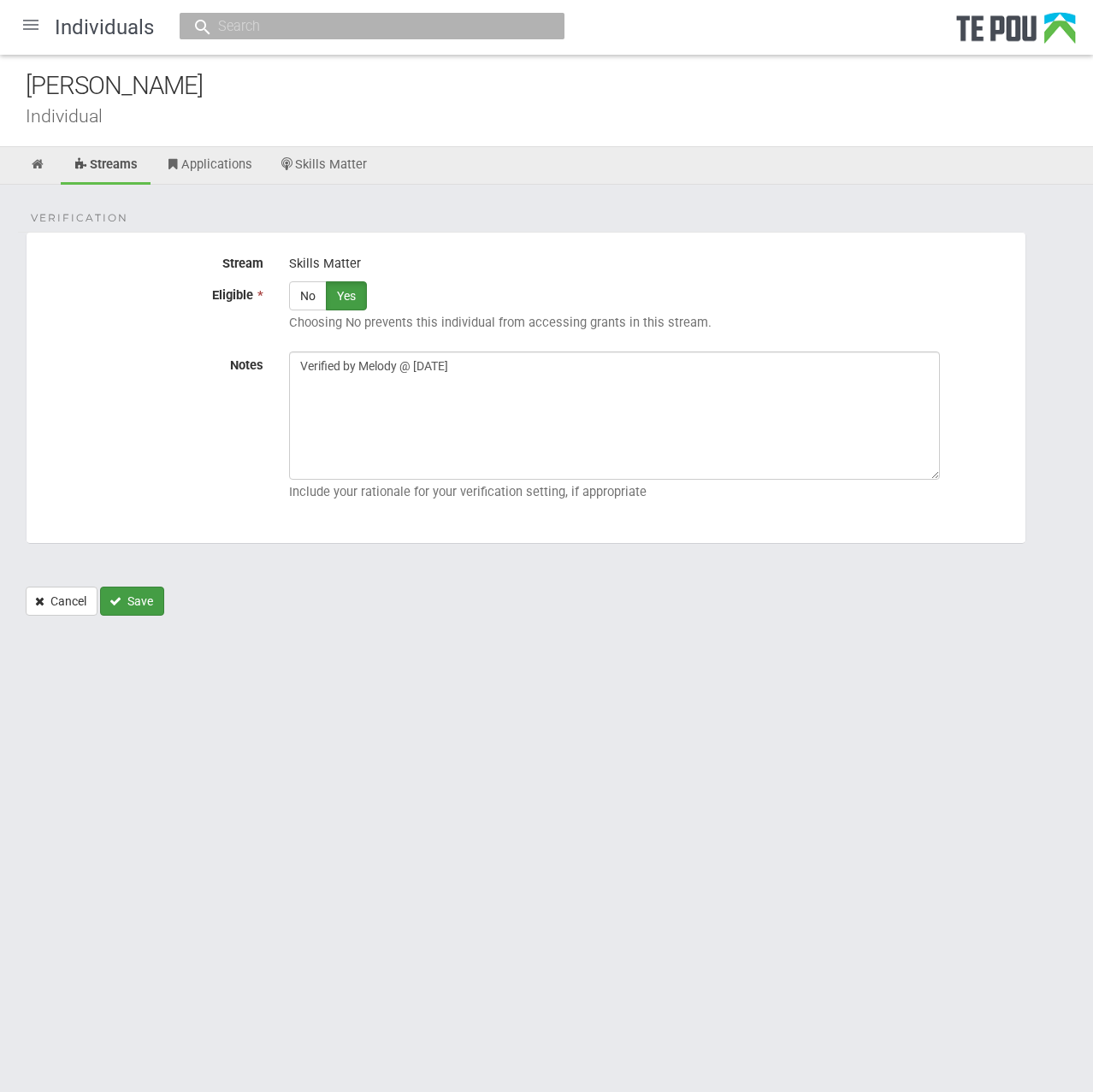 click on "Save" at bounding box center [132, 601] 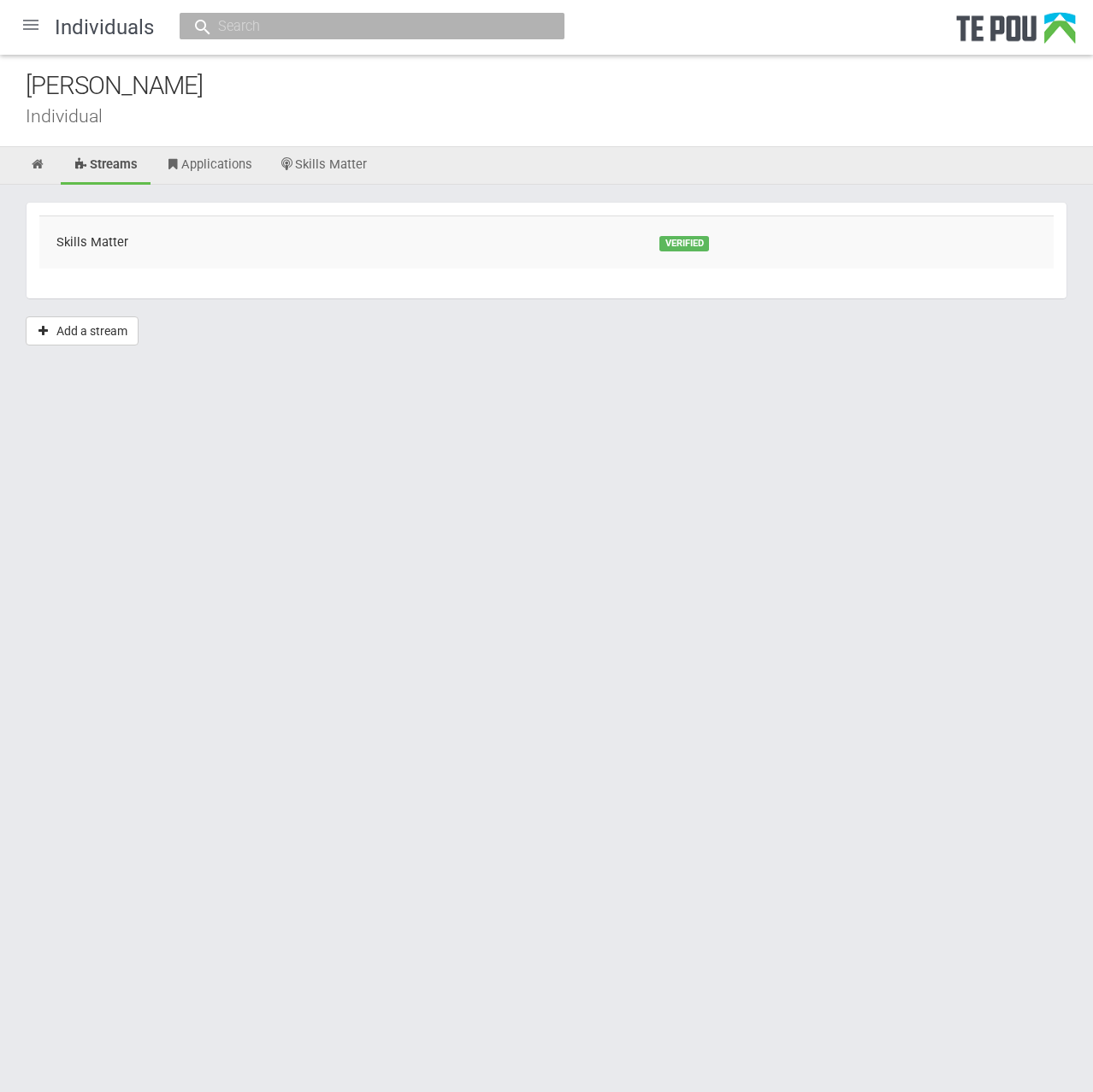 scroll, scrollTop: 0, scrollLeft: 0, axis: both 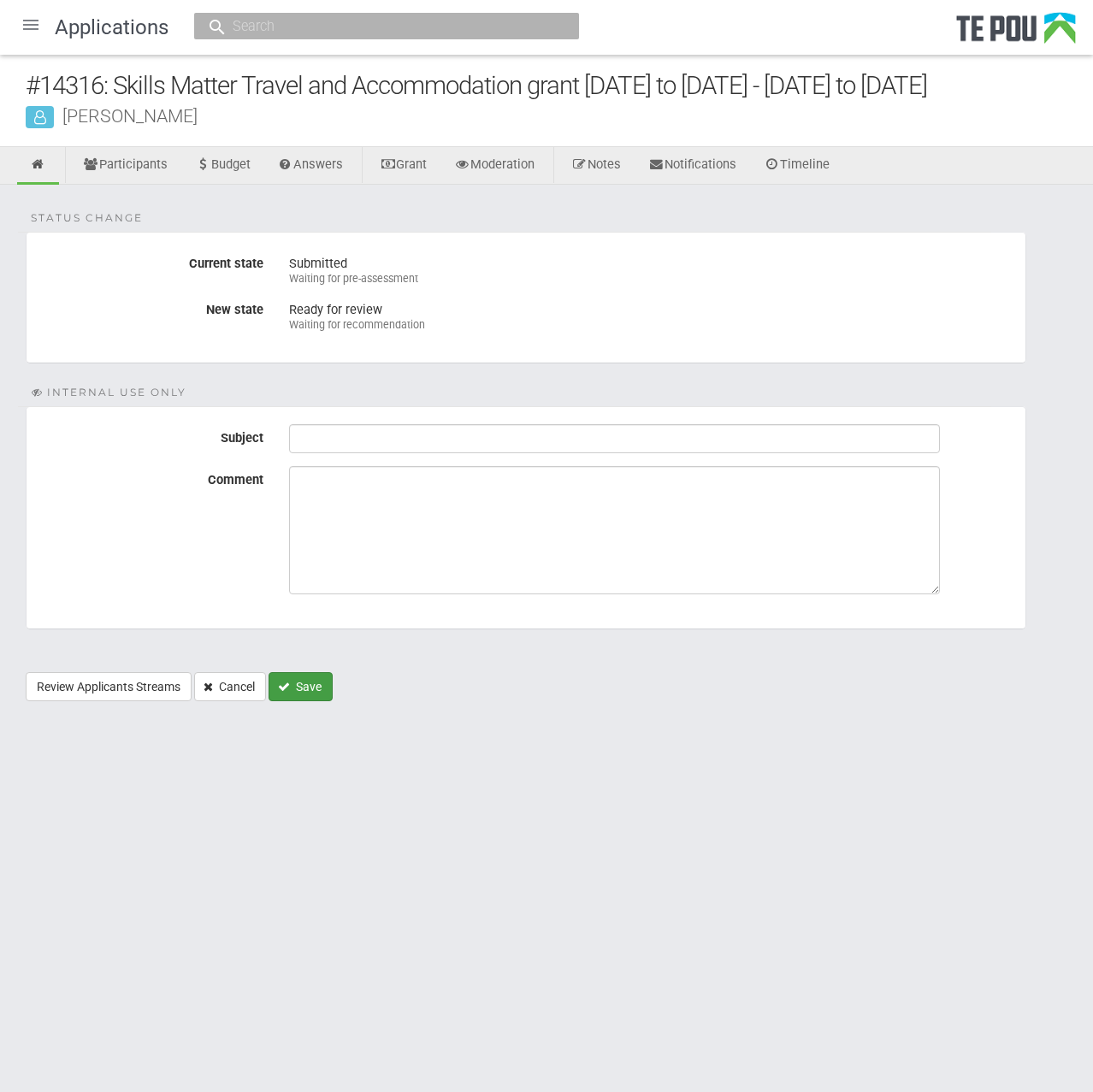 click on "Save" at bounding box center (300, 687) 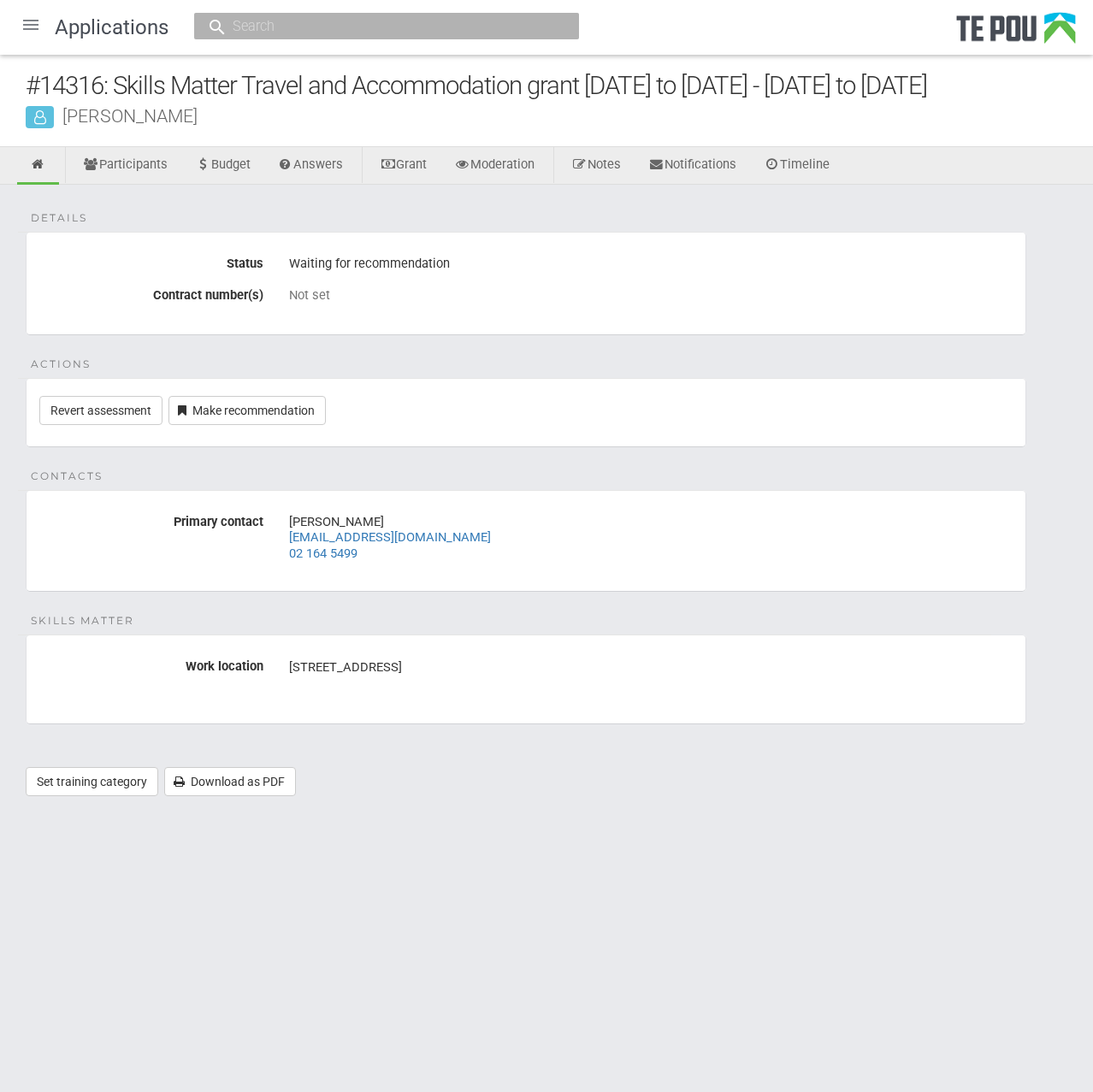 scroll, scrollTop: 0, scrollLeft: 0, axis: both 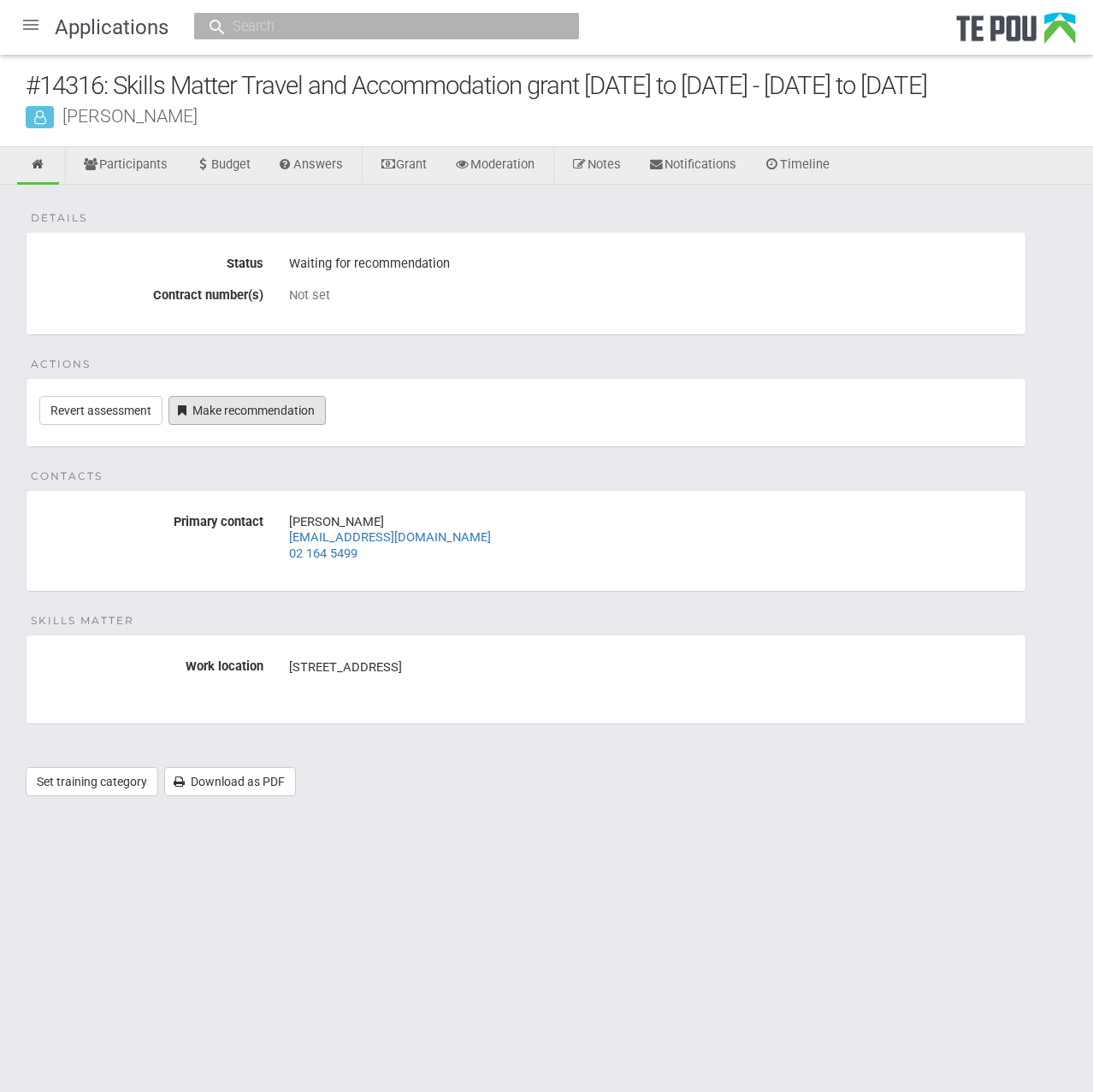 click on "Make recommendation" at bounding box center (247, 410) 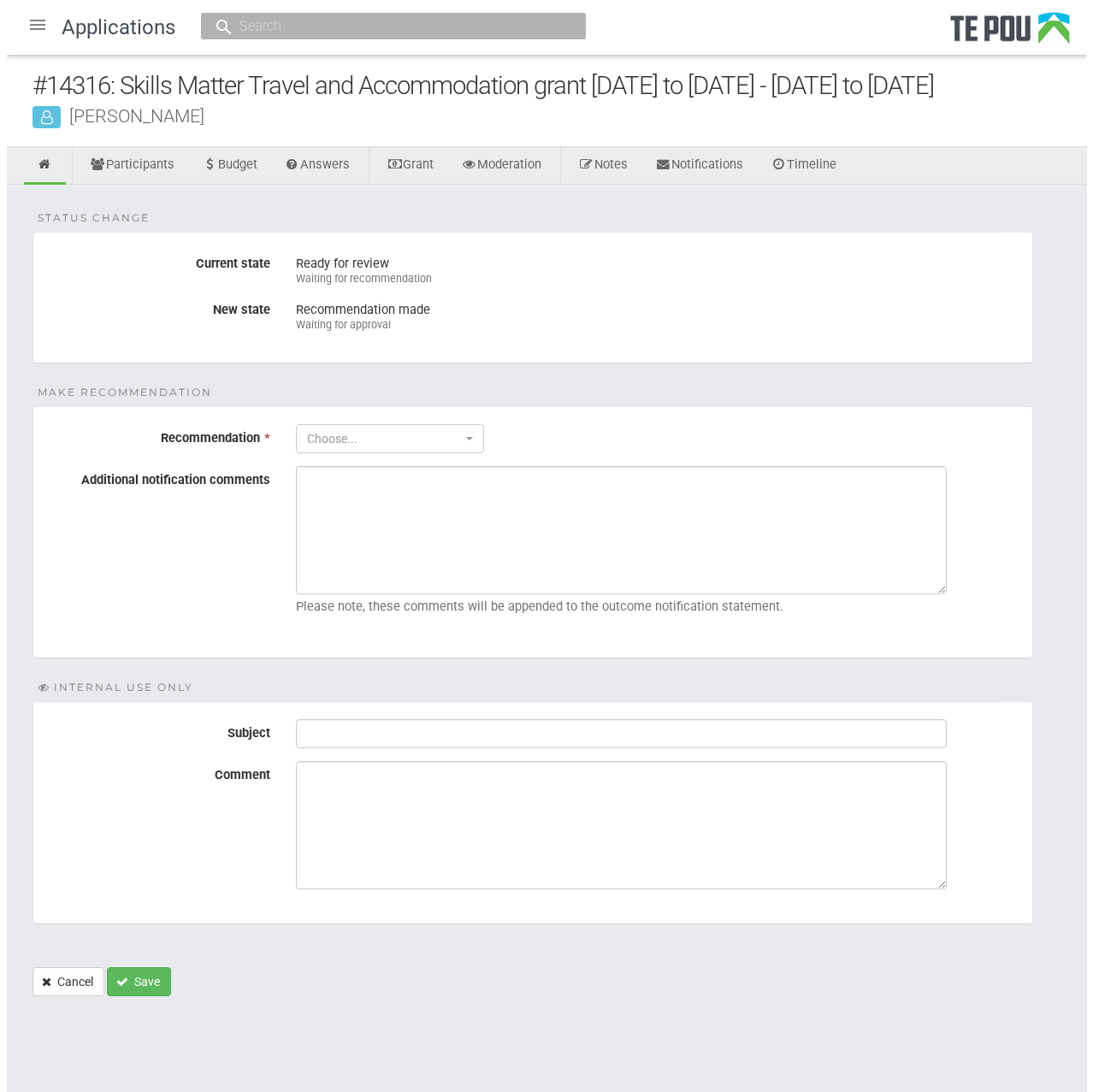 scroll, scrollTop: 0, scrollLeft: 0, axis: both 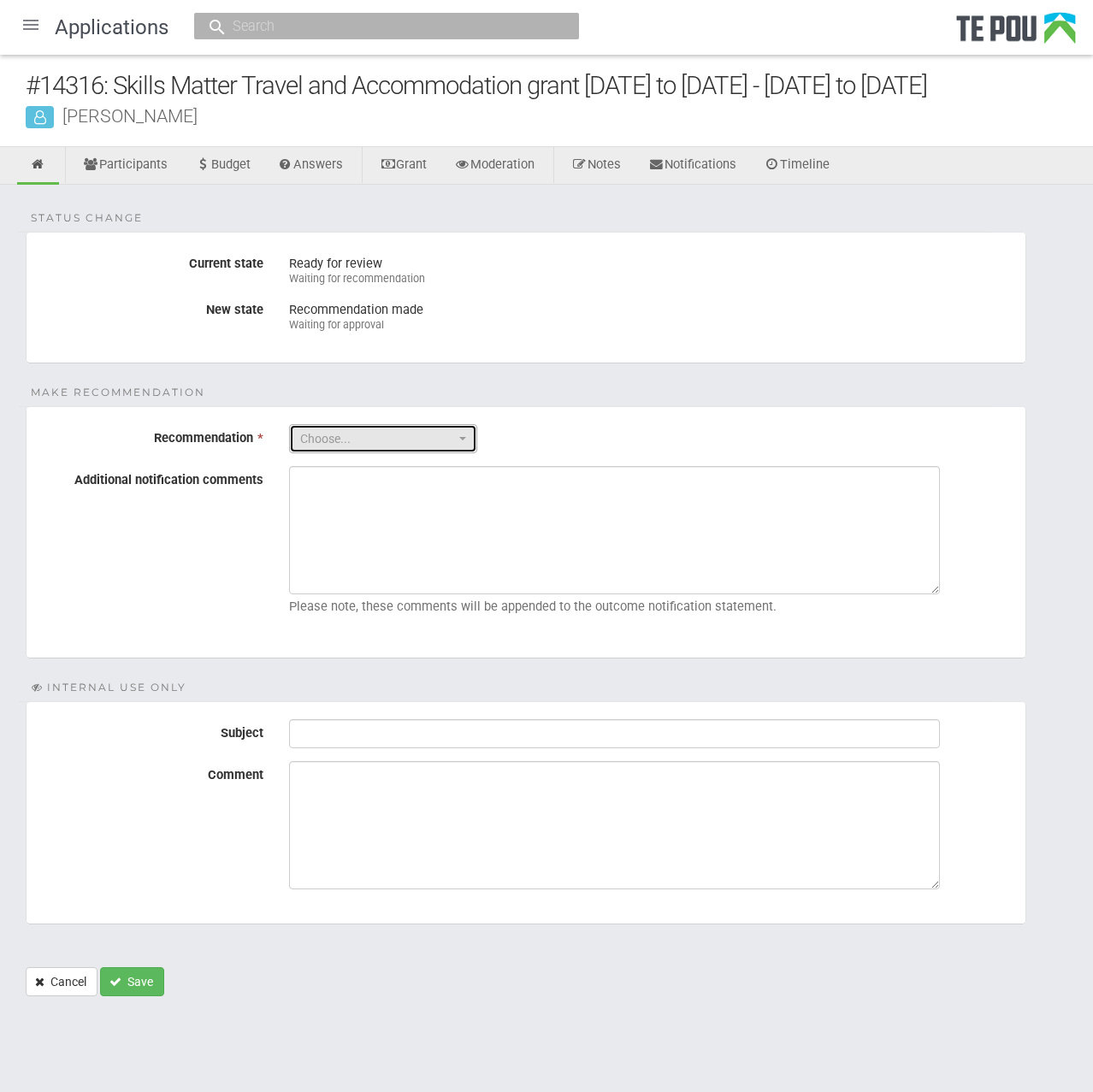 click on "Choose..." at bounding box center [377, 439] 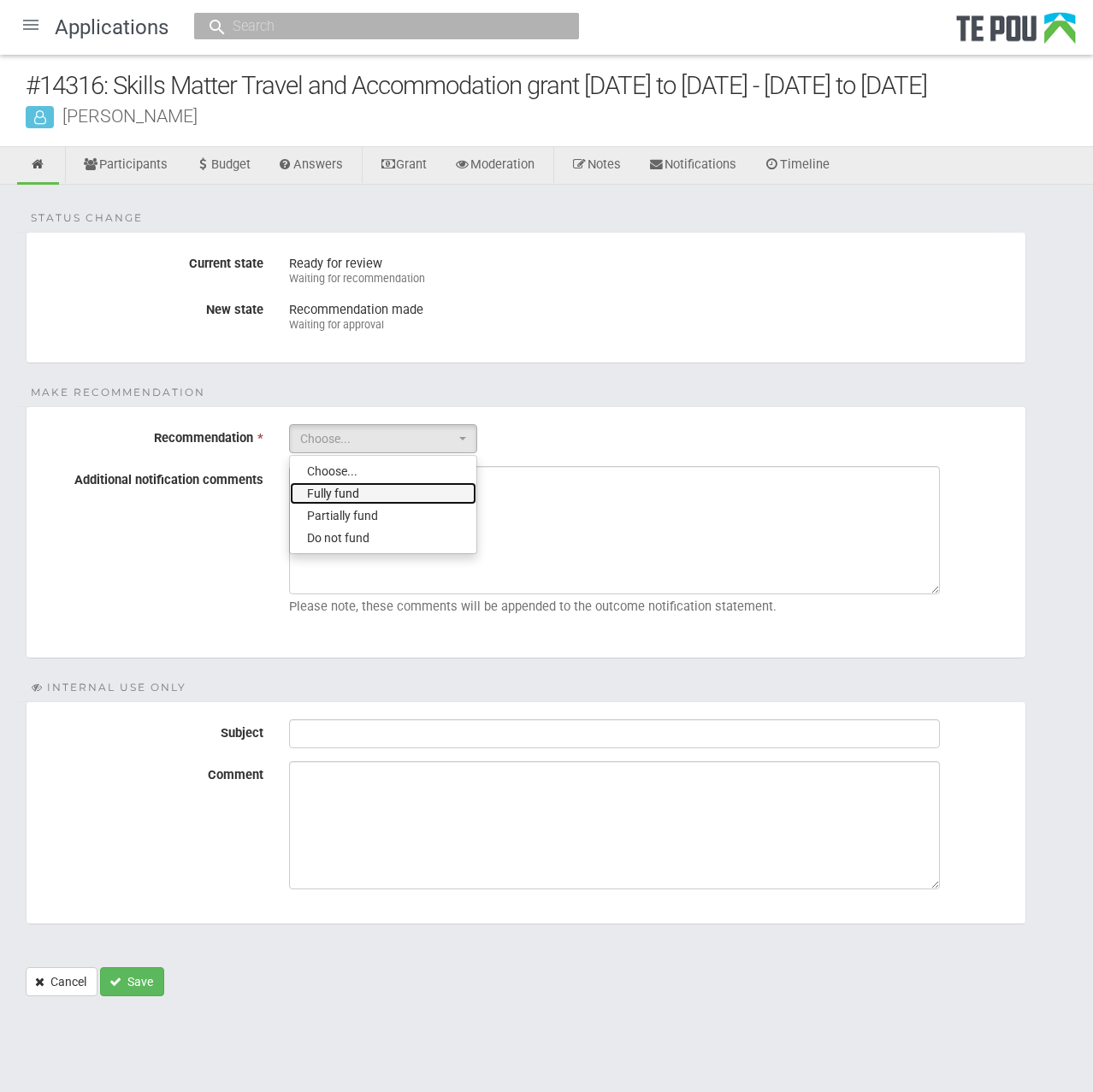 click on "Fully fund" at bounding box center (383, 493) 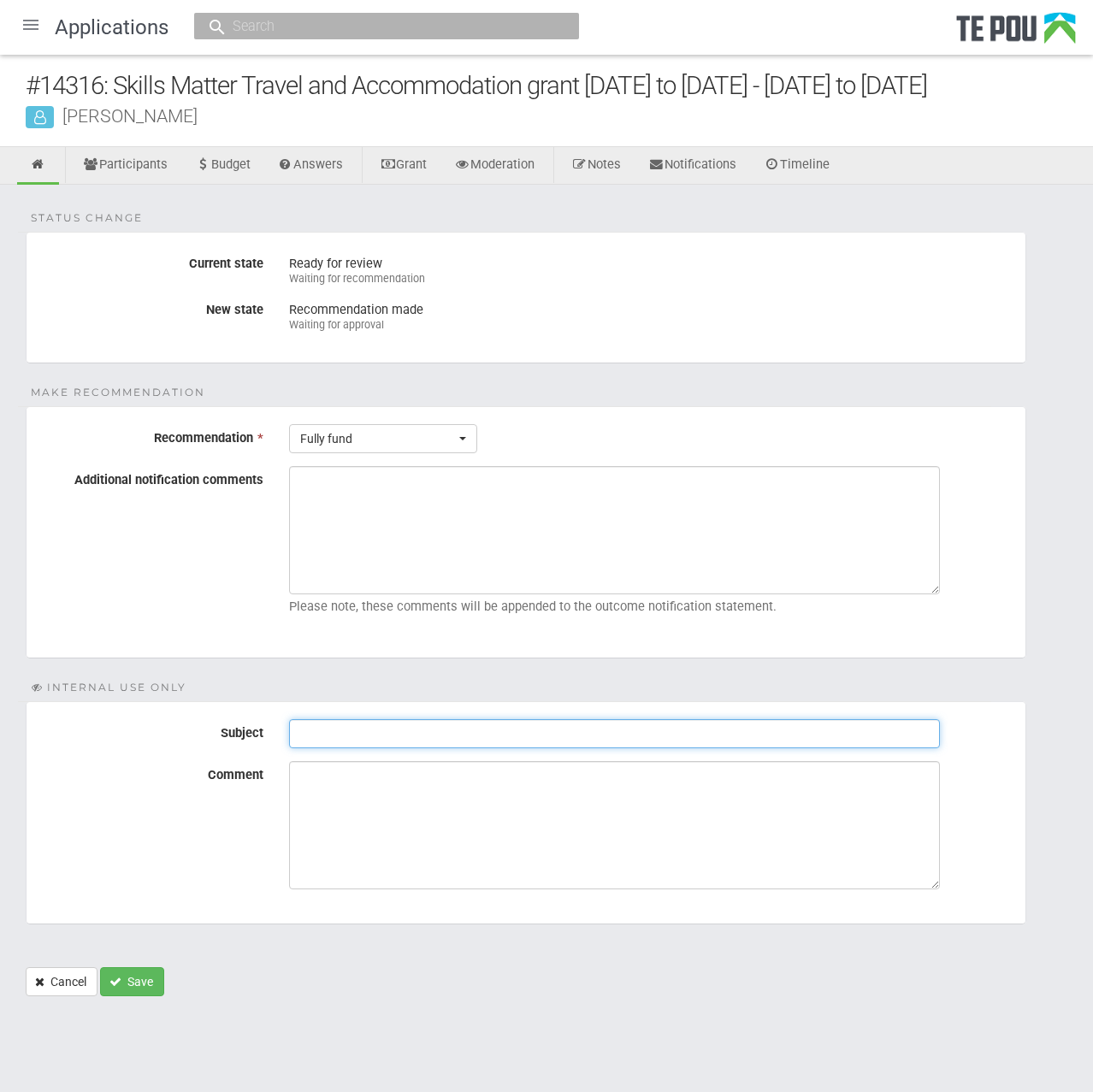 click on "Subject" at bounding box center [614, 734] 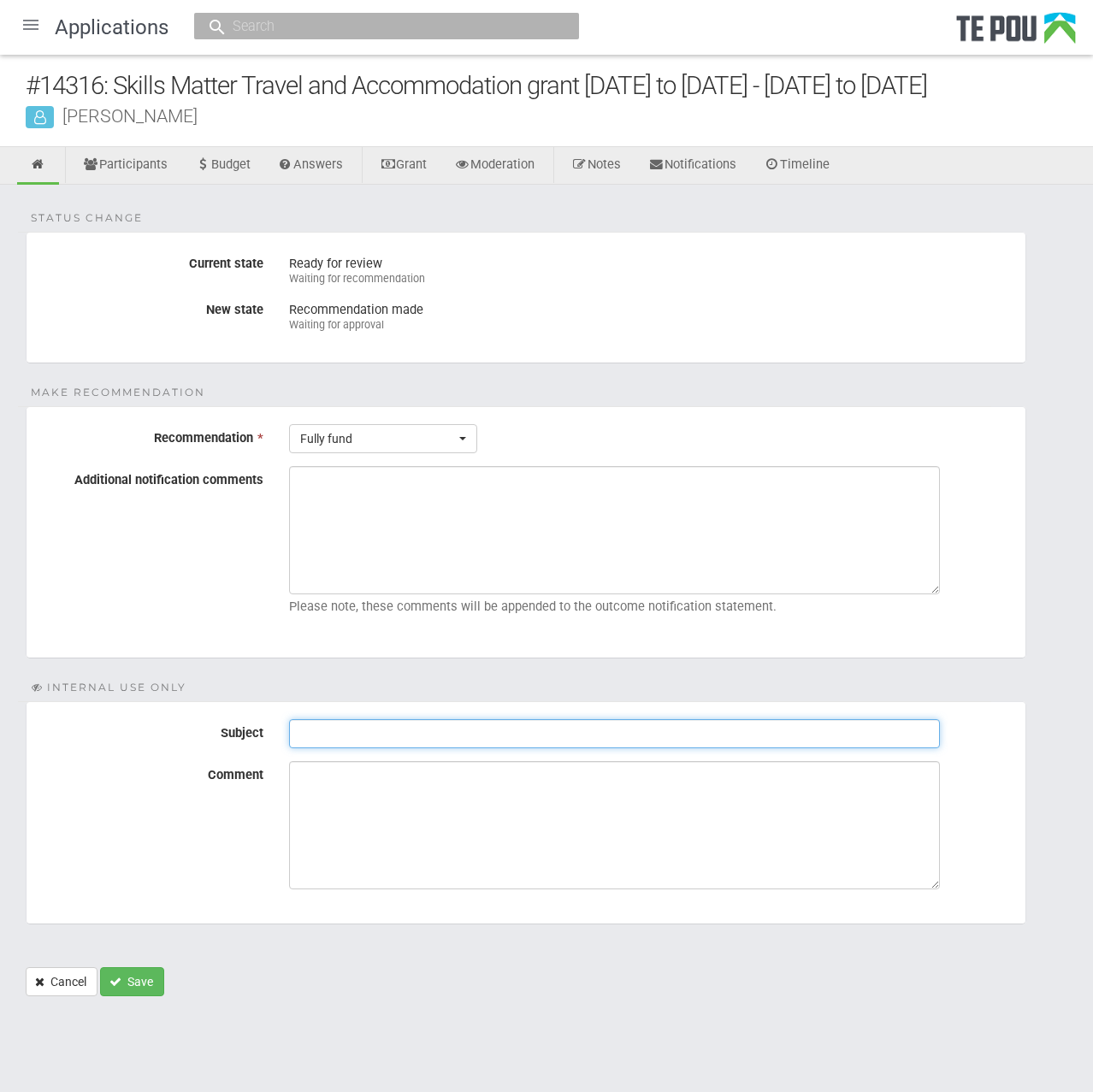 click on "Subject" at bounding box center (614, 734) 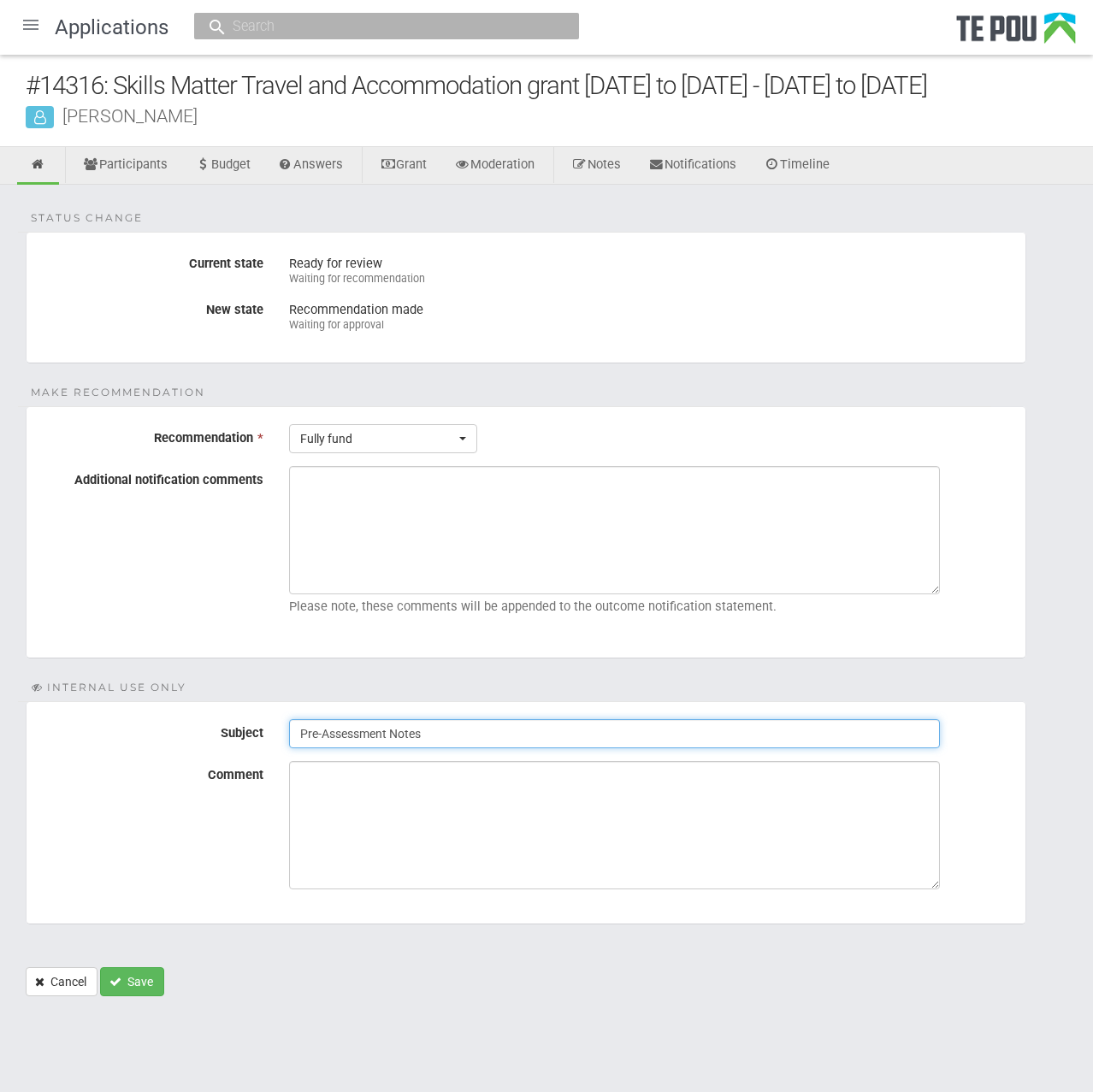 type on "Pre-Assessment Notes" 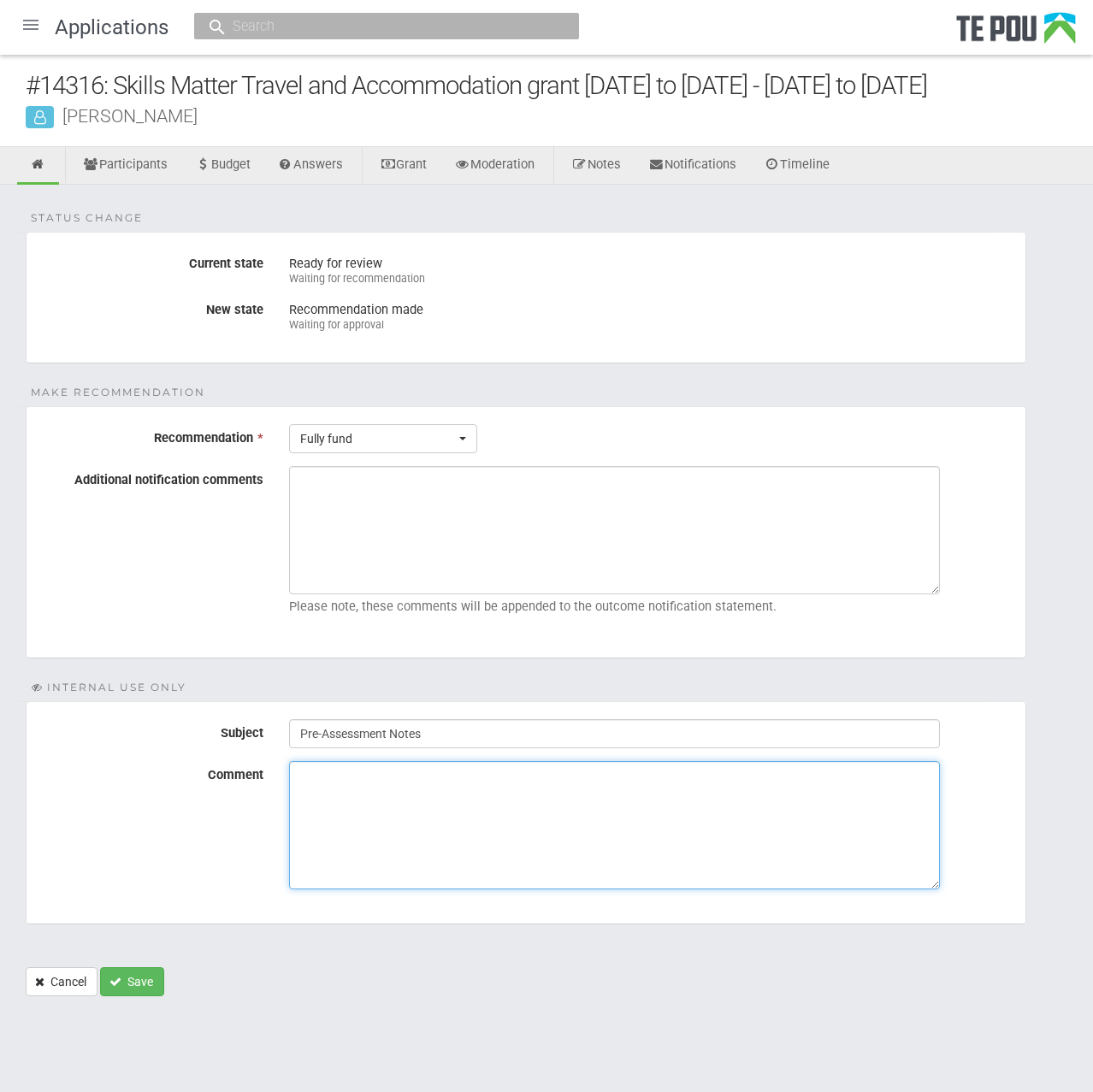 click on "Comment" at bounding box center (614, 825) 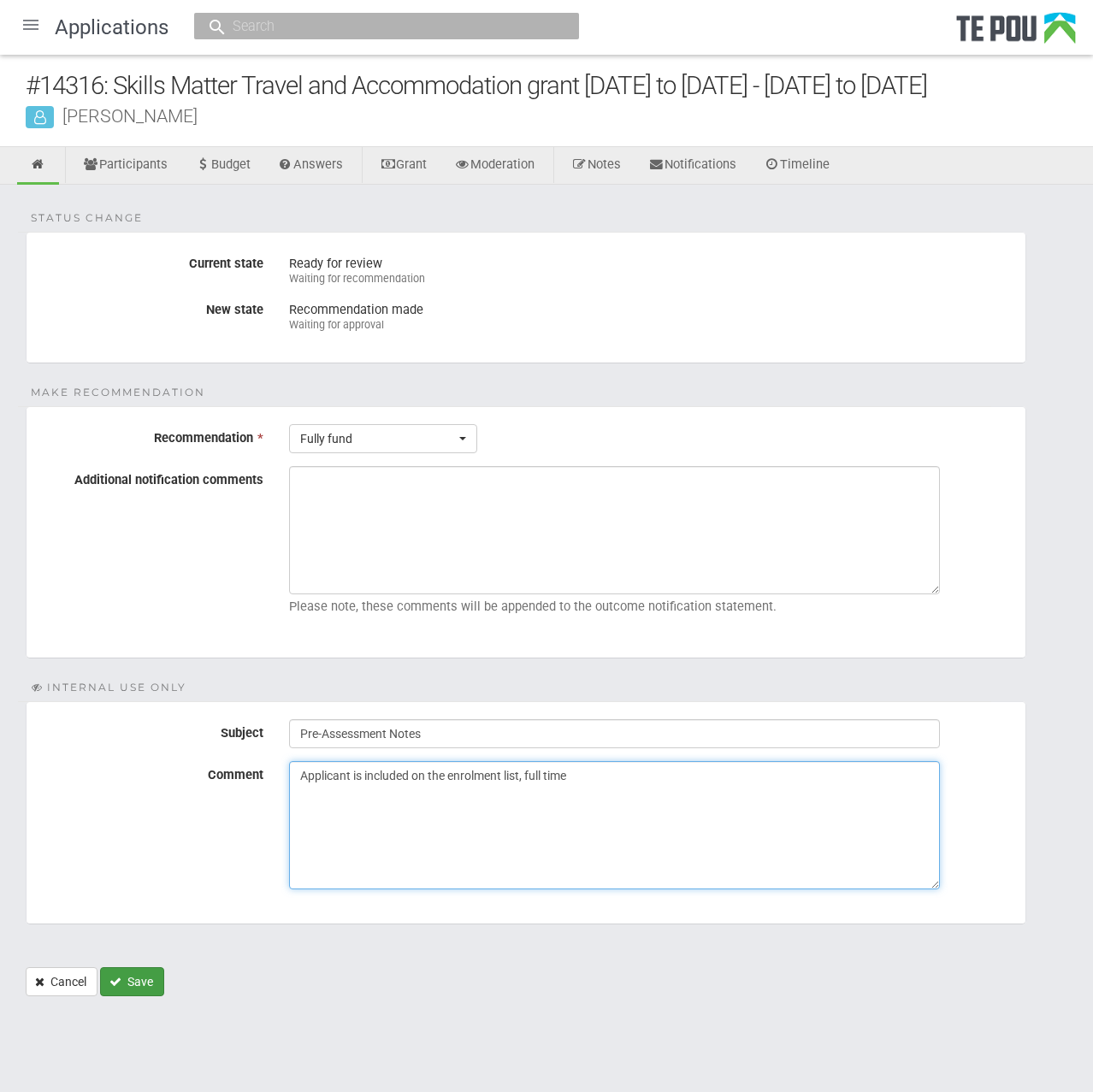 type on "Applicant is included on the enrolment list, full time" 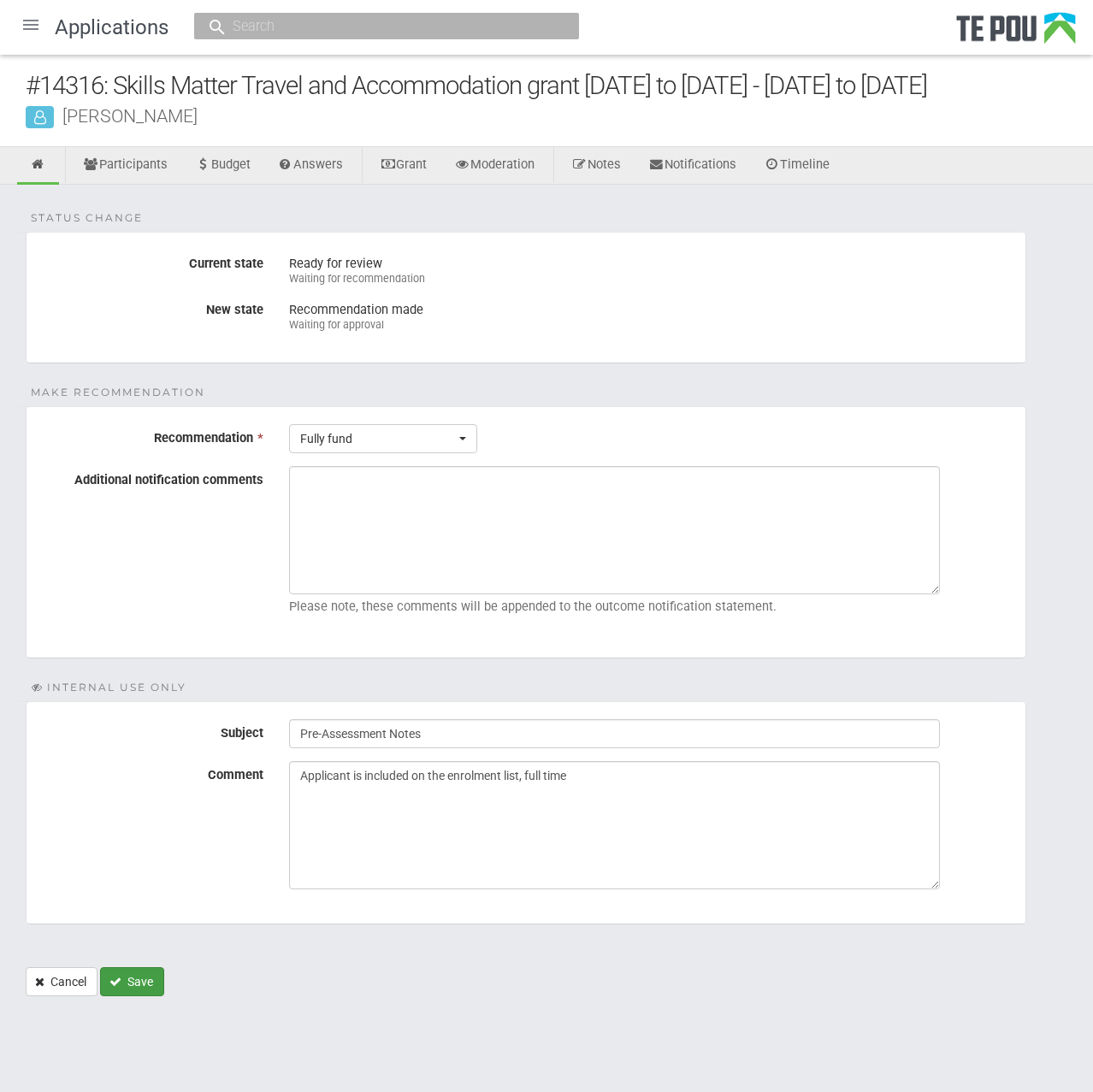 click on "Save" at bounding box center [132, 982] 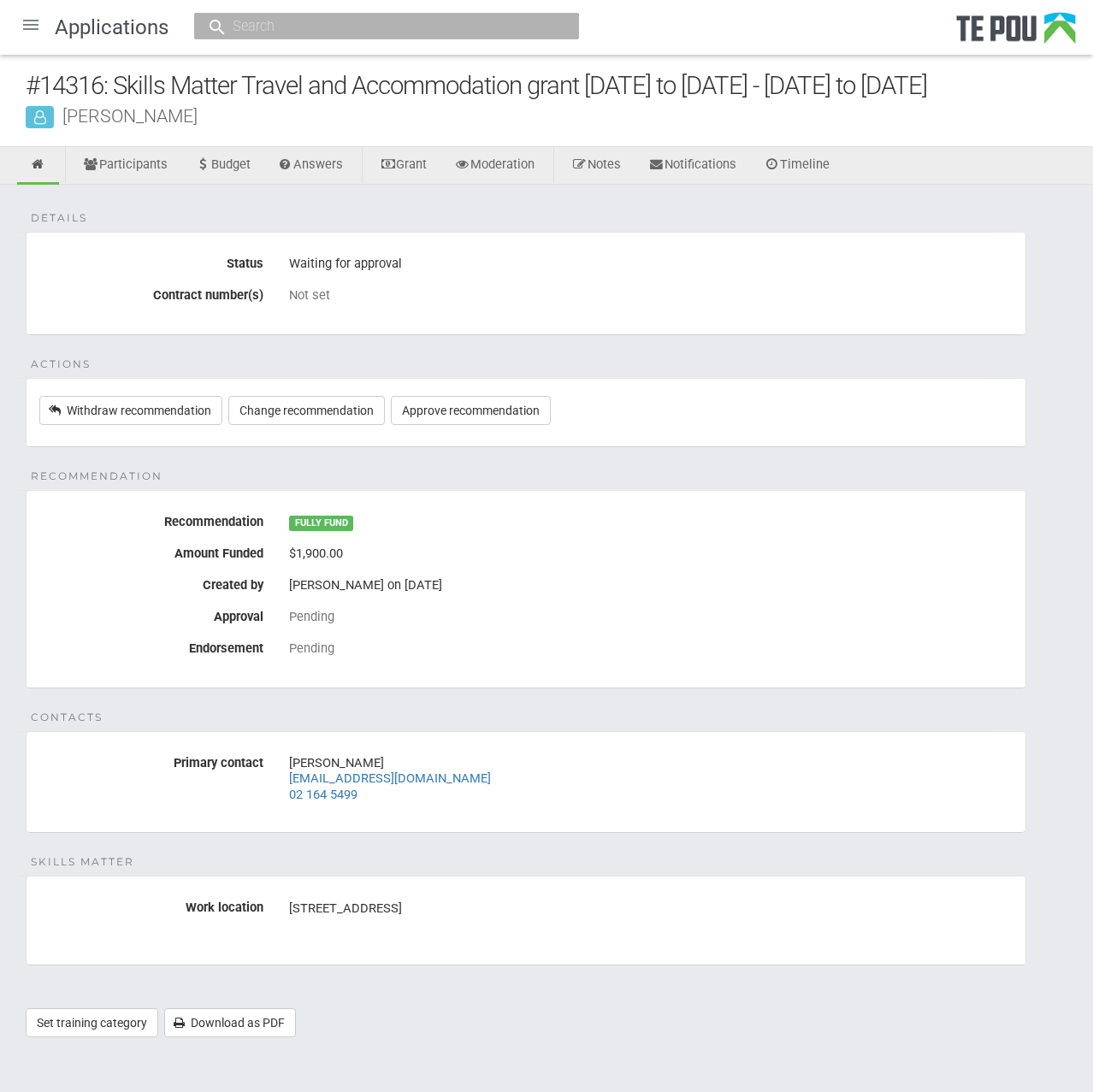scroll, scrollTop: 0, scrollLeft: 0, axis: both 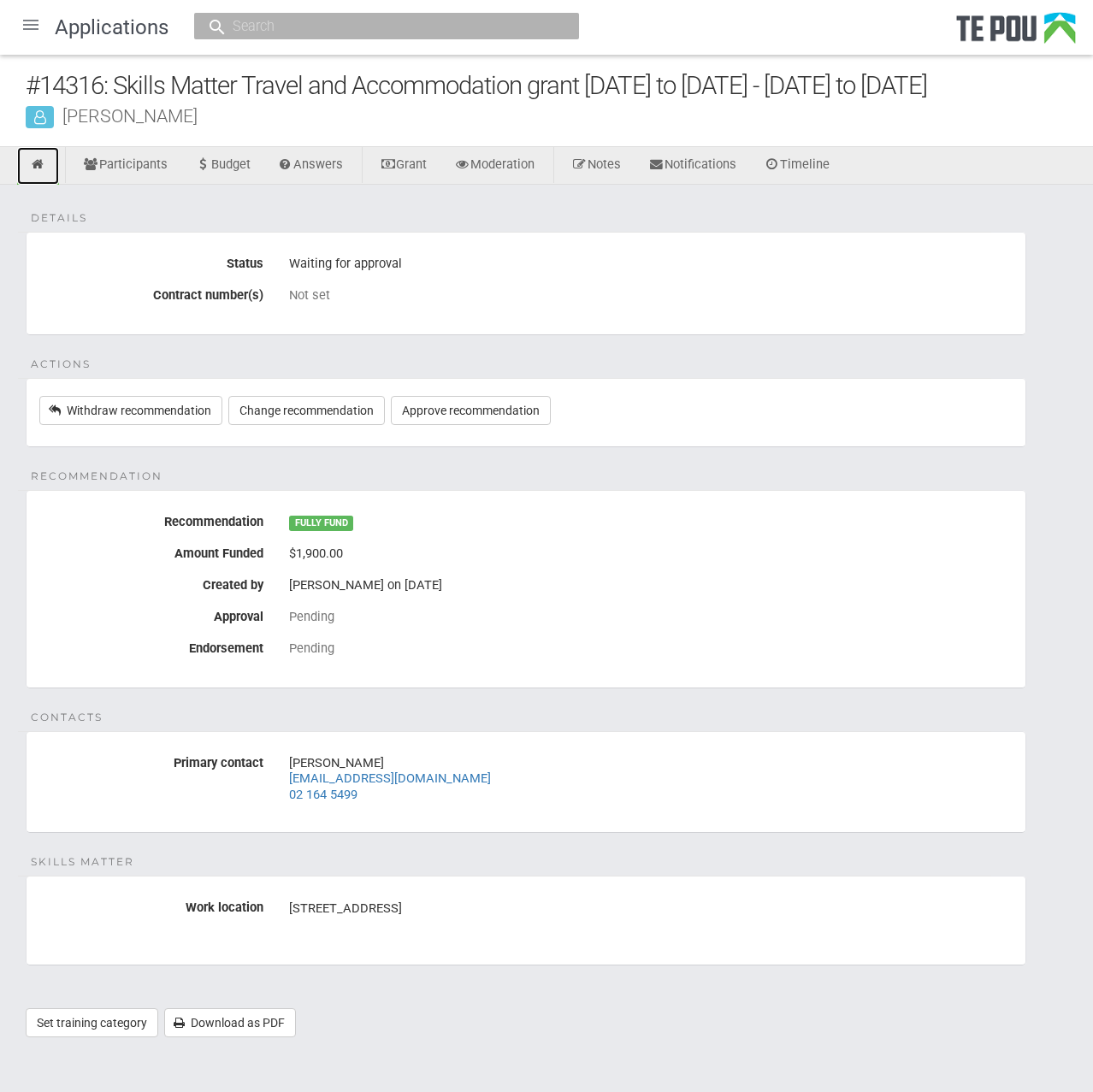 click at bounding box center [38, 166] 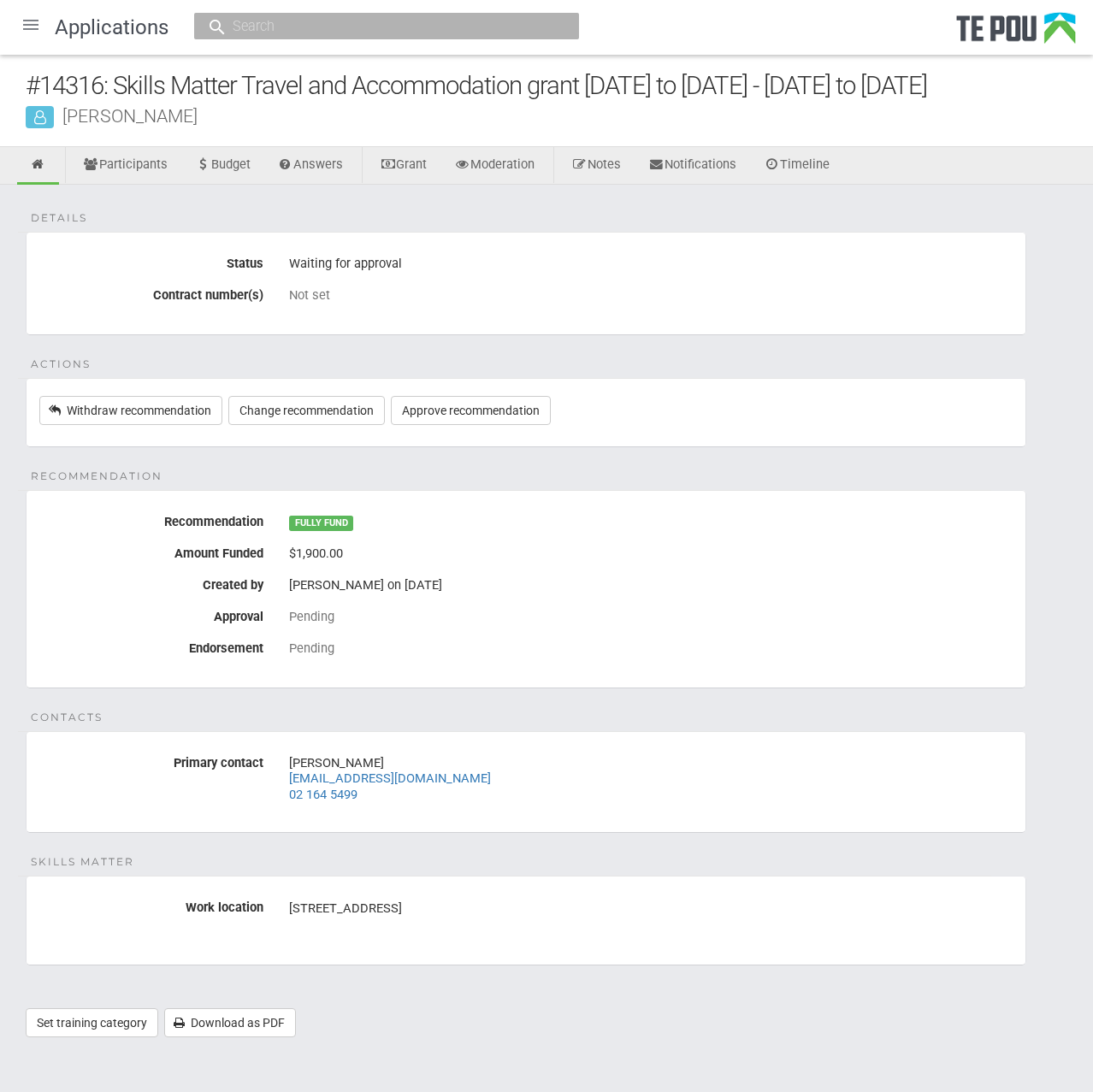 scroll, scrollTop: 0, scrollLeft: 0, axis: both 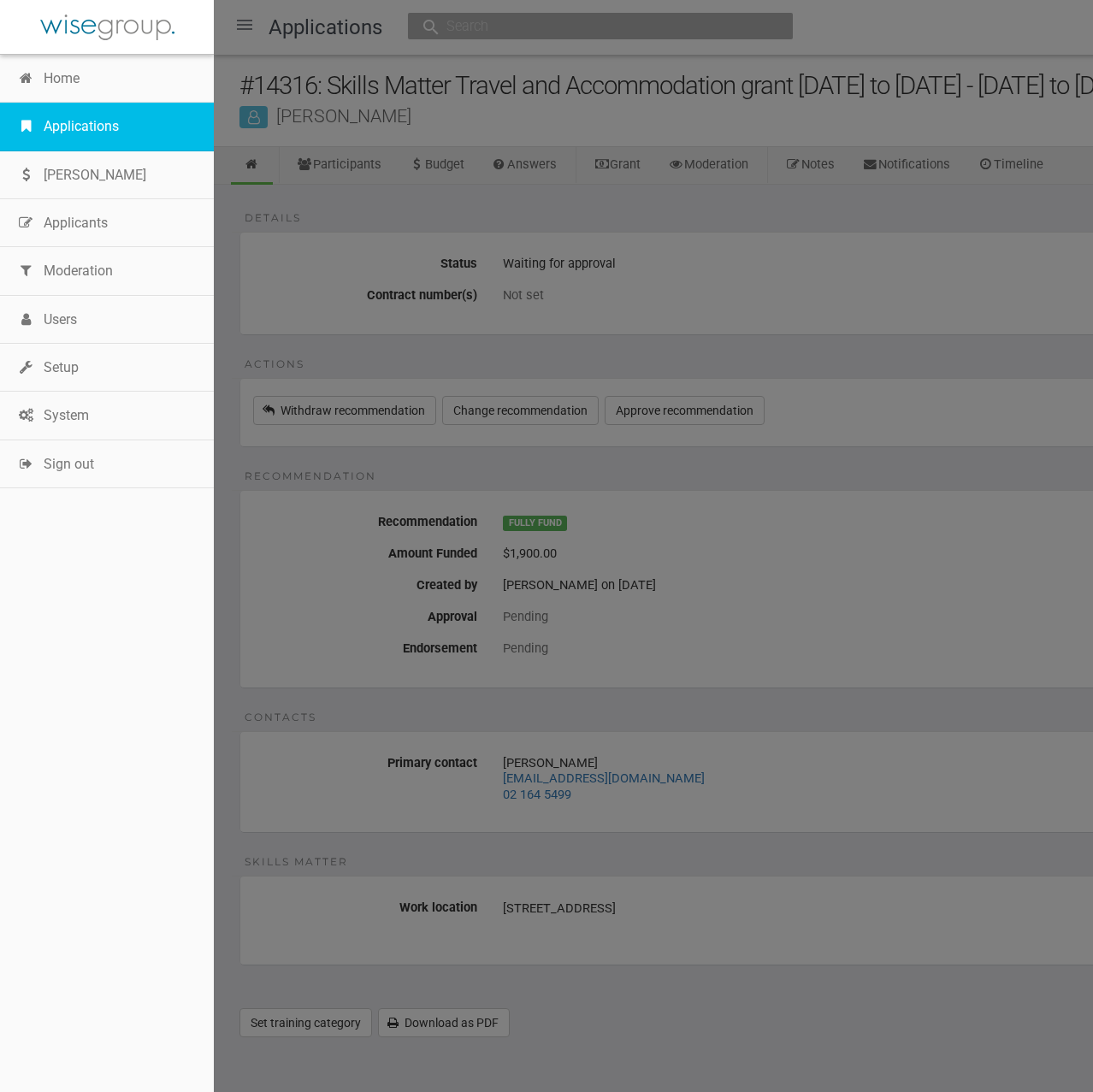 click on "Applications" at bounding box center [107, 127] 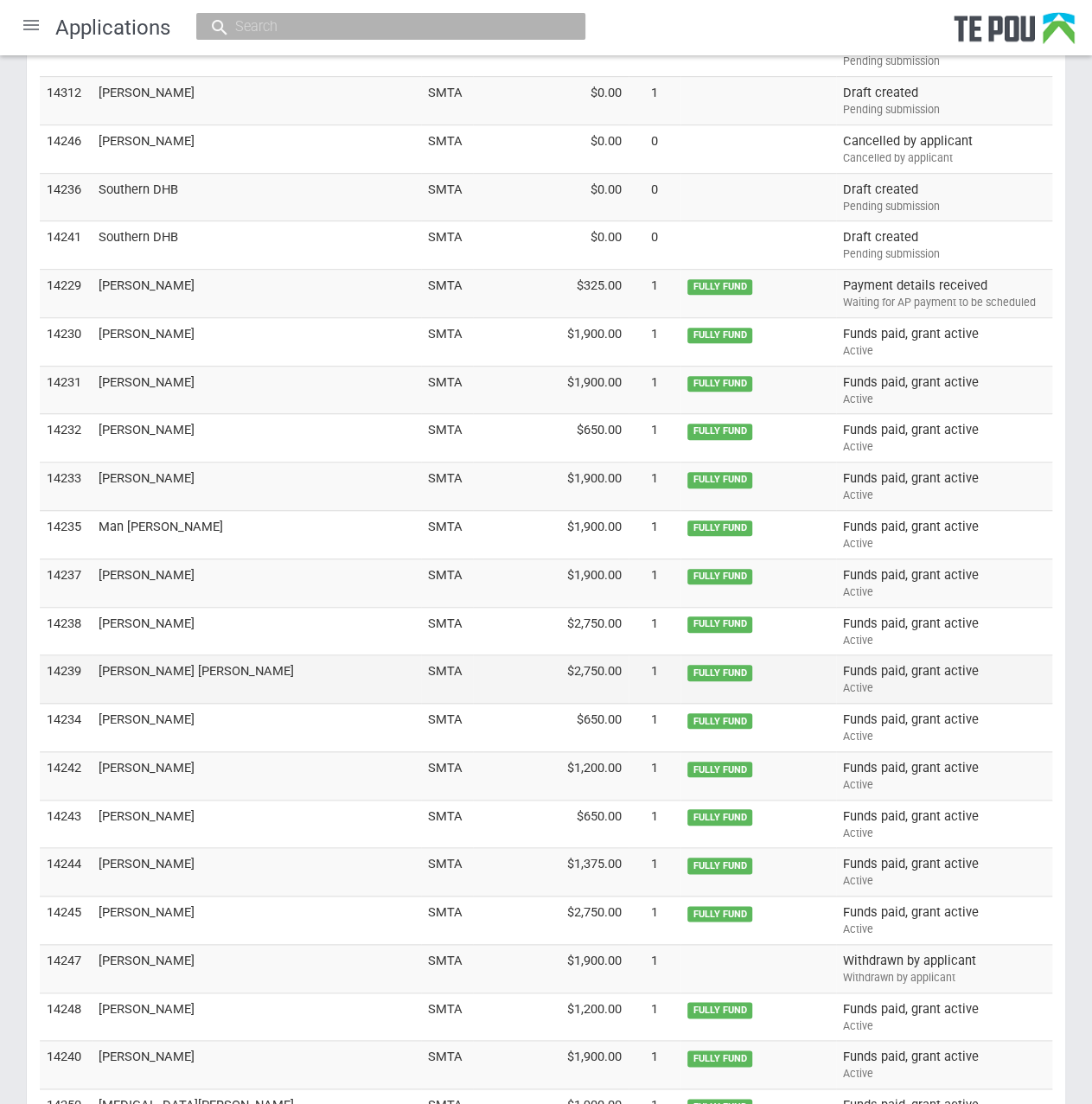 scroll, scrollTop: 103, scrollLeft: 0, axis: vertical 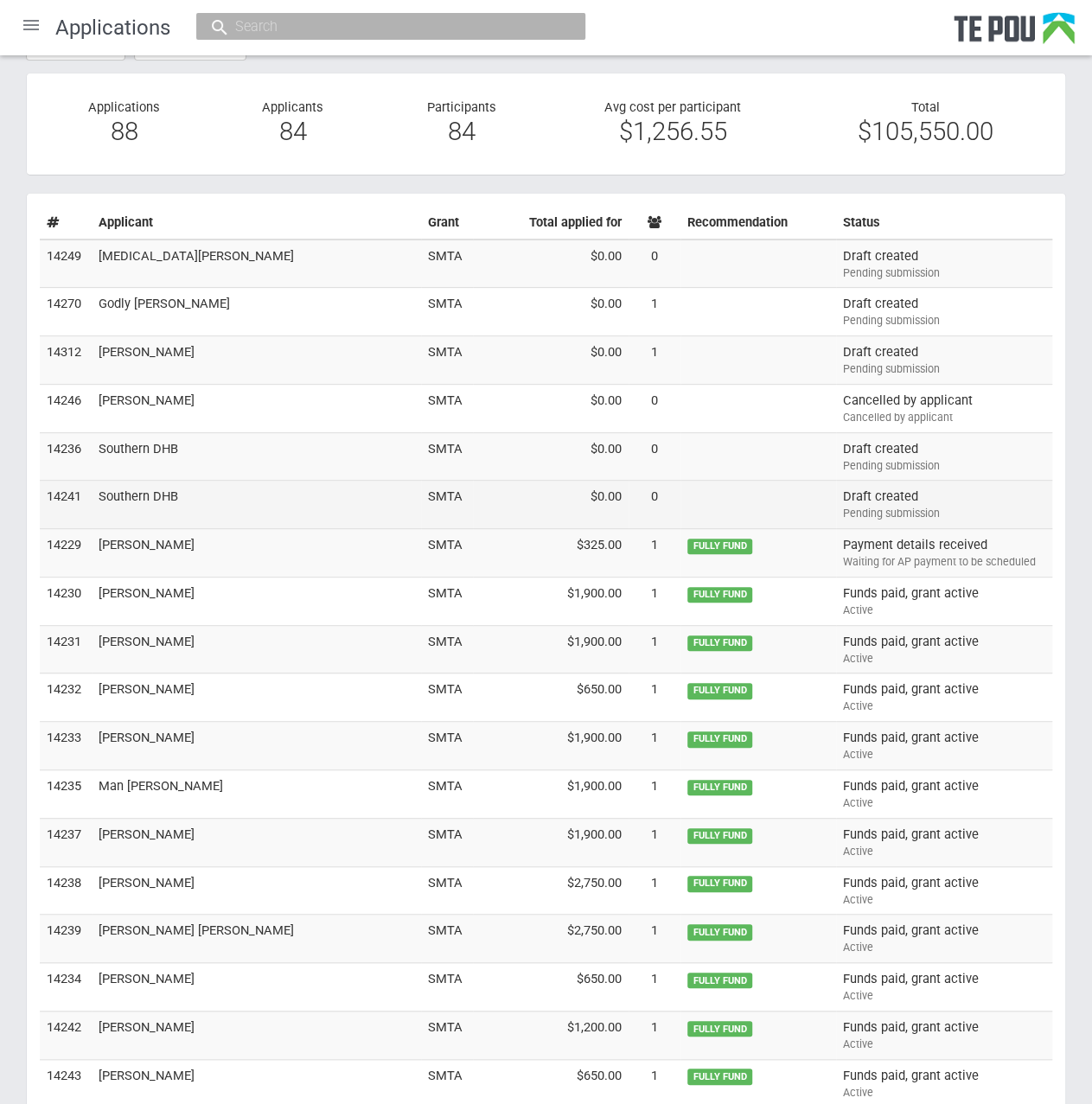 click on "Southern DHB" at bounding box center [256, 505] 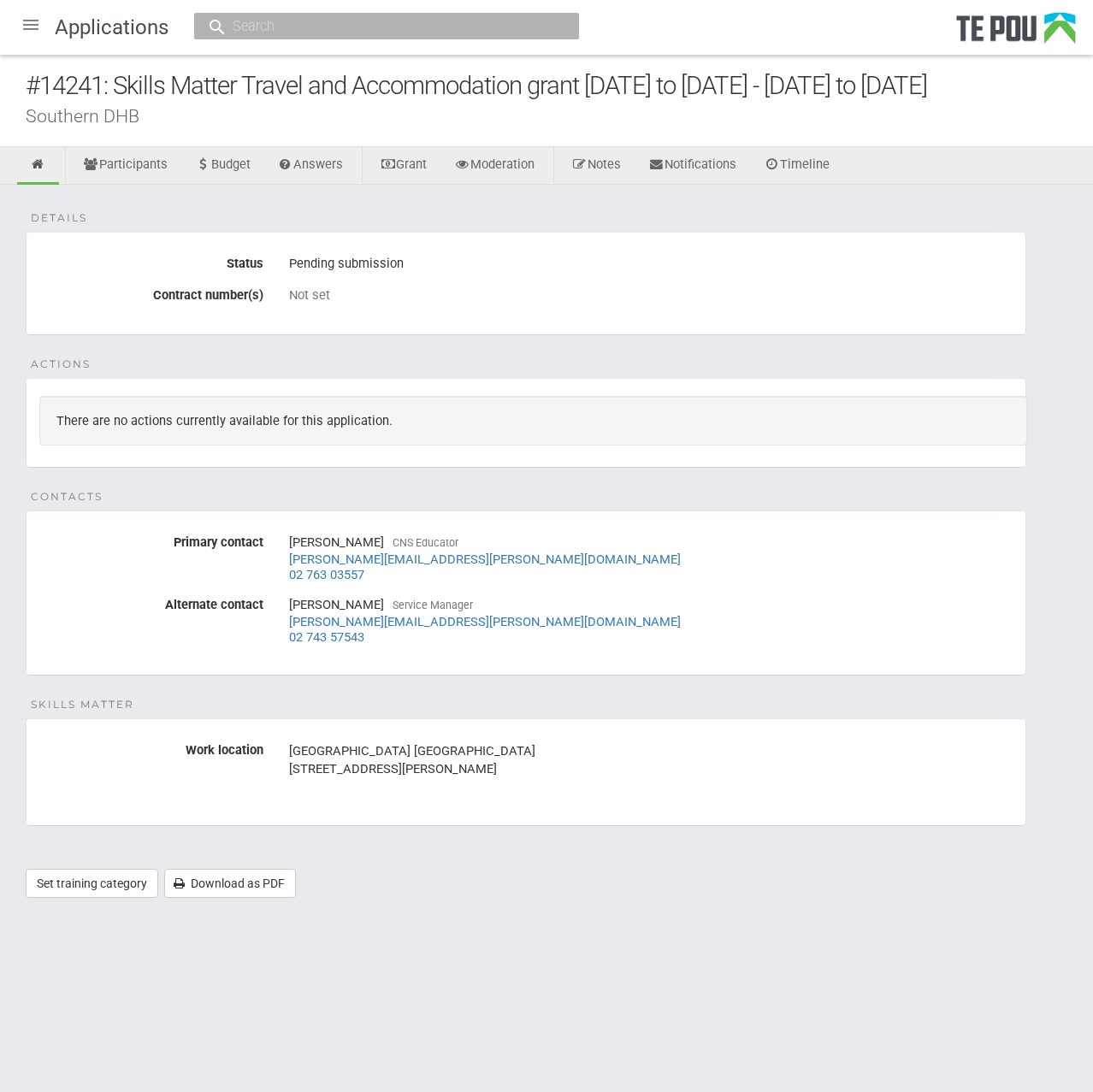 scroll, scrollTop: 0, scrollLeft: 0, axis: both 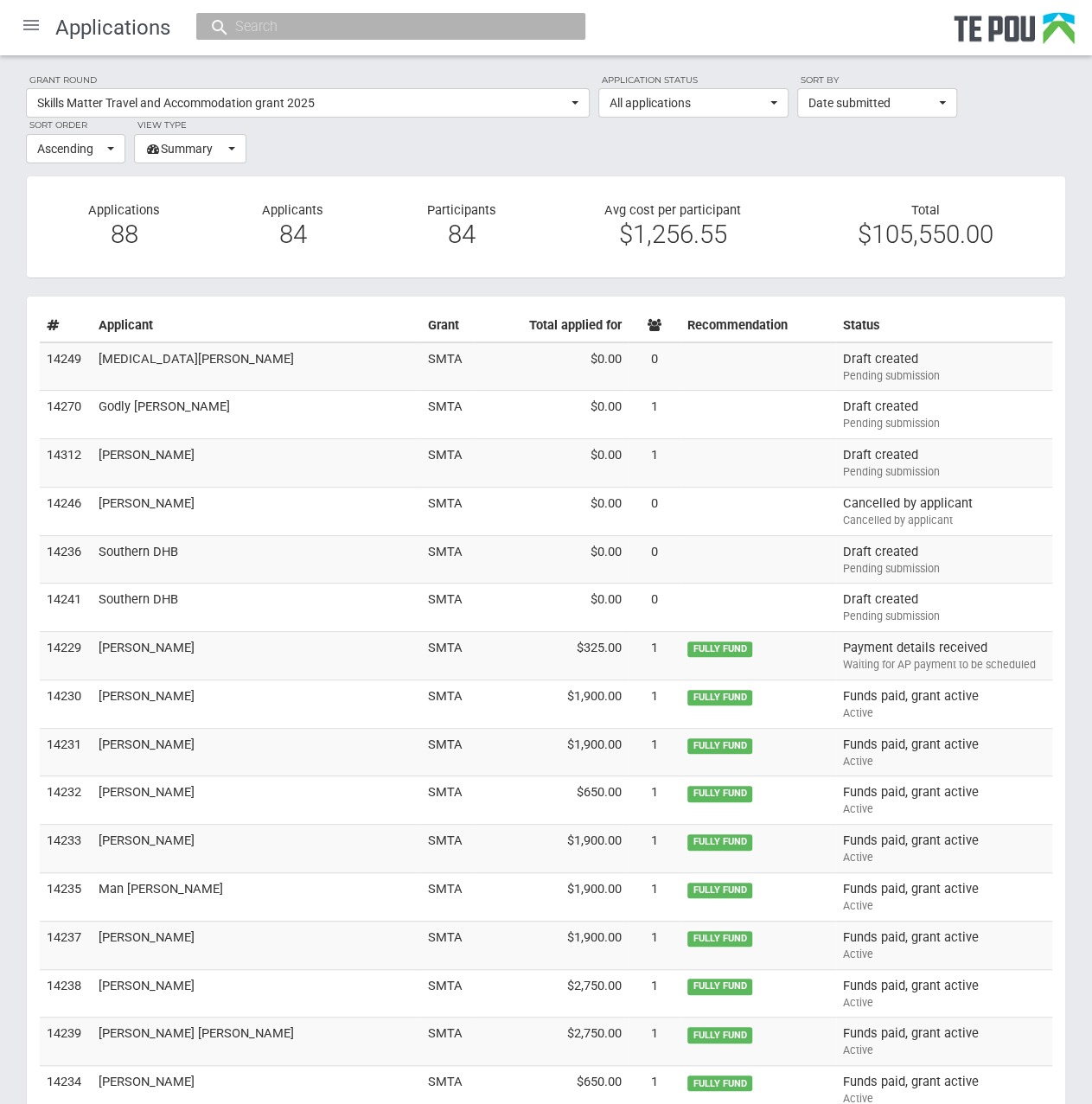 click on "Grant round 		 Skills Matter Travel and Accommodation grant 2025   All All [PERSON_NAME] AMHOIC Conference Grants AMHOIC Attendance Assistance Grants 2019 AMHOIC Attendance Assistance Grants 2019 part 2 Consumer Leadership Grant Consumer Leadership Grant [DATE] Consumer Leadership Grant [DATE] Consumer Leadership Grant [DATE] Consumer Leadership Grant [DATE] Consumer Leadership Grant [DATE] Consumer Leadership Grant [DATE] Consumer Leadership Grant [DATE] Consumer Leadership Grant [DATE] Consumer Leadership Grant [DATE] Consumer Leadership Grant [DATE] Consumer Leadership Grant [DATE] Consumer Leadership Grant [DATE] Consumer Leadership Grant [DATE] Consumer Leadership Grant [DATE] Consumer Leadership Grant [DATE] Consumer Leadership Grant [DATE] Consumer Leadership Grant [DATE] CPSLE Training and professional development grant CPSLE Training and professional development grant [DATE] Let’s get real grants" at bounding box center [546, 118] 